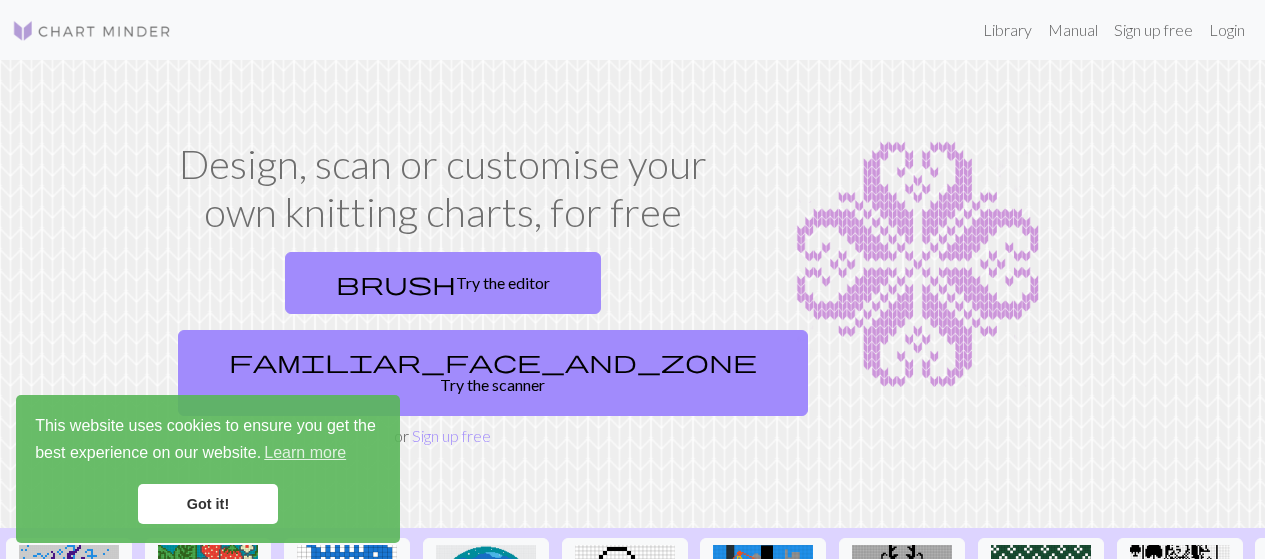 scroll, scrollTop: 0, scrollLeft: 0, axis: both 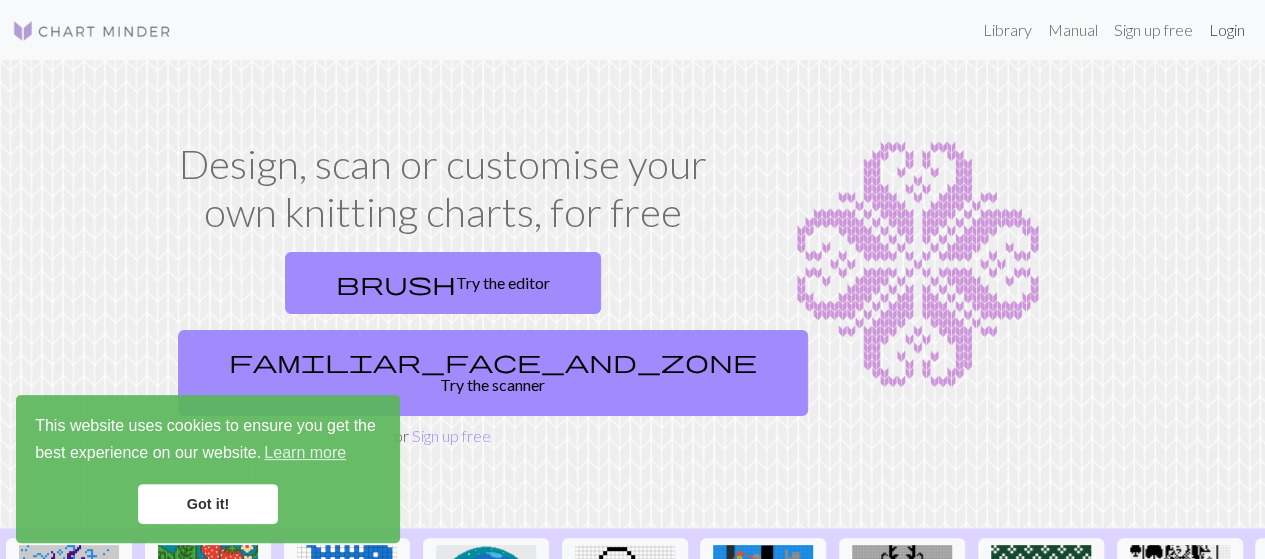 click on "Login" at bounding box center [1227, 30] 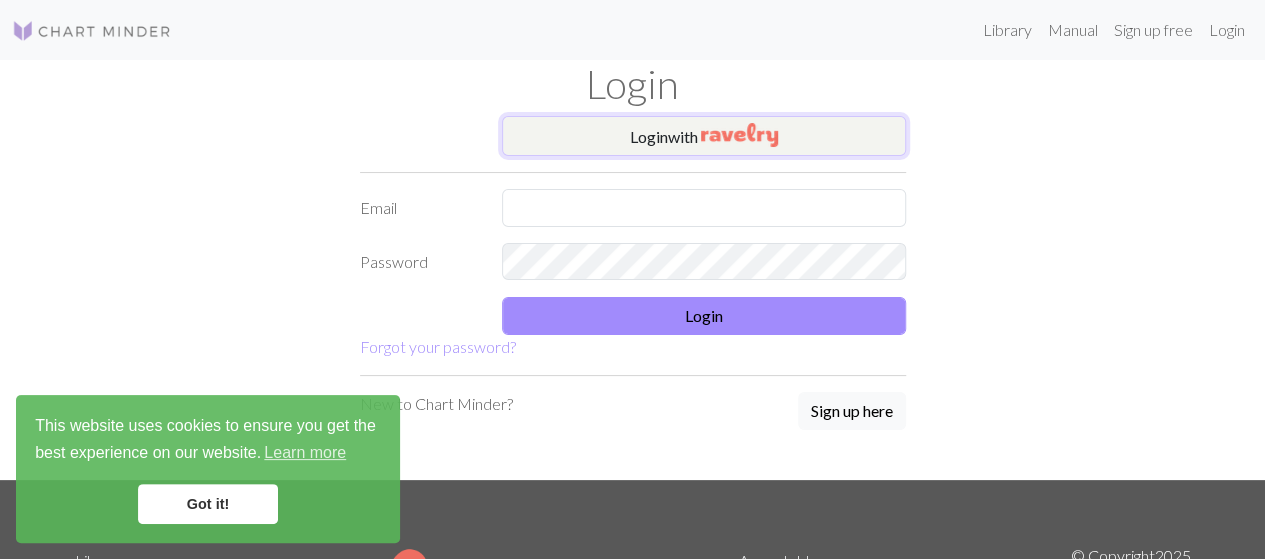 click on "Login  with" at bounding box center (704, 136) 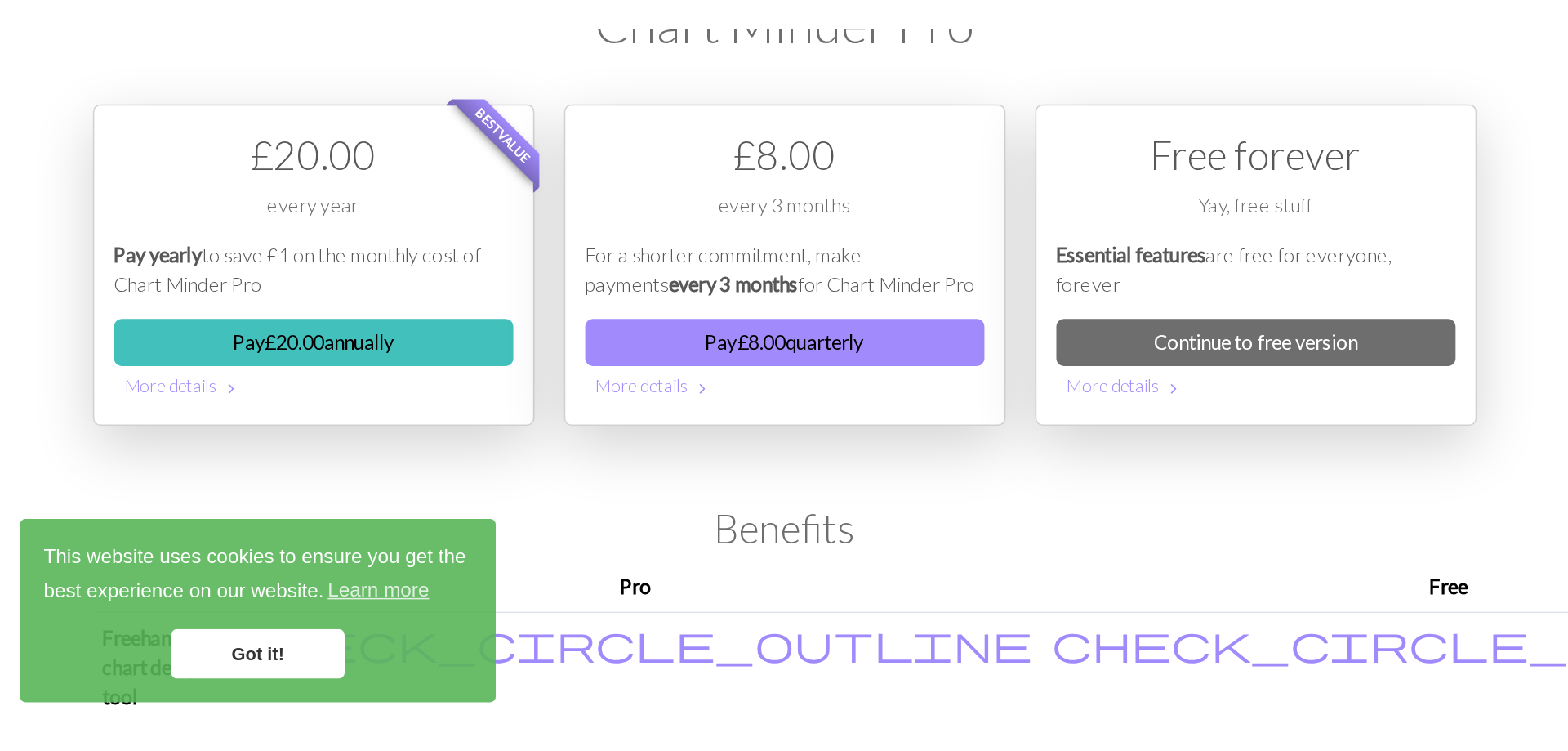 scroll, scrollTop: 0, scrollLeft: 0, axis: both 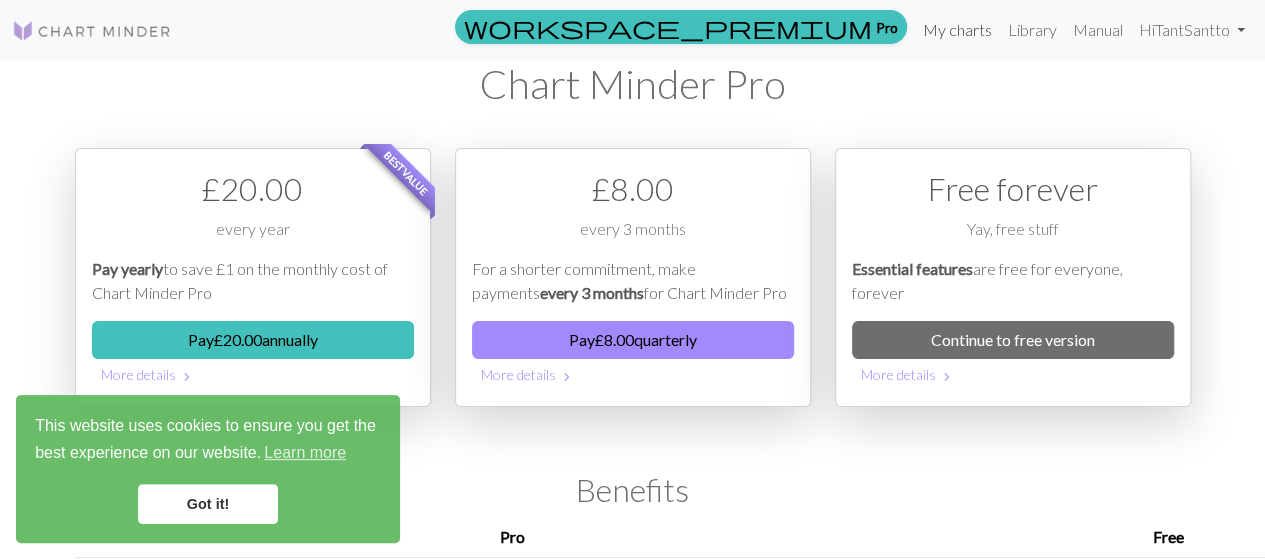 click on "My charts" at bounding box center [957, 30] 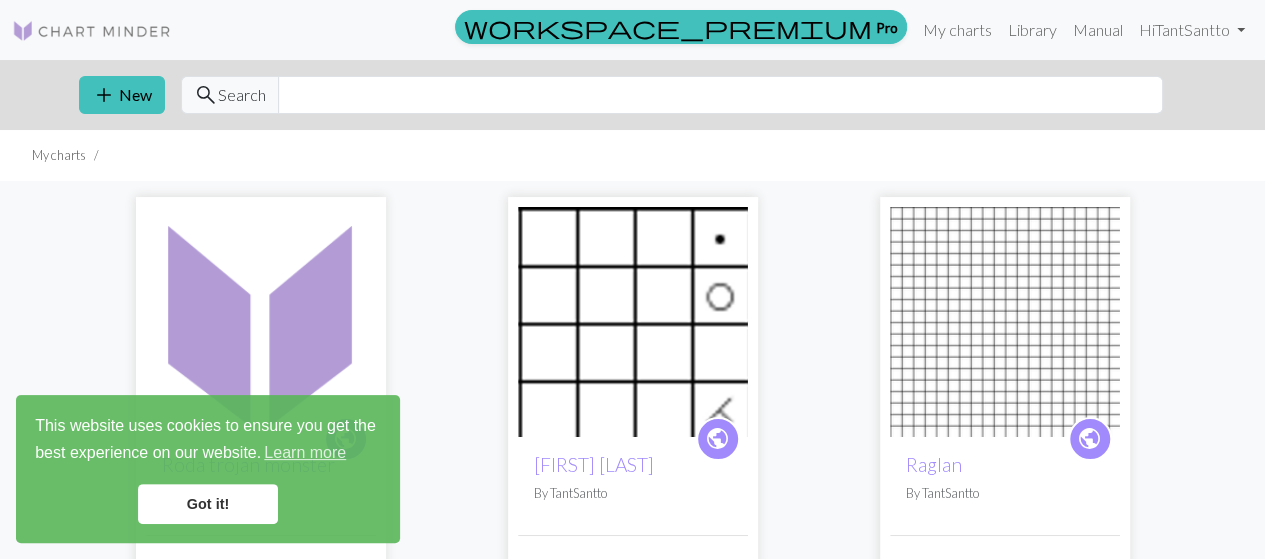 click on "Got it!" at bounding box center [208, 504] 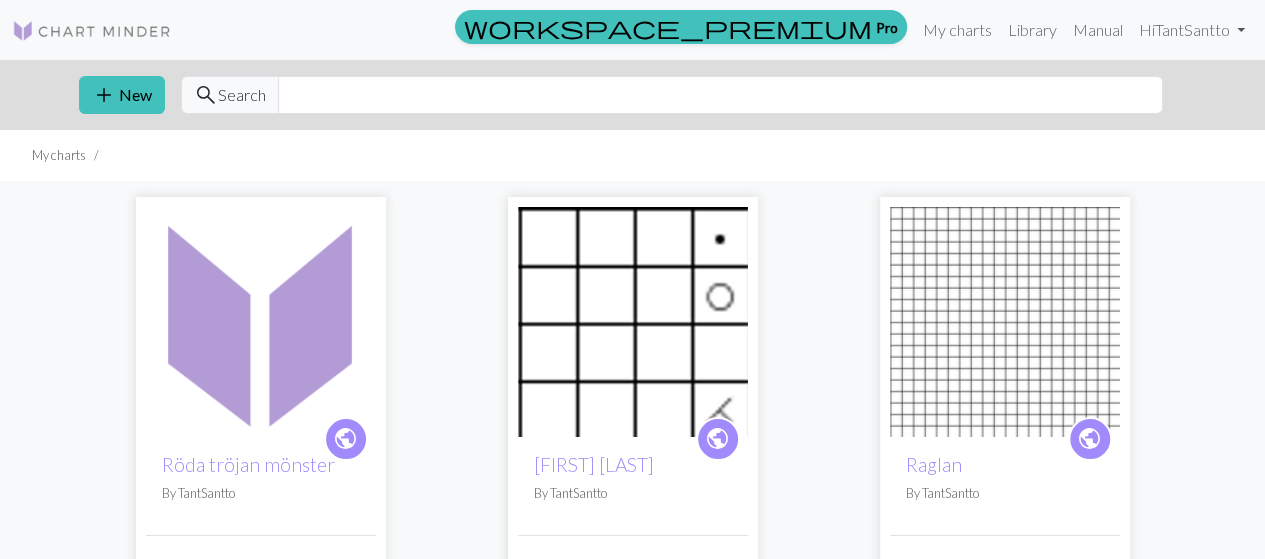 click at bounding box center (261, 322) 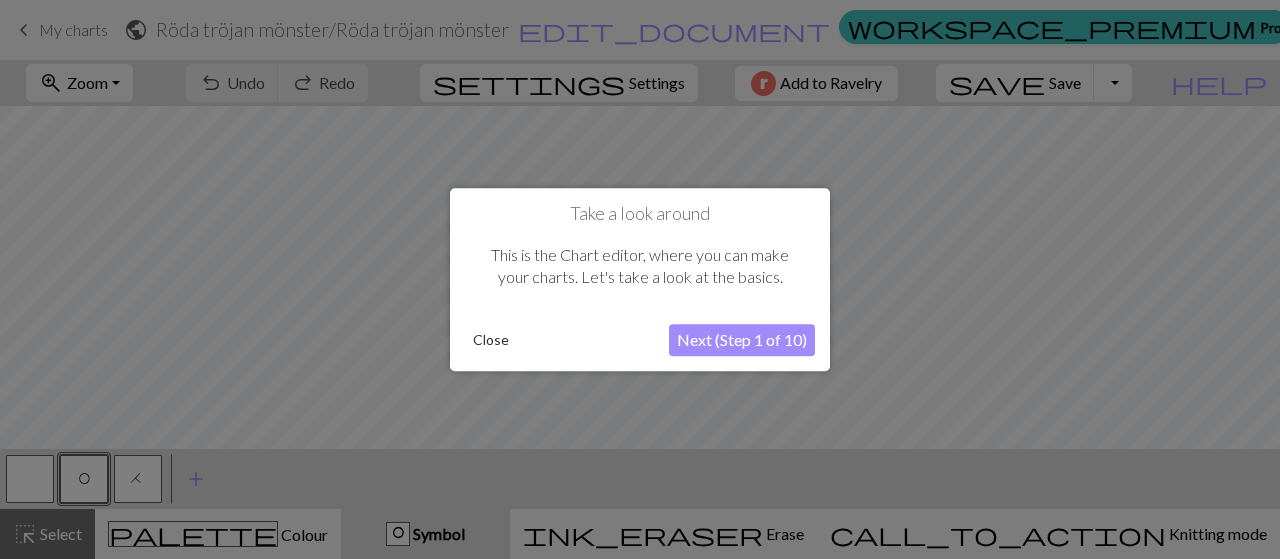 click on "Close" at bounding box center [491, 340] 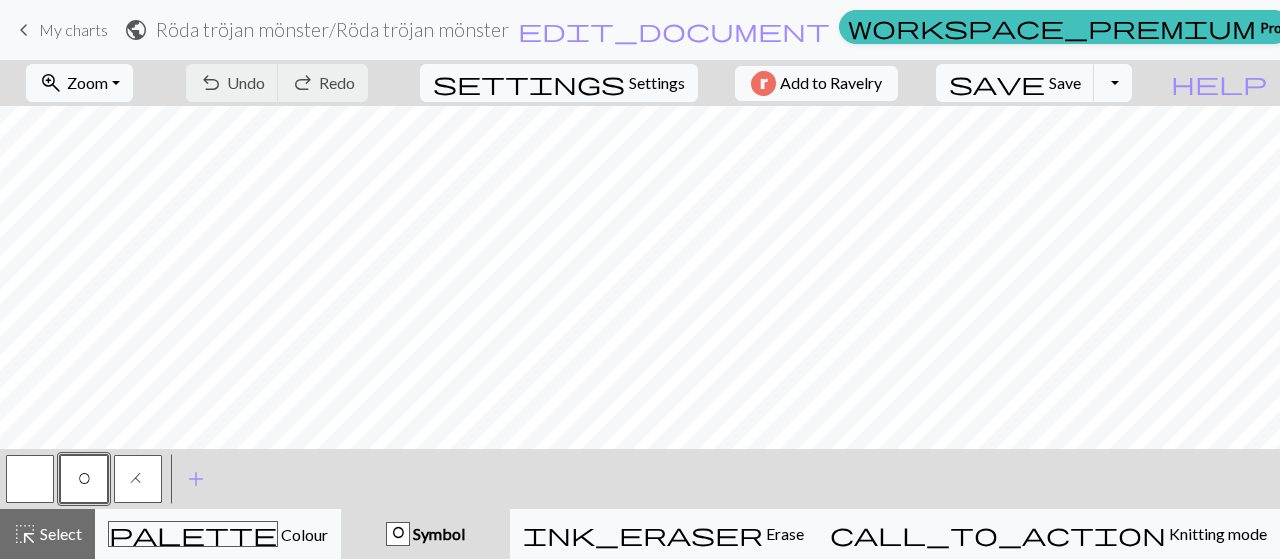 click on "ink_eraser" at bounding box center [643, 534] 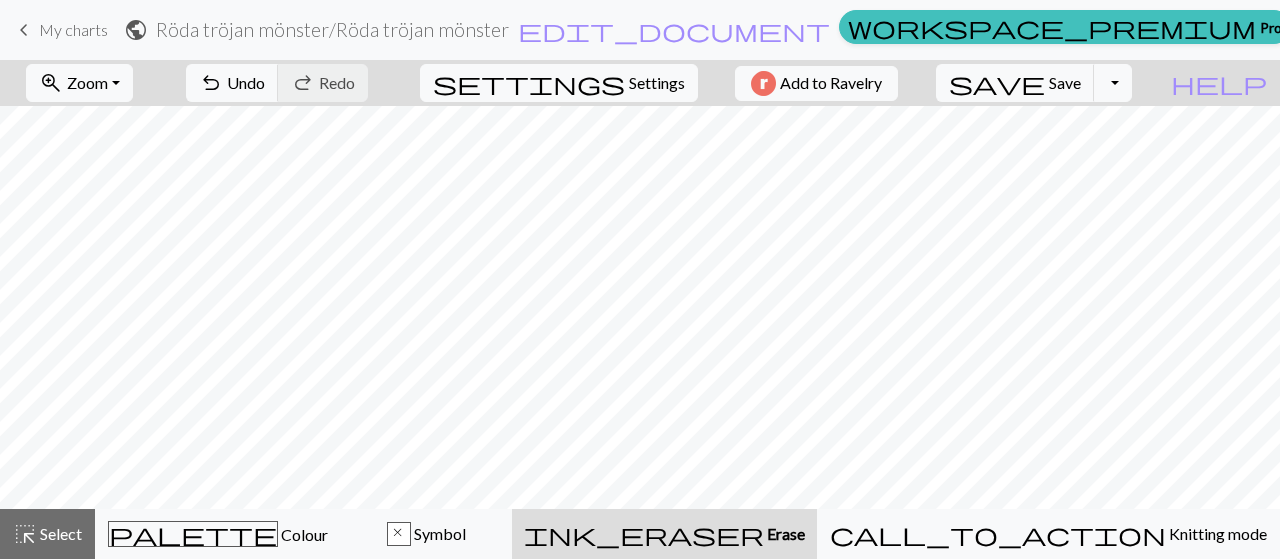 click on "call_to_action   Knitting mode   Knitting mode" at bounding box center [1048, 534] 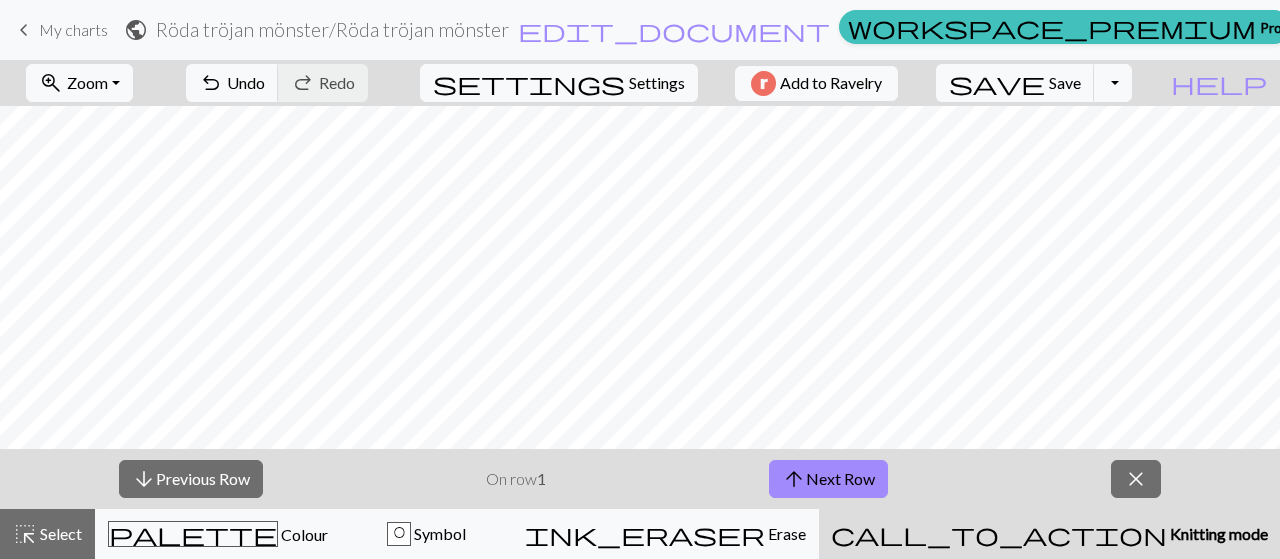 click on "O   Symbol" at bounding box center (426, 534) 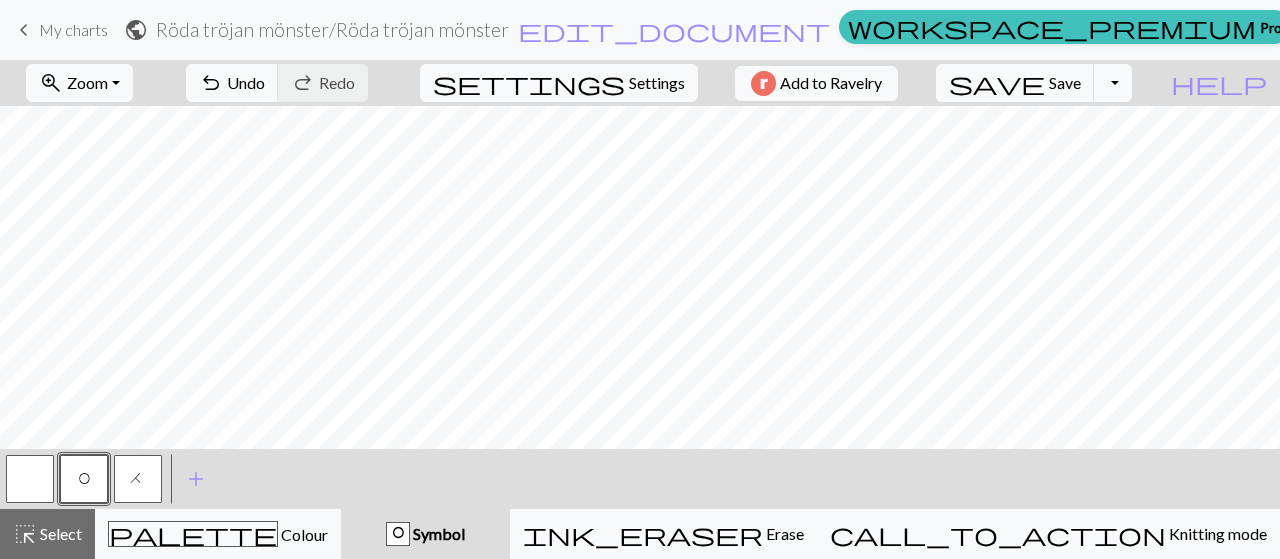 drag, startPoint x: 576, startPoint y: 81, endPoint x: 590, endPoint y: 81, distance: 14 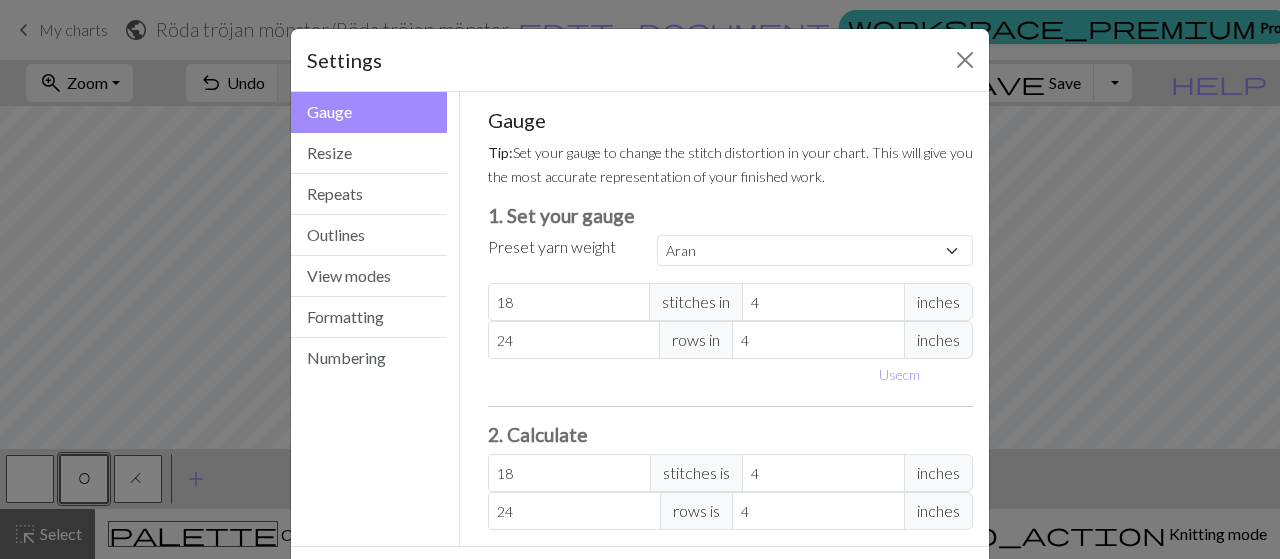 click on "inches" at bounding box center [938, 302] 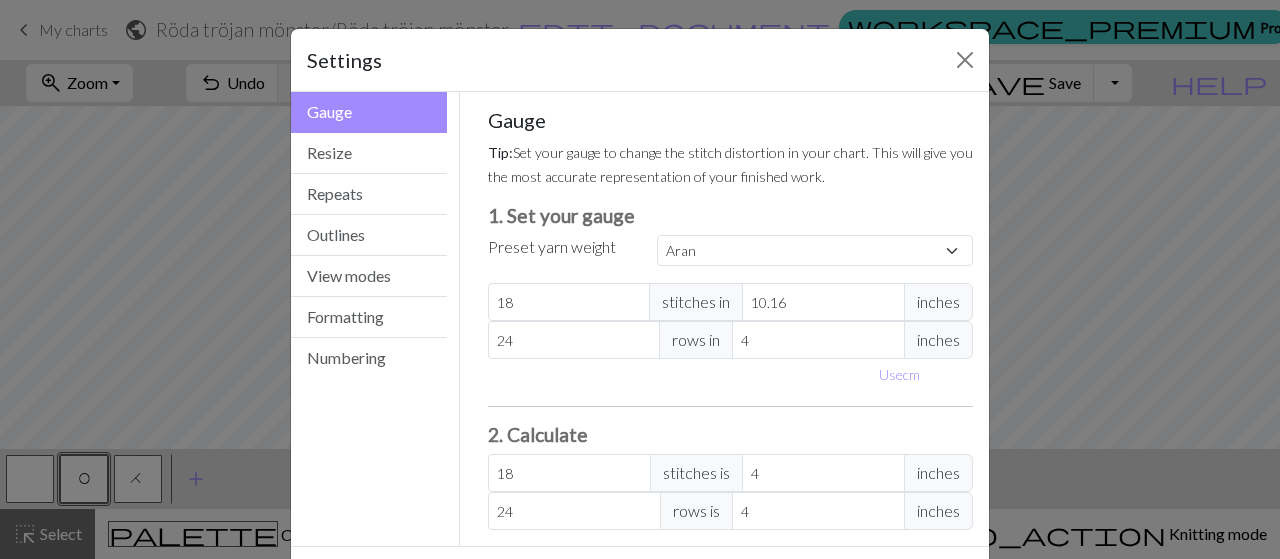 type on "10.16" 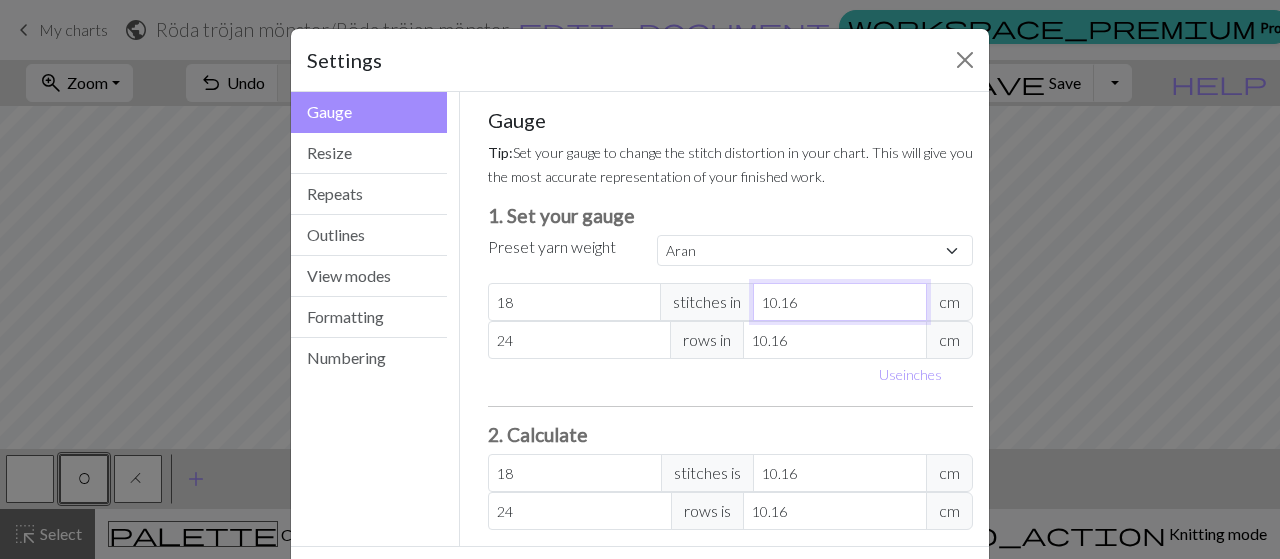 click on "10.16" at bounding box center [840, 302] 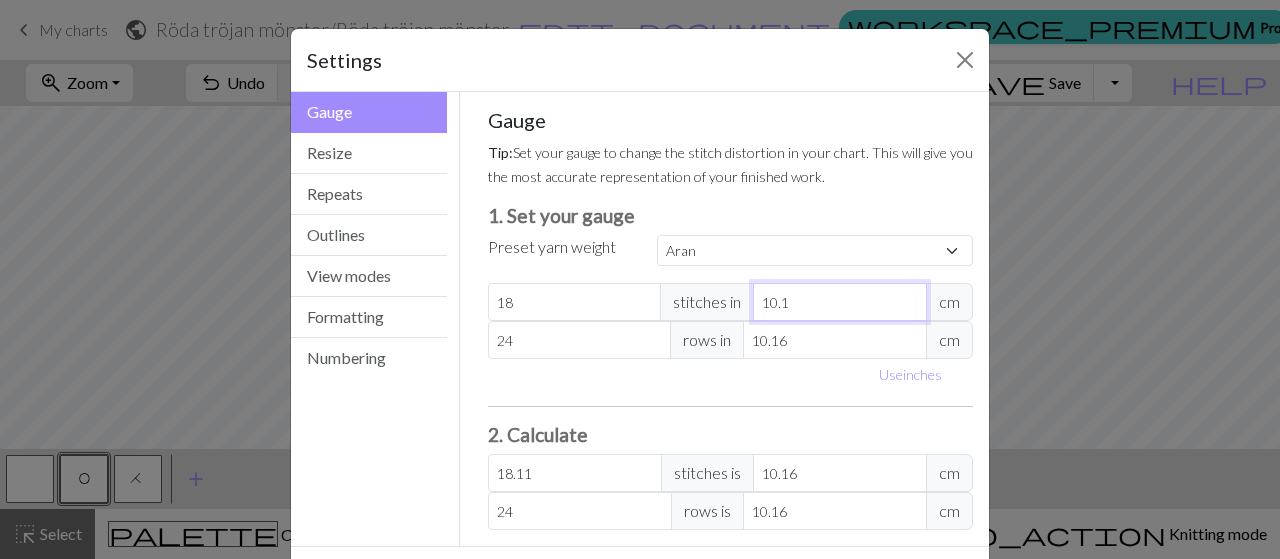 type on "10" 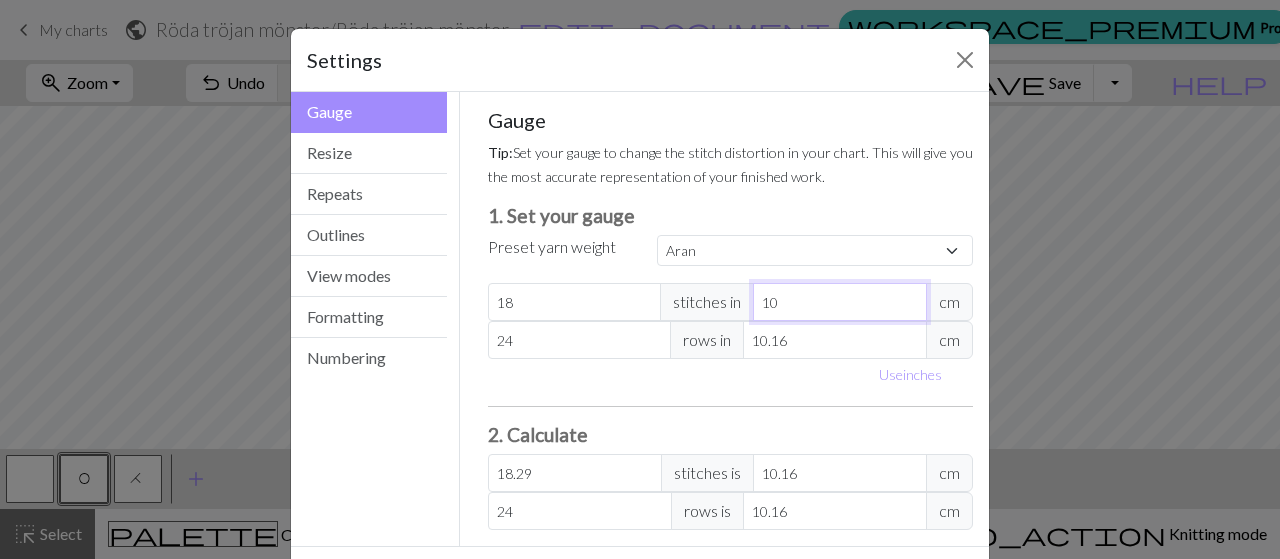 type on "10" 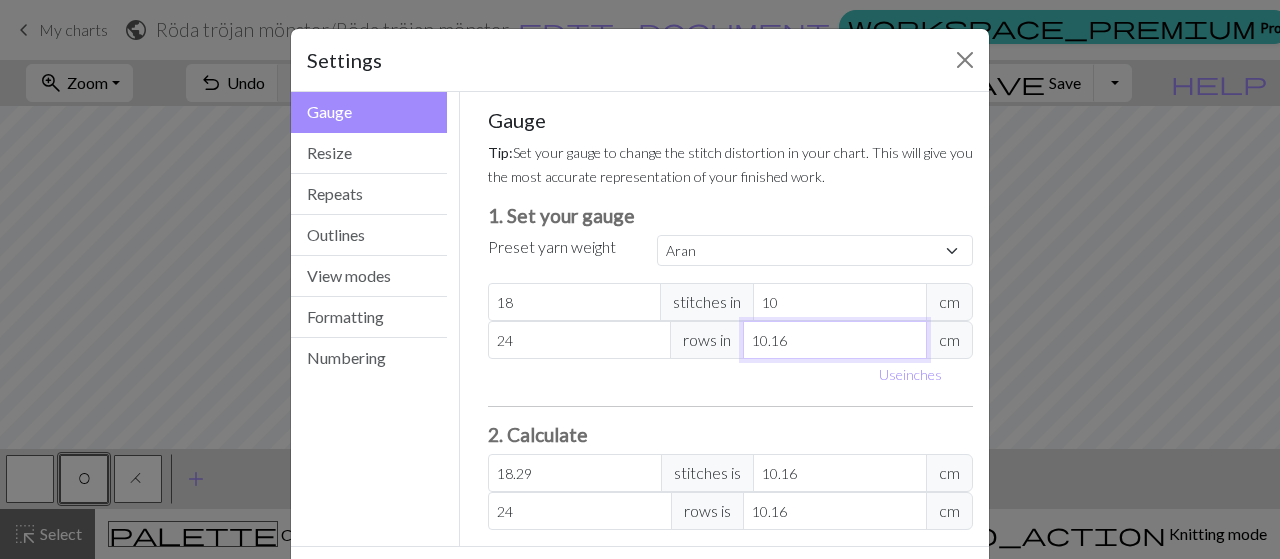 click on "10.16" at bounding box center [835, 340] 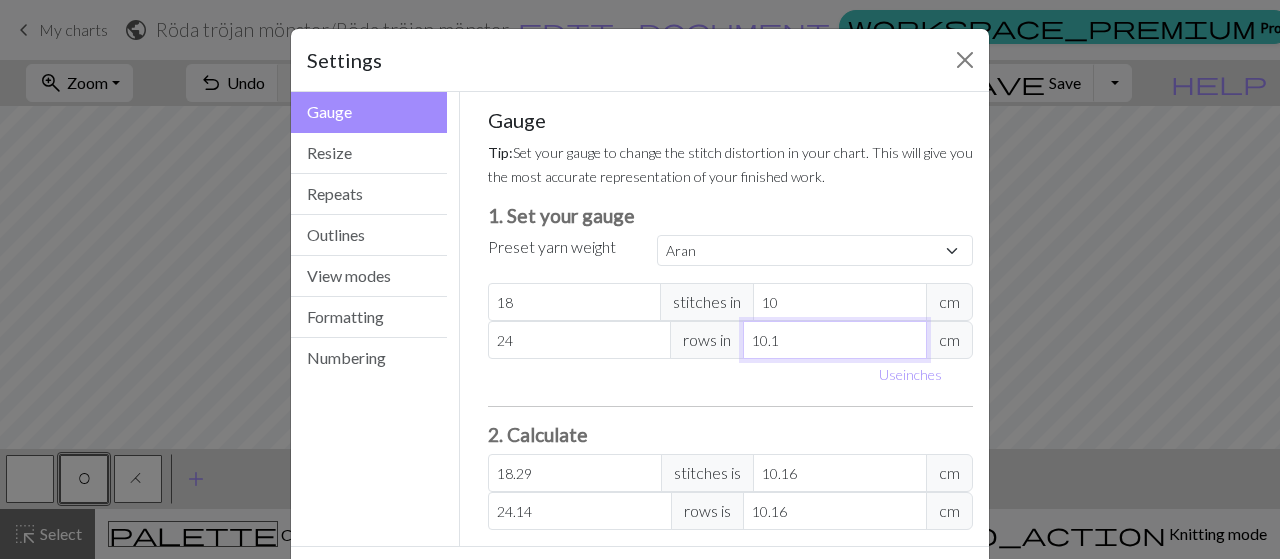 type on "10" 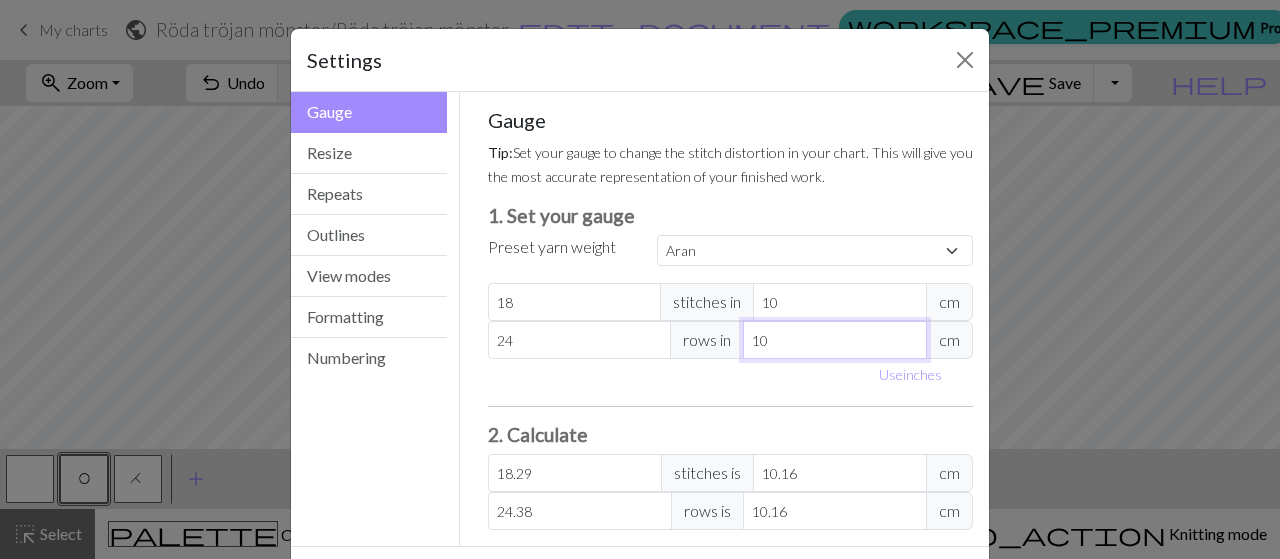 type on "10" 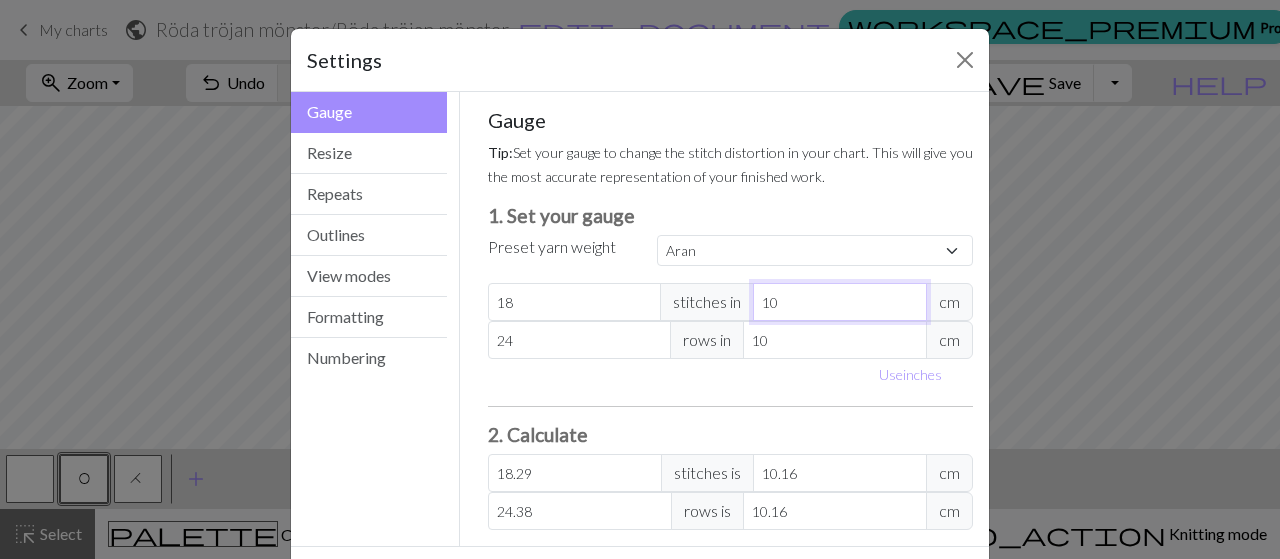 click on "10" at bounding box center (840, 302) 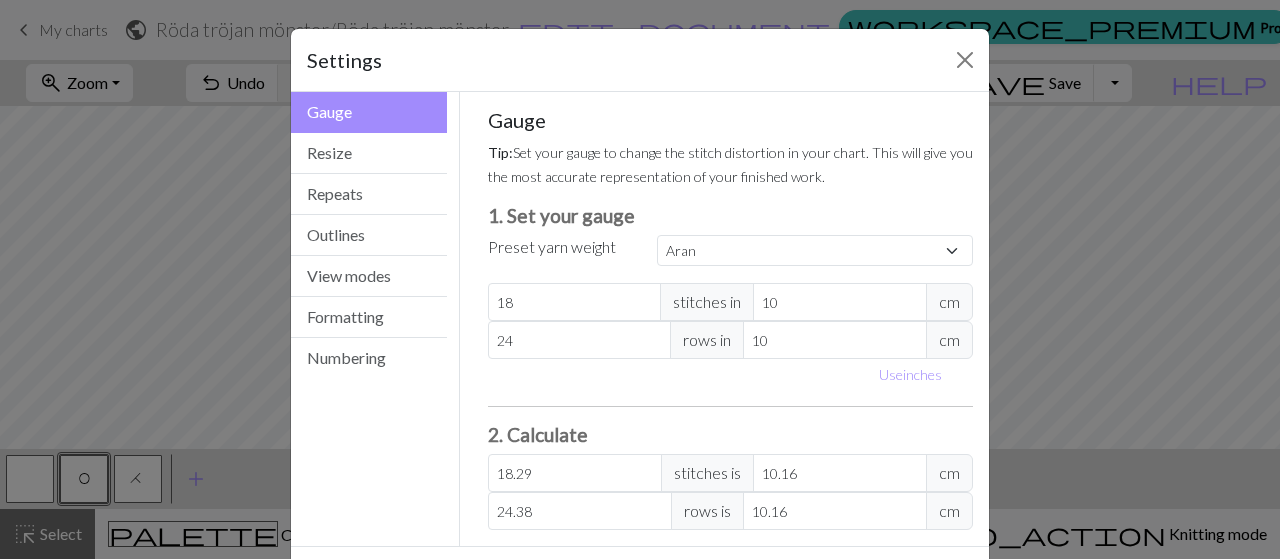 click on "Gauge Tip:  Set your gauge to change the stitch distortion in your chart. This will give you the most accurate representation of your finished work. 1. Set your gauge Preset yarn weight Custom Square Lace Light Fingering Fingering Sport Double knit Worsted Aran Bulky Super Bulky 18 stitches in  10 cm 24 rows in  10 cm Use  inches 2. Calculate 18.29 stitches is 10.16 cm 24.38 rows is 10.16 cm" at bounding box center (731, 319) 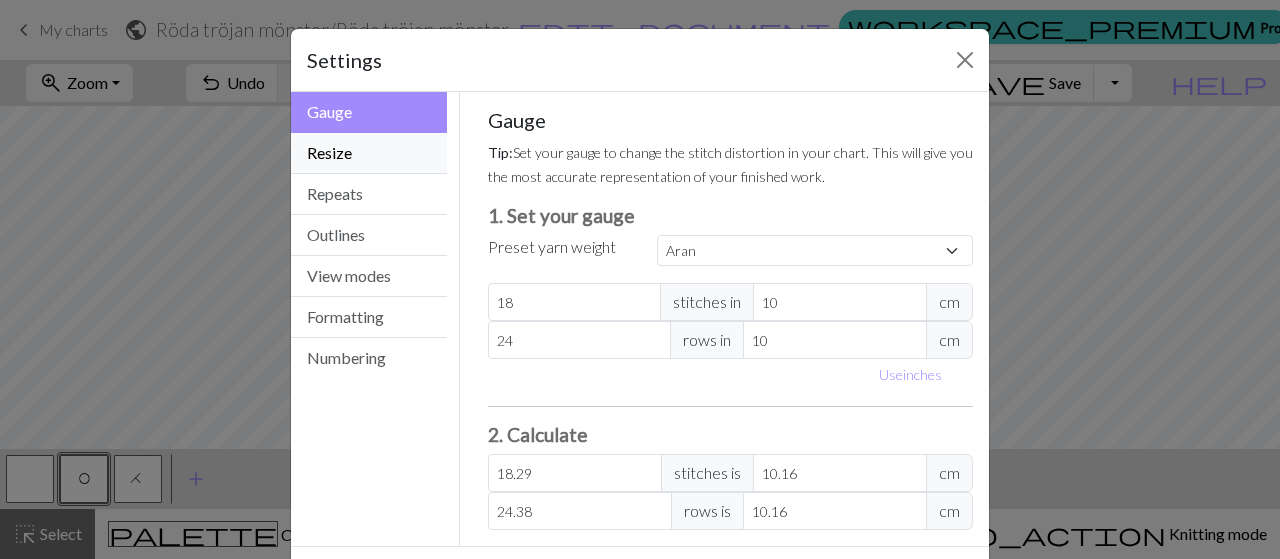 click on "Resize" at bounding box center (369, 153) 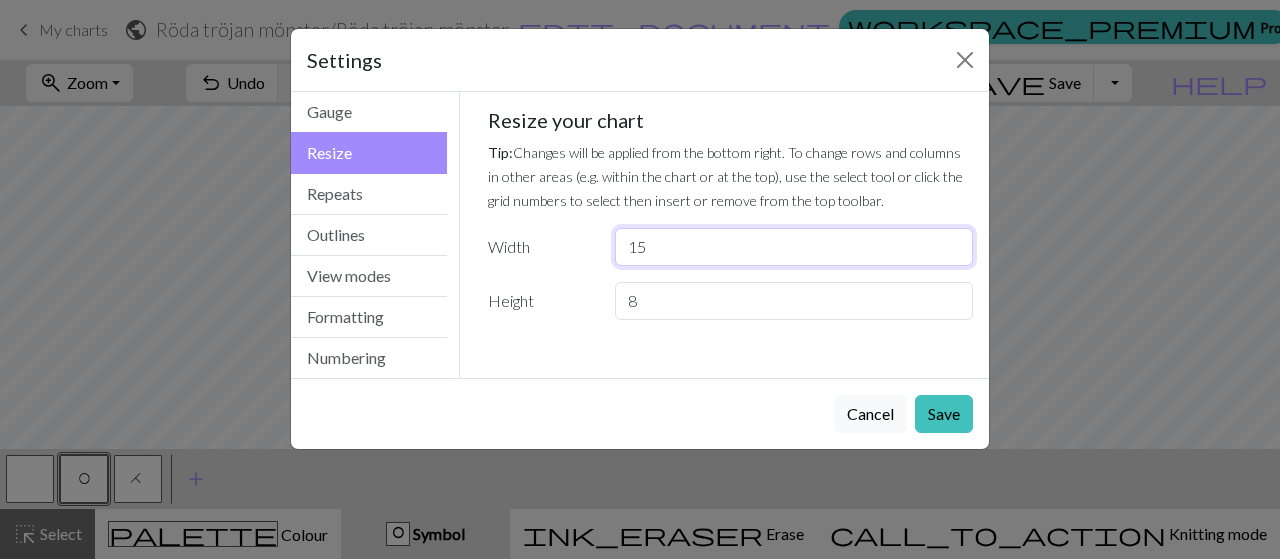 drag, startPoint x: 676, startPoint y: 249, endPoint x: 610, endPoint y: 235, distance: 67.46851 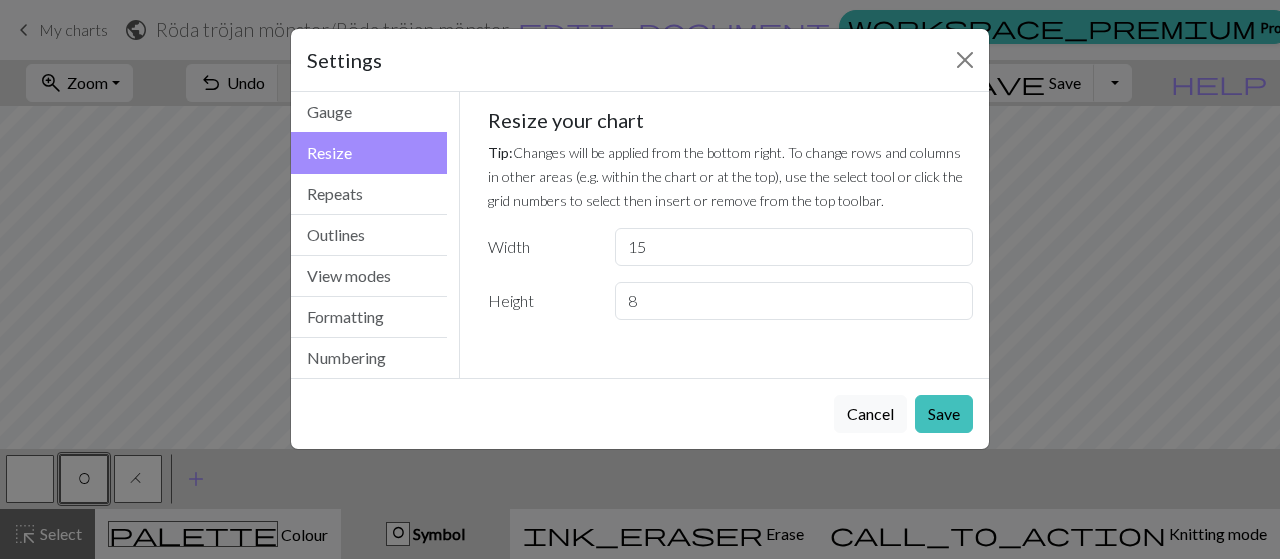 click on "15" at bounding box center [794, 247] 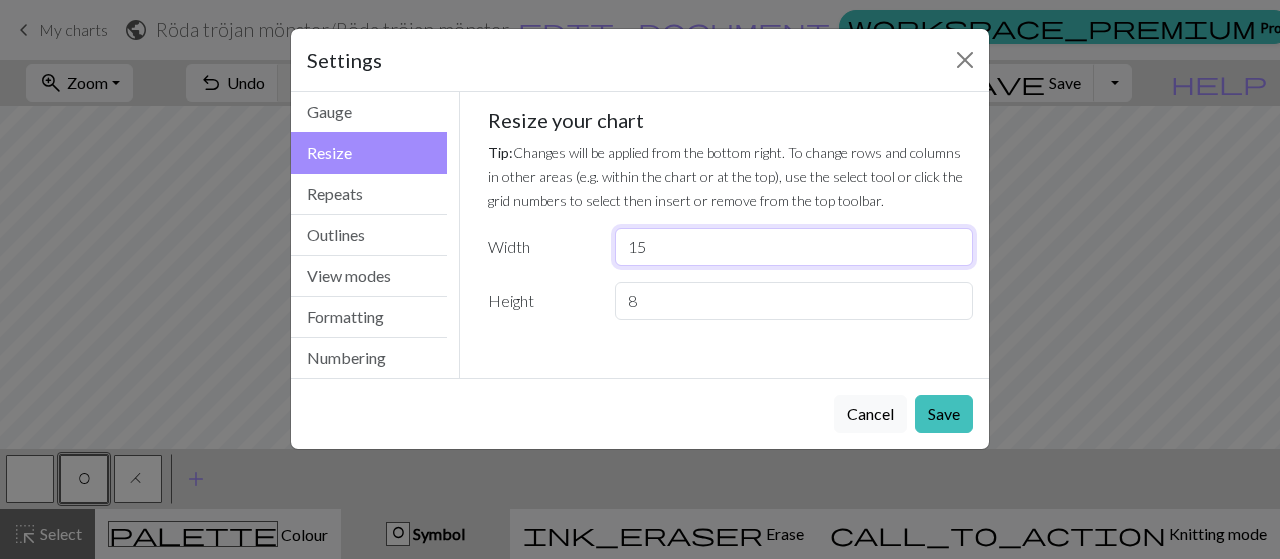 drag, startPoint x: 644, startPoint y: 246, endPoint x: 604, endPoint y: 241, distance: 40.311287 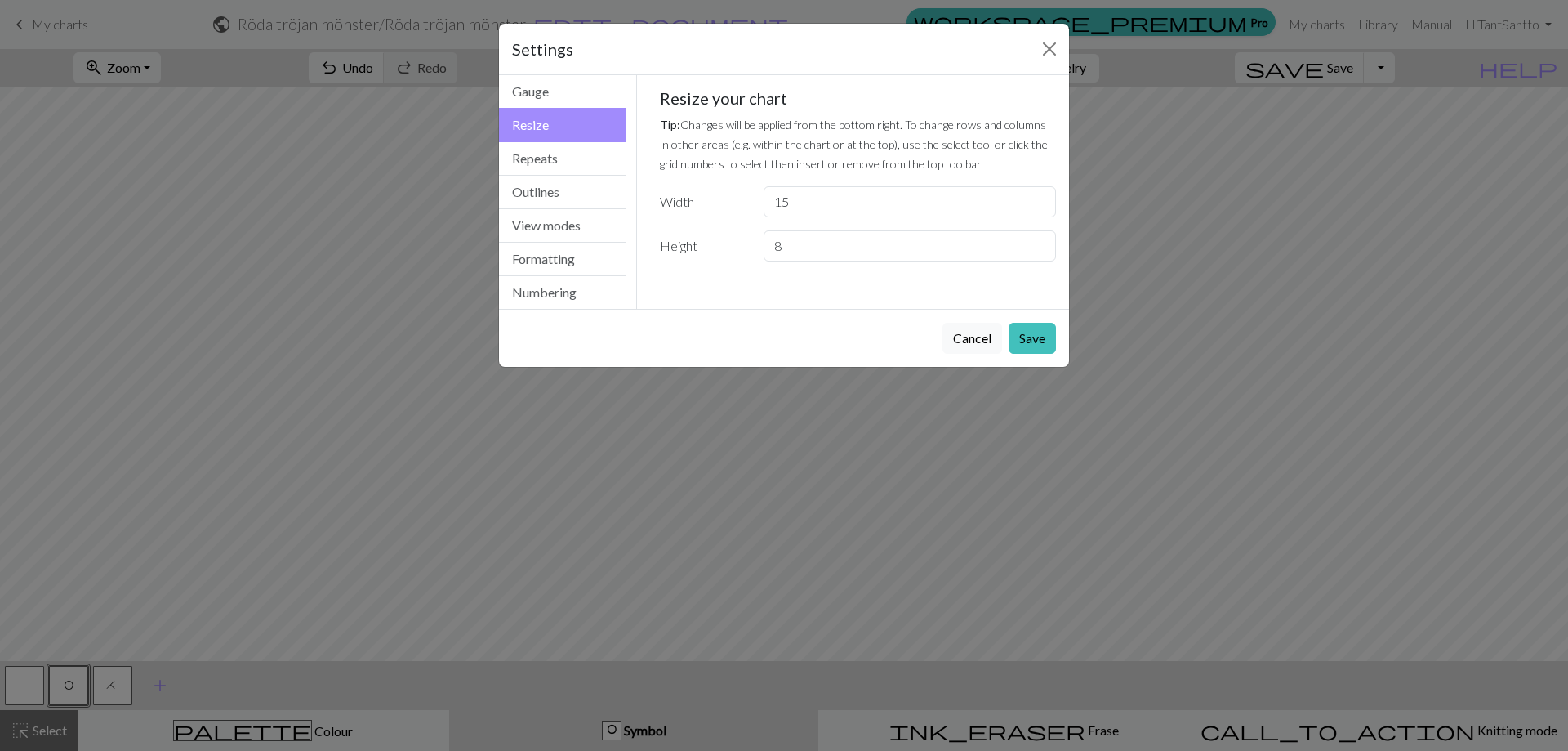 drag, startPoint x: 989, startPoint y: 341, endPoint x: 751, endPoint y: 356, distance: 238.4722 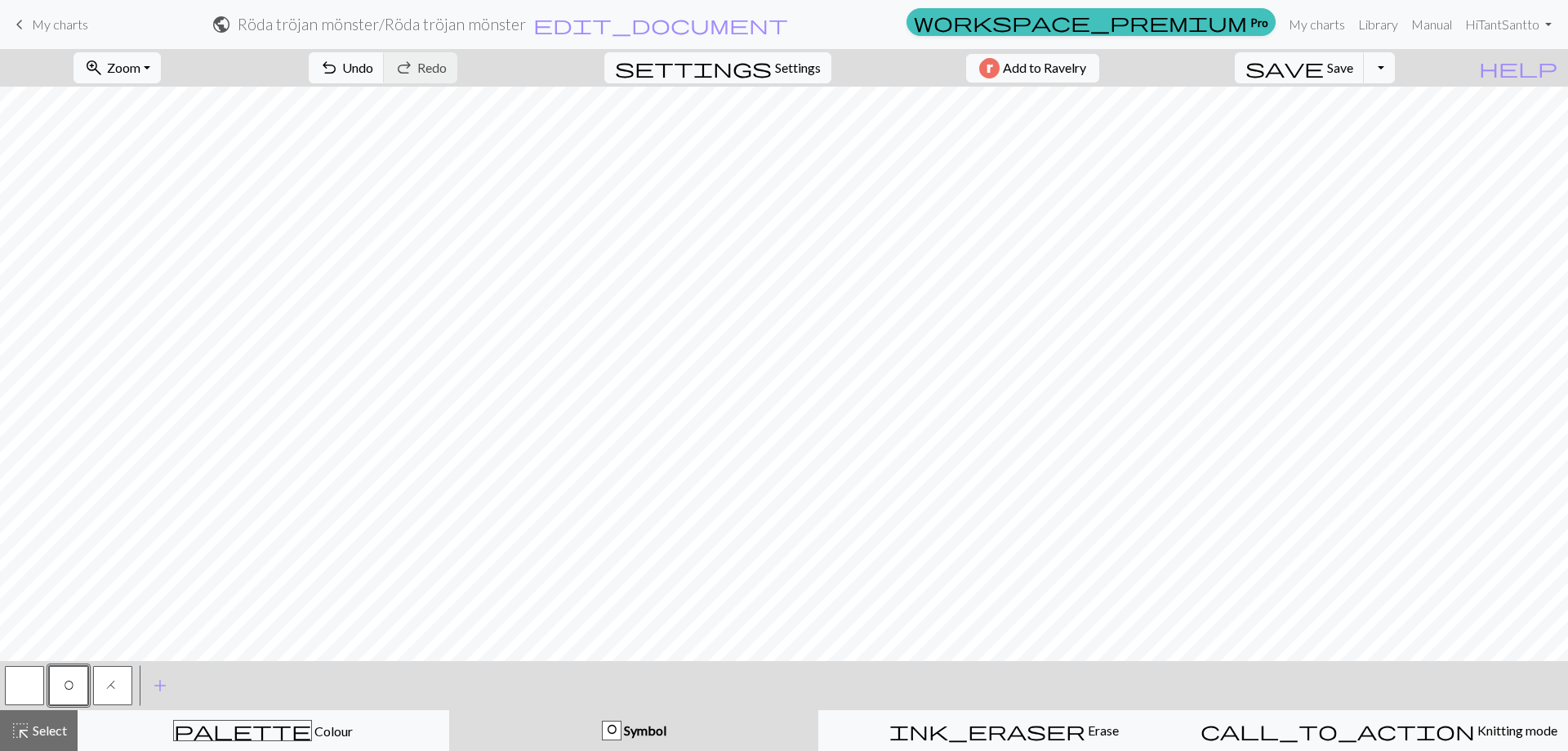 click on "H" at bounding box center [113, 687] 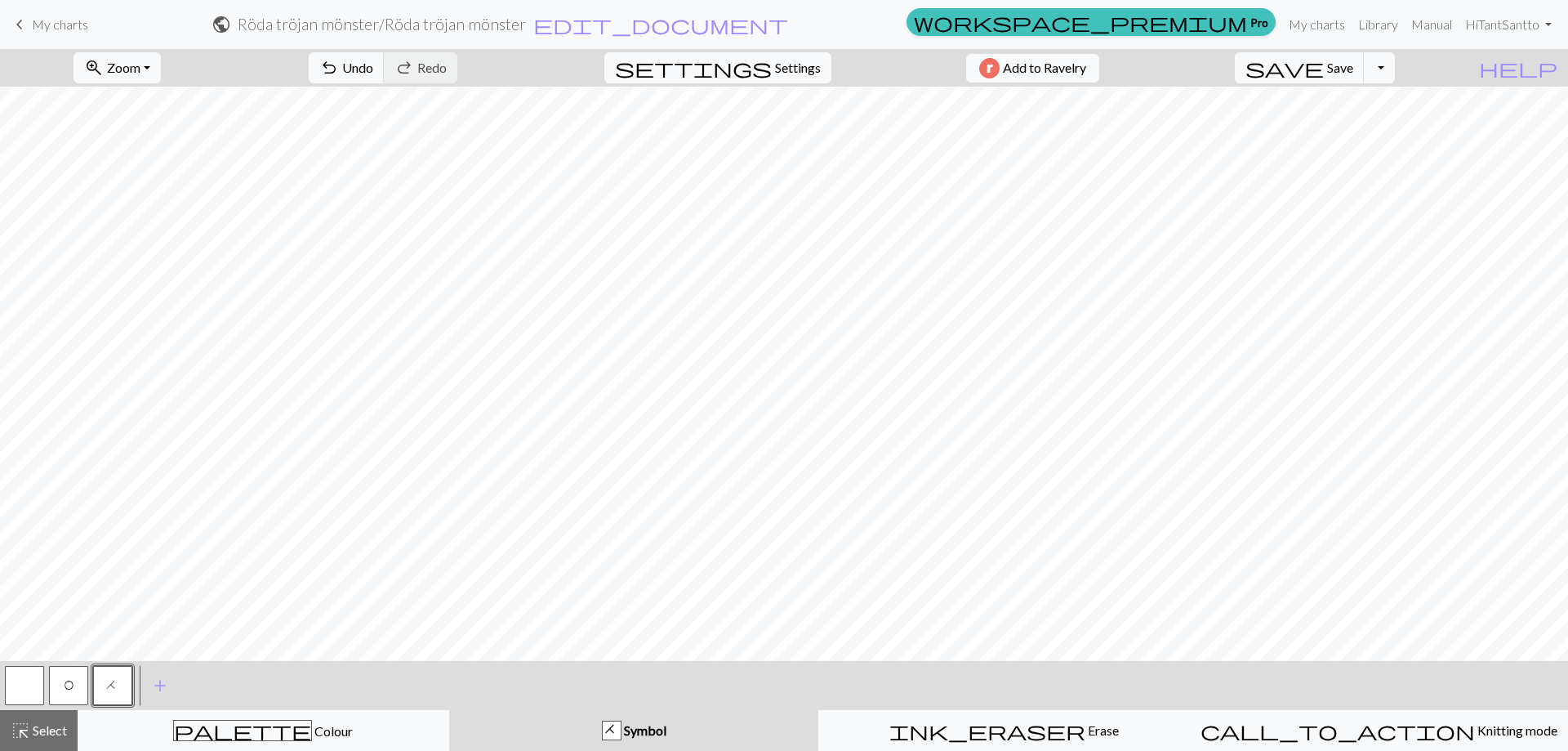 drag, startPoint x: 69, startPoint y: 677, endPoint x: 127, endPoint y: 663, distance: 59.66574 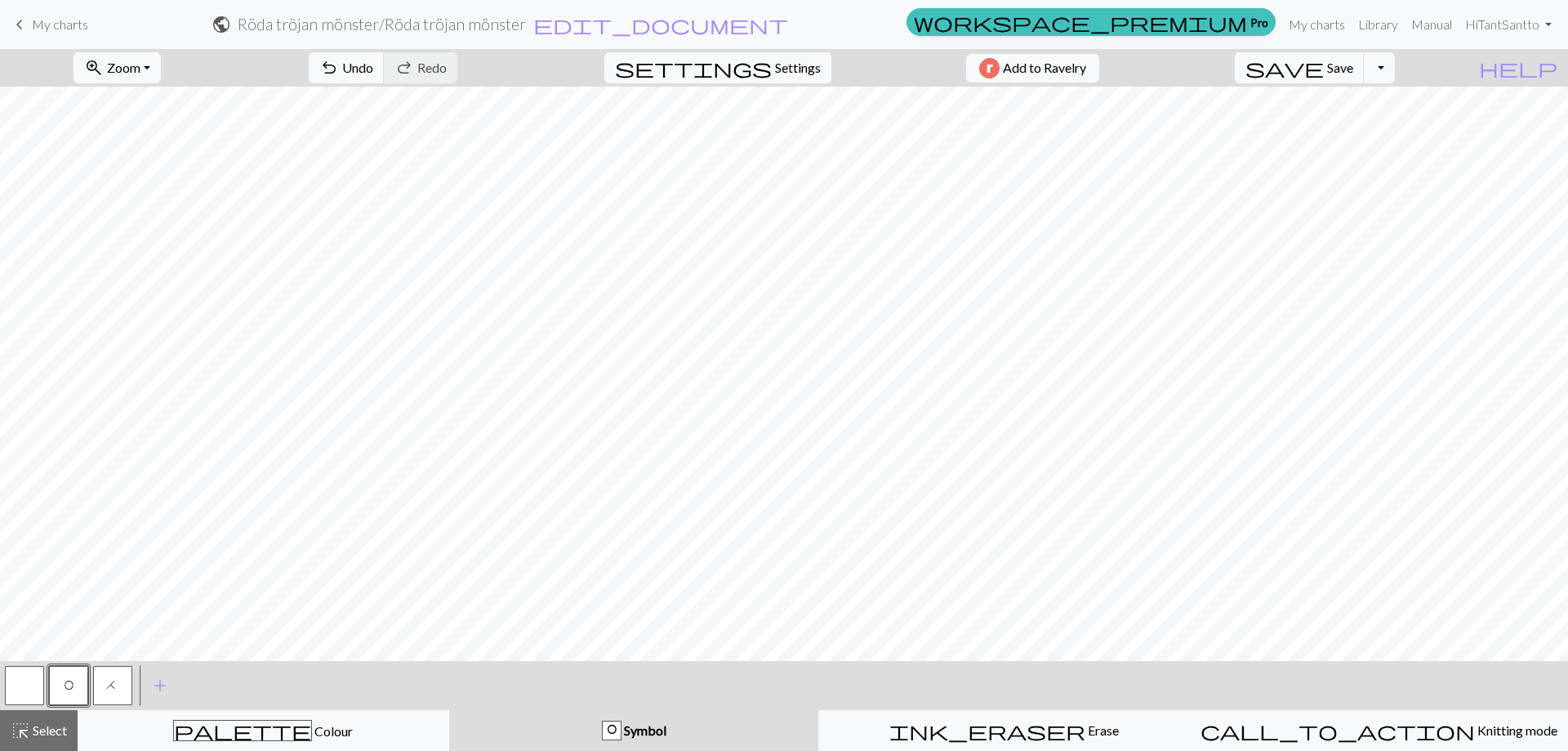 click on "H" at bounding box center [113, 687] 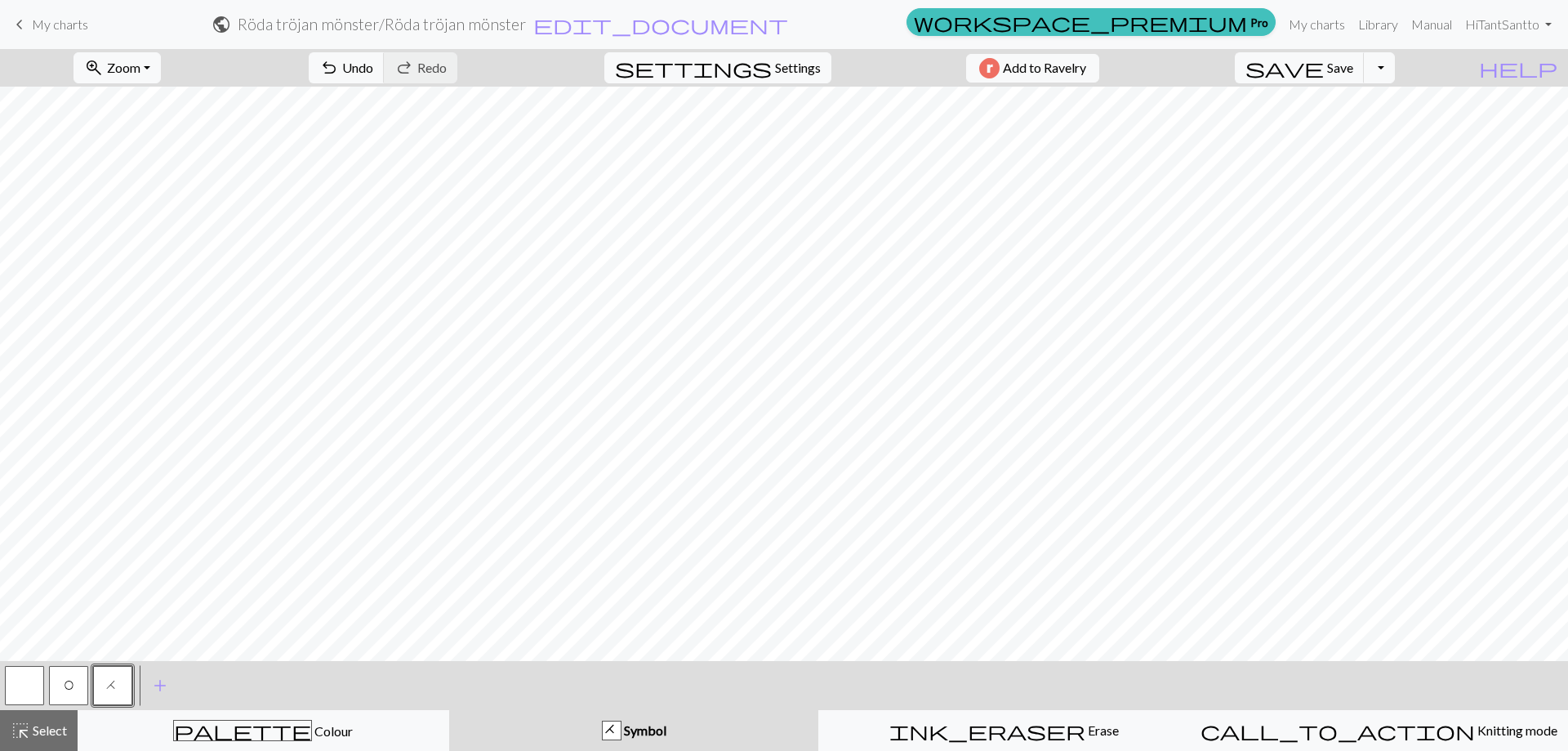 click on "Settings" at bounding box center (798, 68) 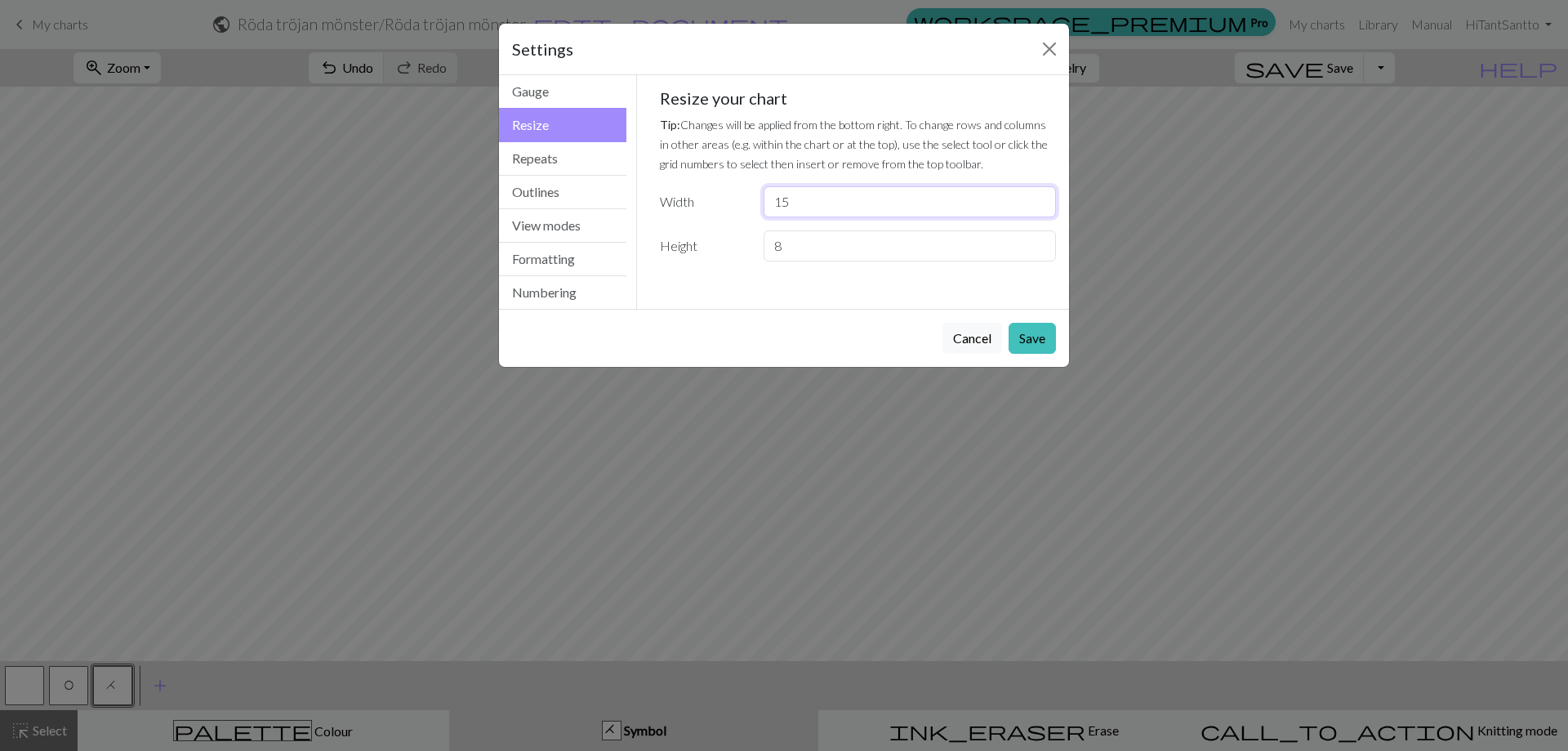 click on "15" at bounding box center (910, 202) 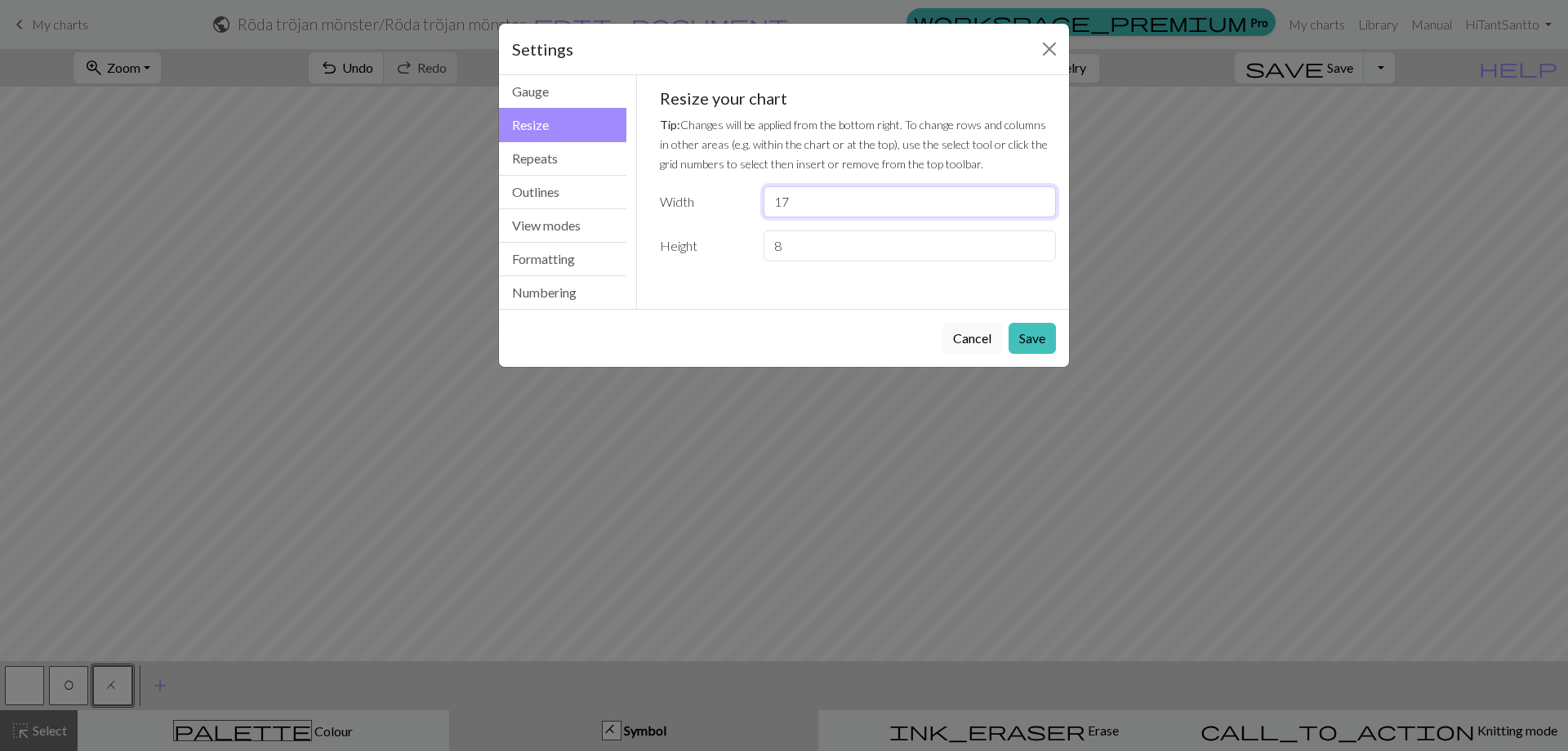 type on "17" 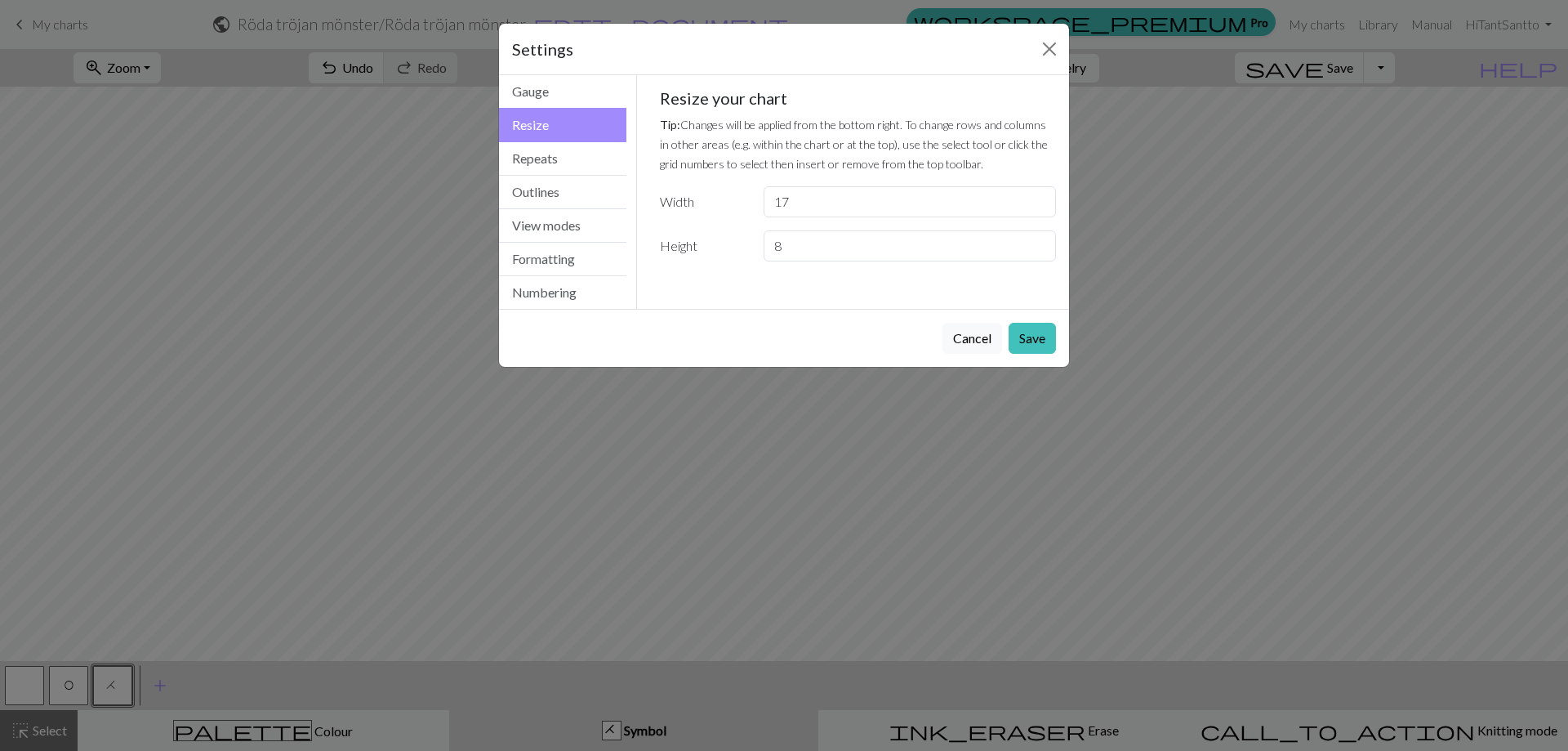 click on "Save" at bounding box center [1032, 338] 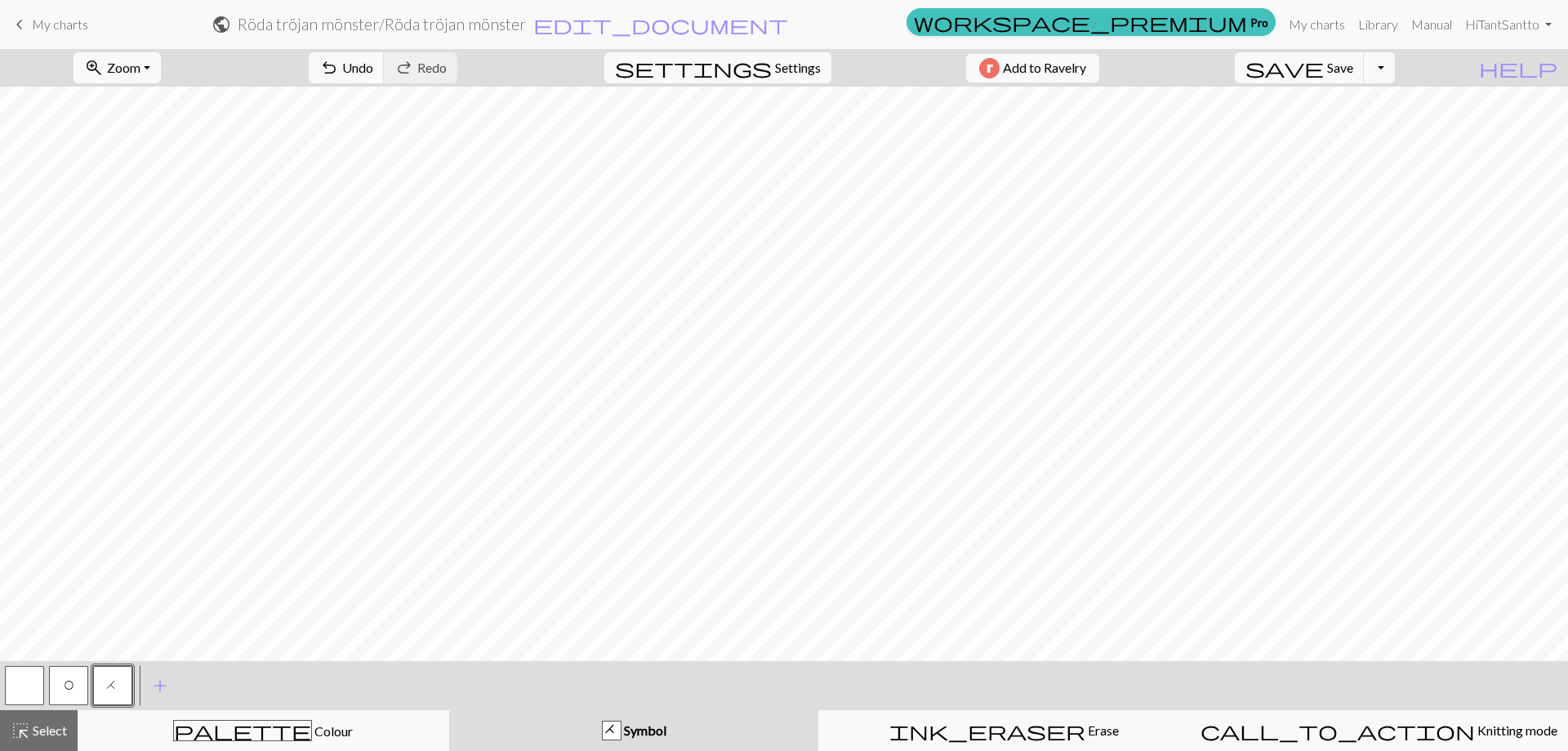 click on "ink_eraser   Erase   Erase" at bounding box center (1004, 731) 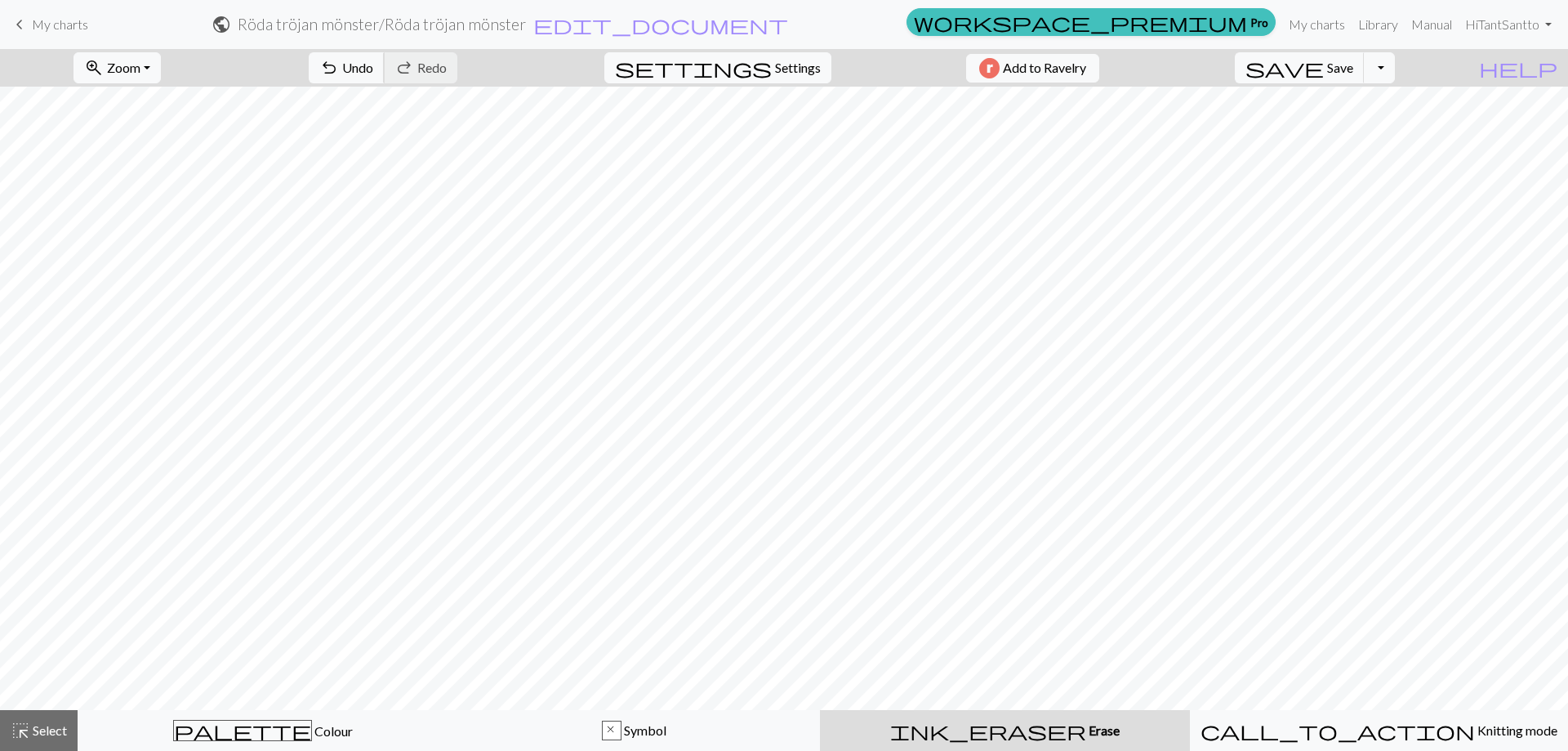 click on "undo Undo Undo" at bounding box center (346, 68) 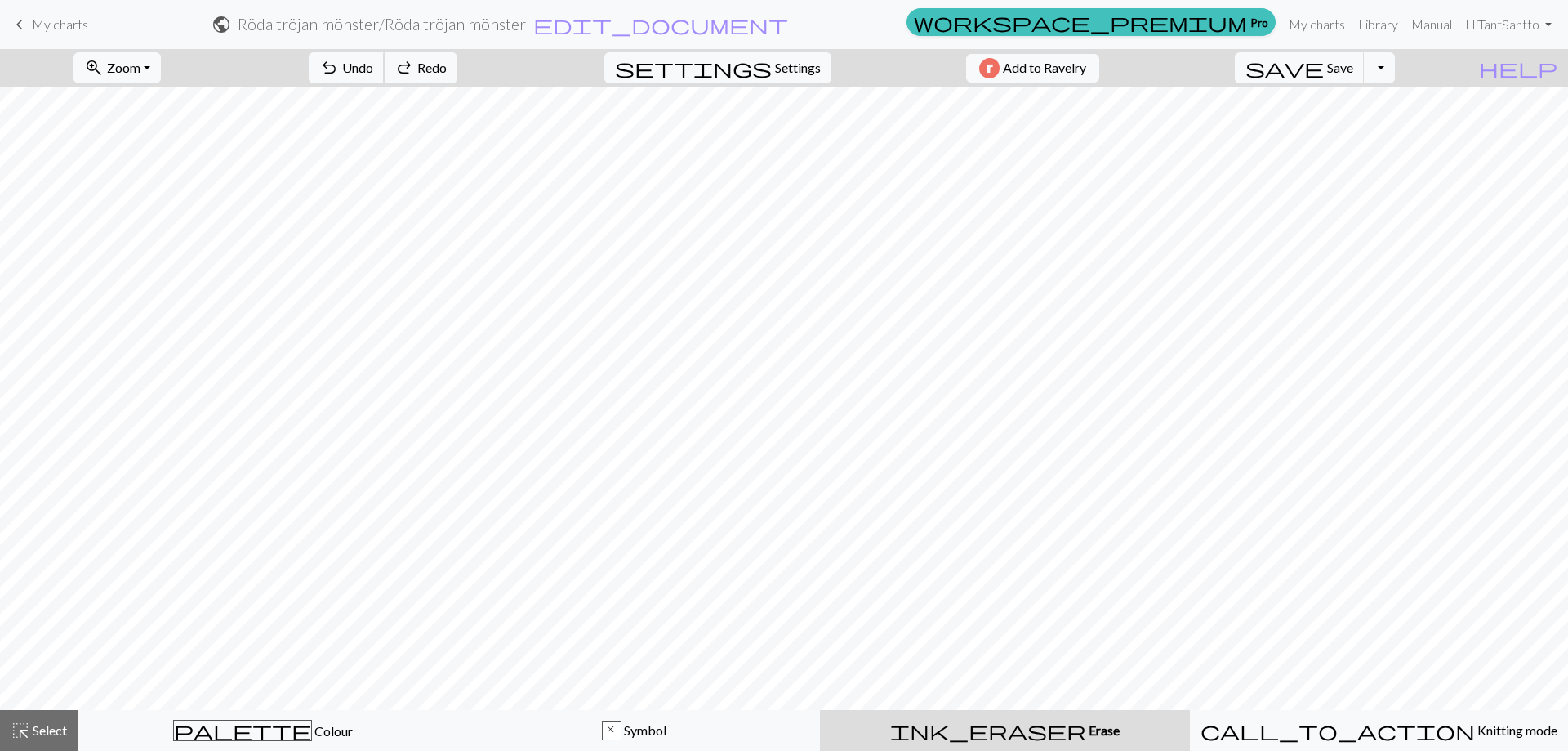 click on "undo" at bounding box center [329, 68] 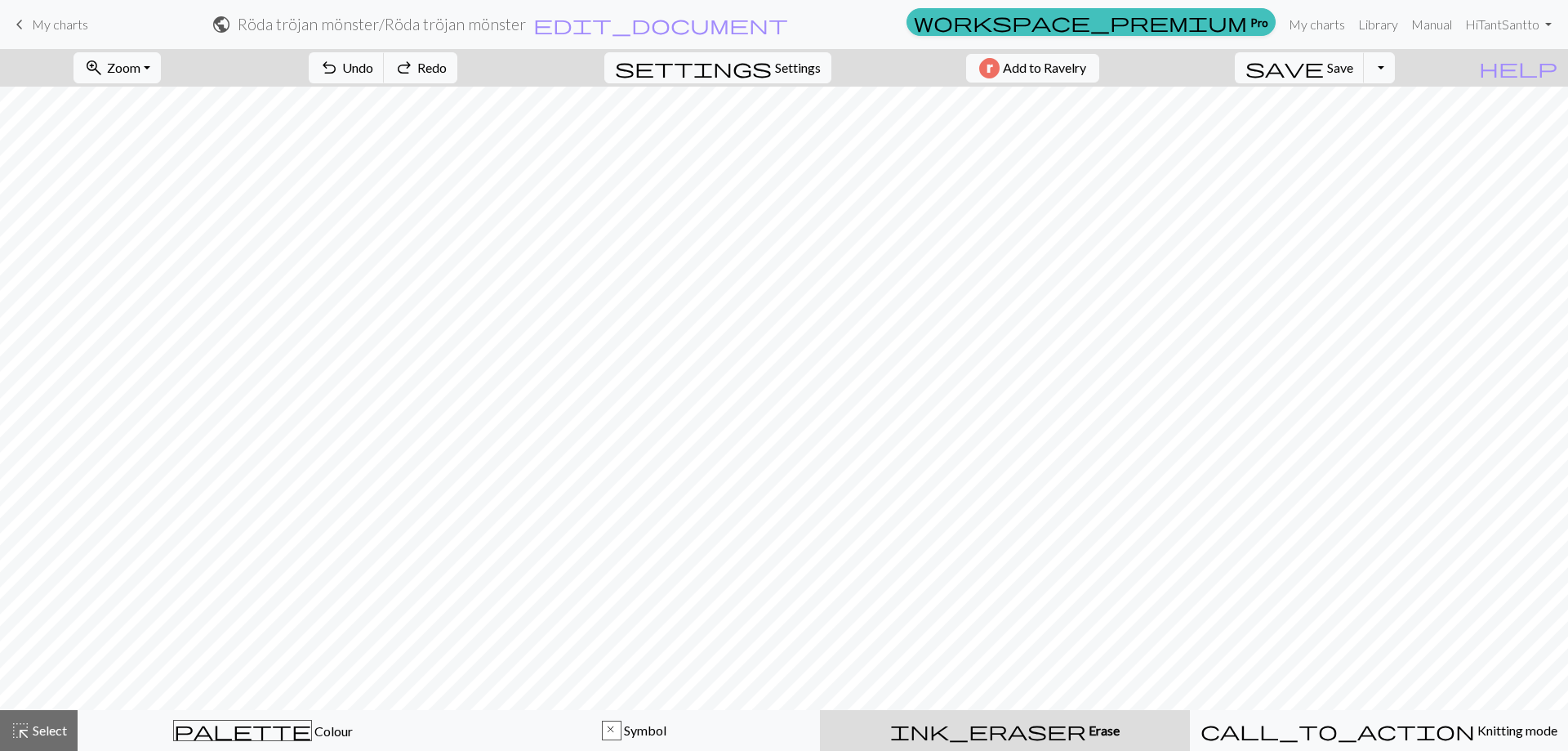 click on "settings  Settings" at bounding box center (718, 68) 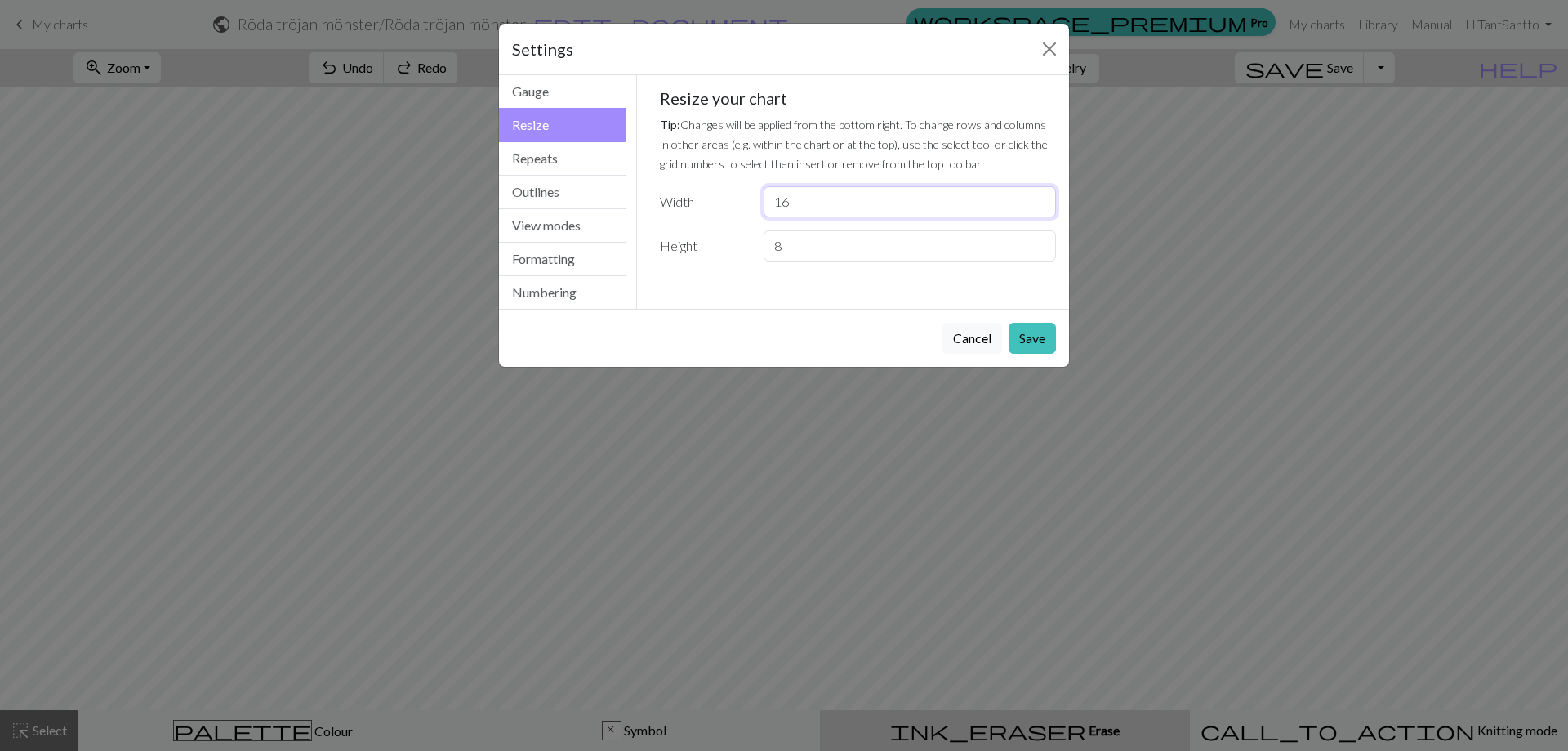 click on "16" at bounding box center [910, 202] 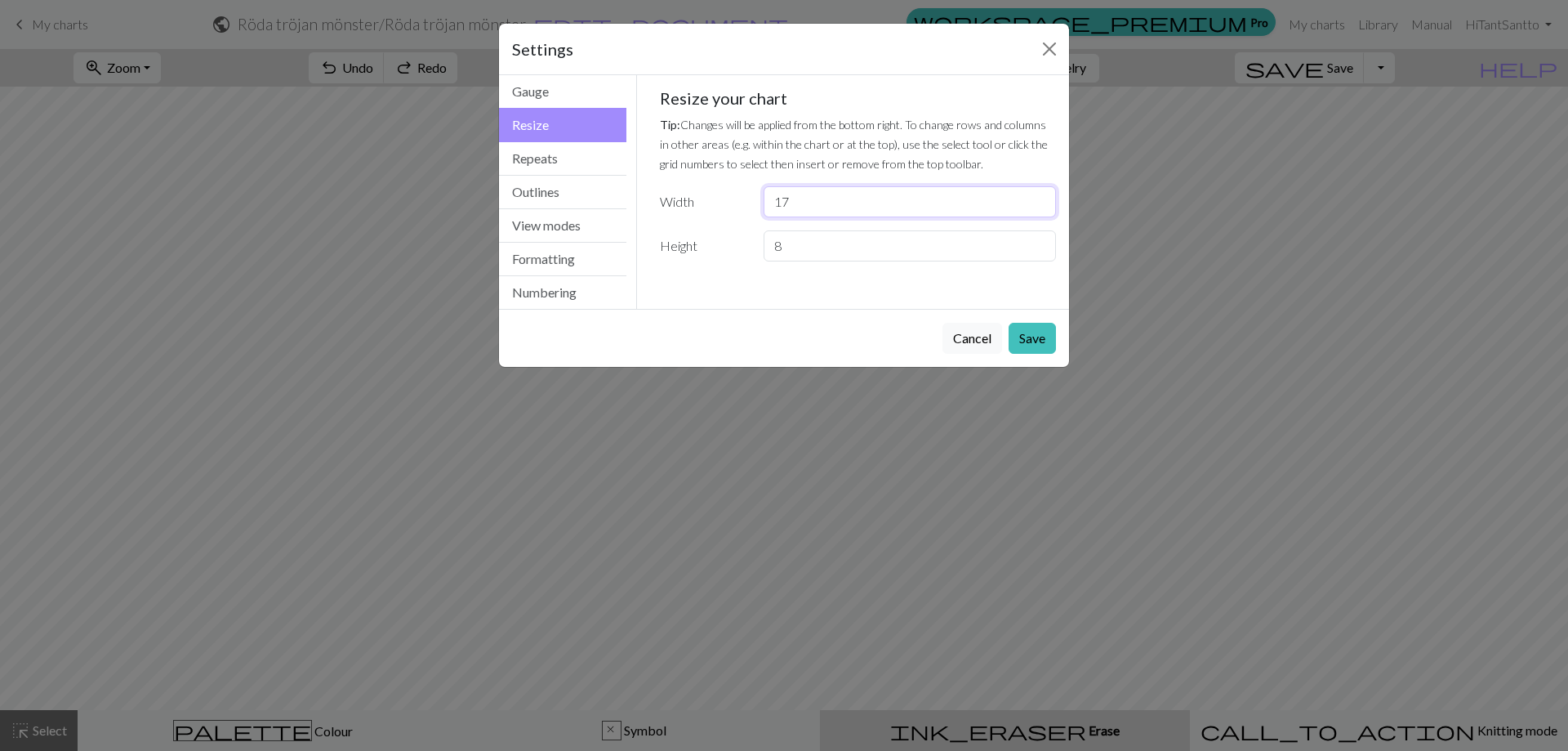 type on "17" 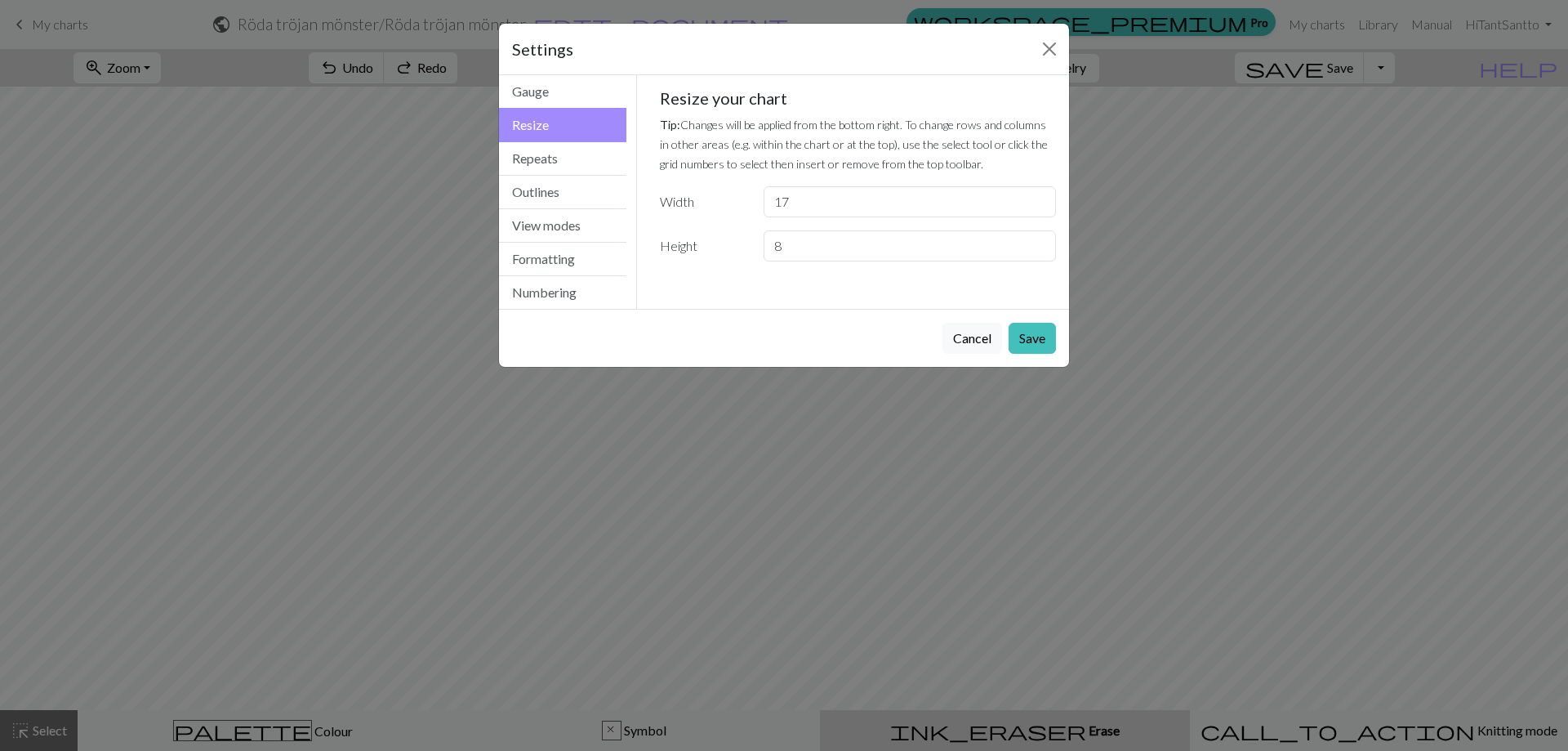 click on "Save" at bounding box center (1032, 338) 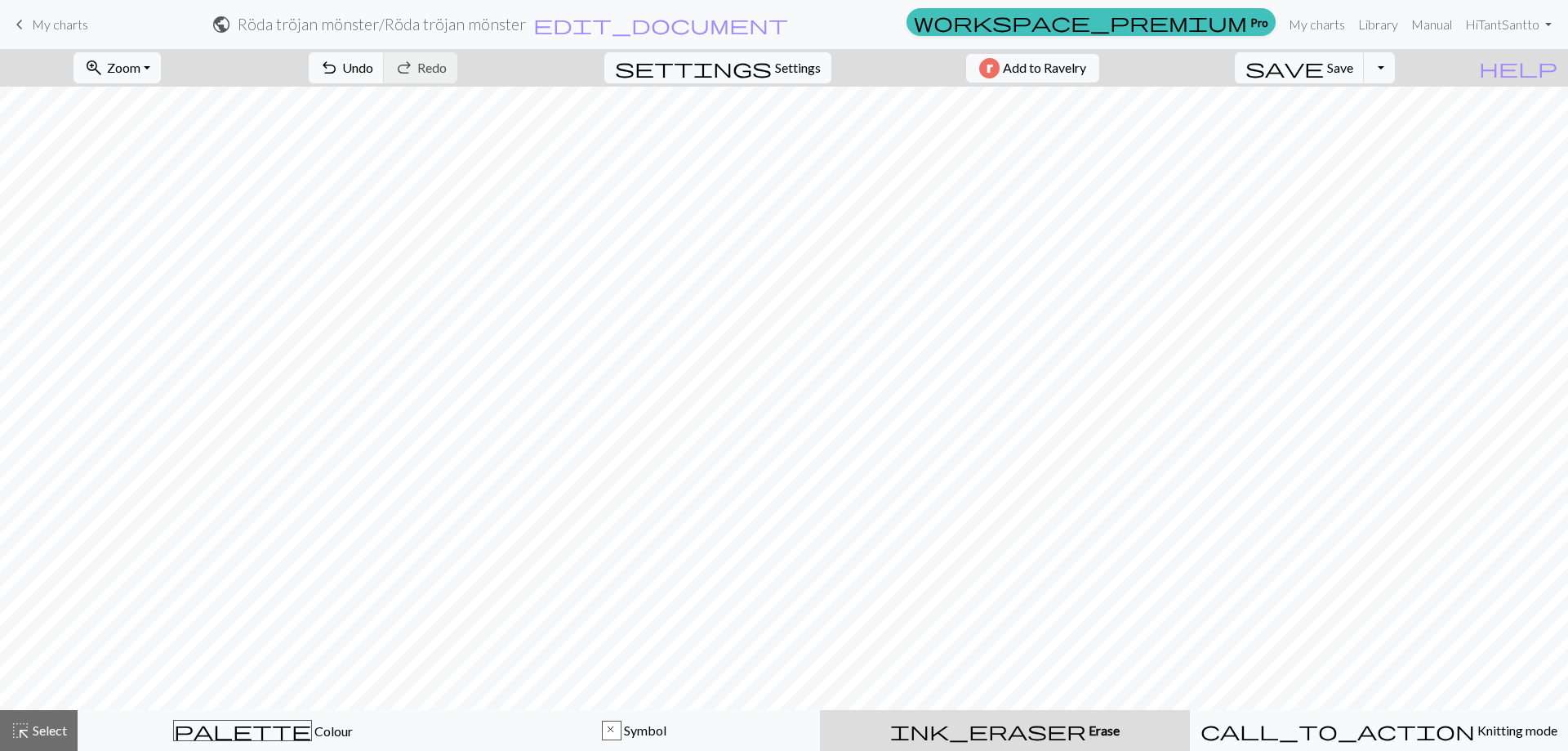 drag, startPoint x: 601, startPoint y: 725, endPoint x: 657, endPoint y: 729, distance: 56.14268 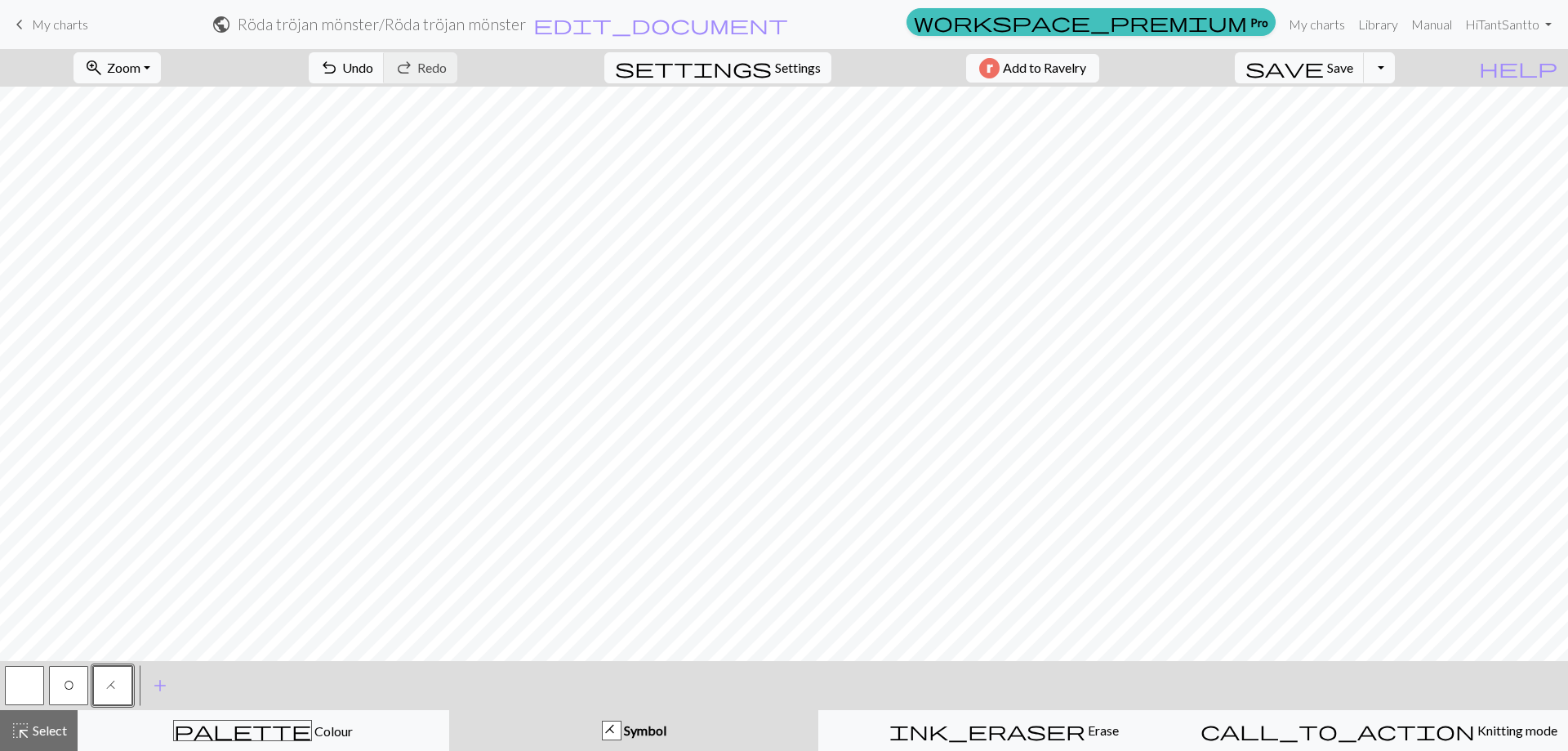 click on "O" at bounding box center [69, 687] 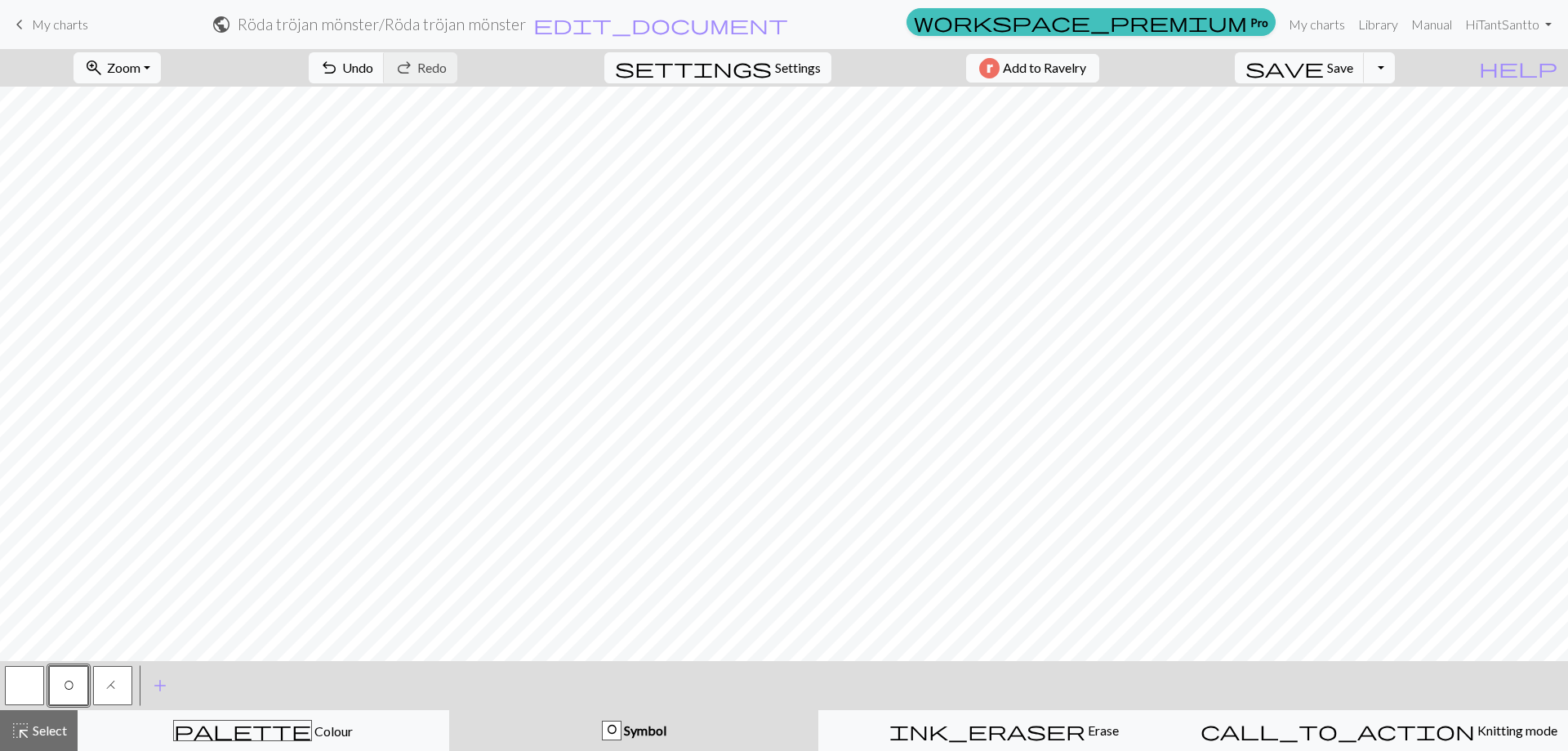 click on "H" at bounding box center (113, 686) 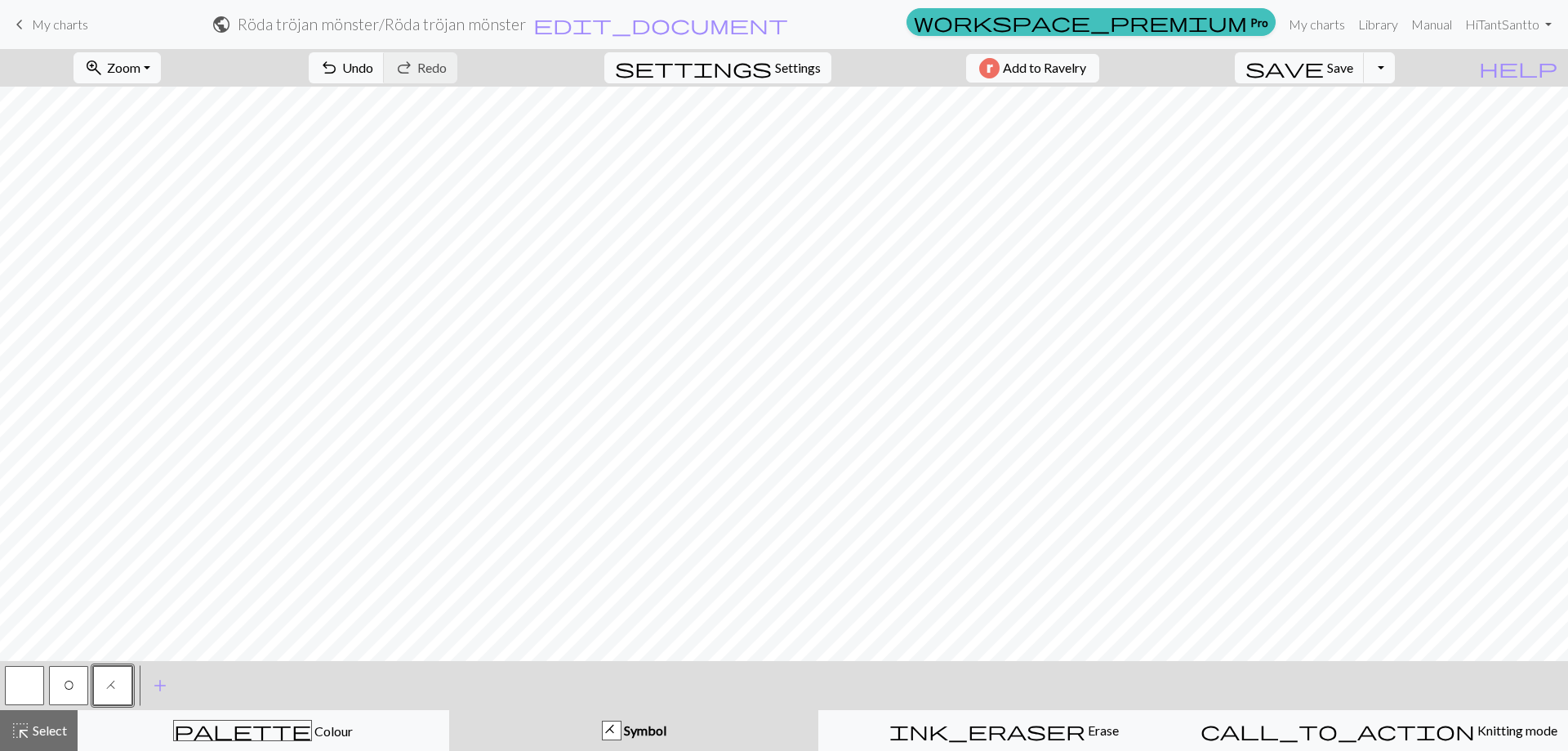 click on "palette   Colour   Colour" at bounding box center [263, 731] 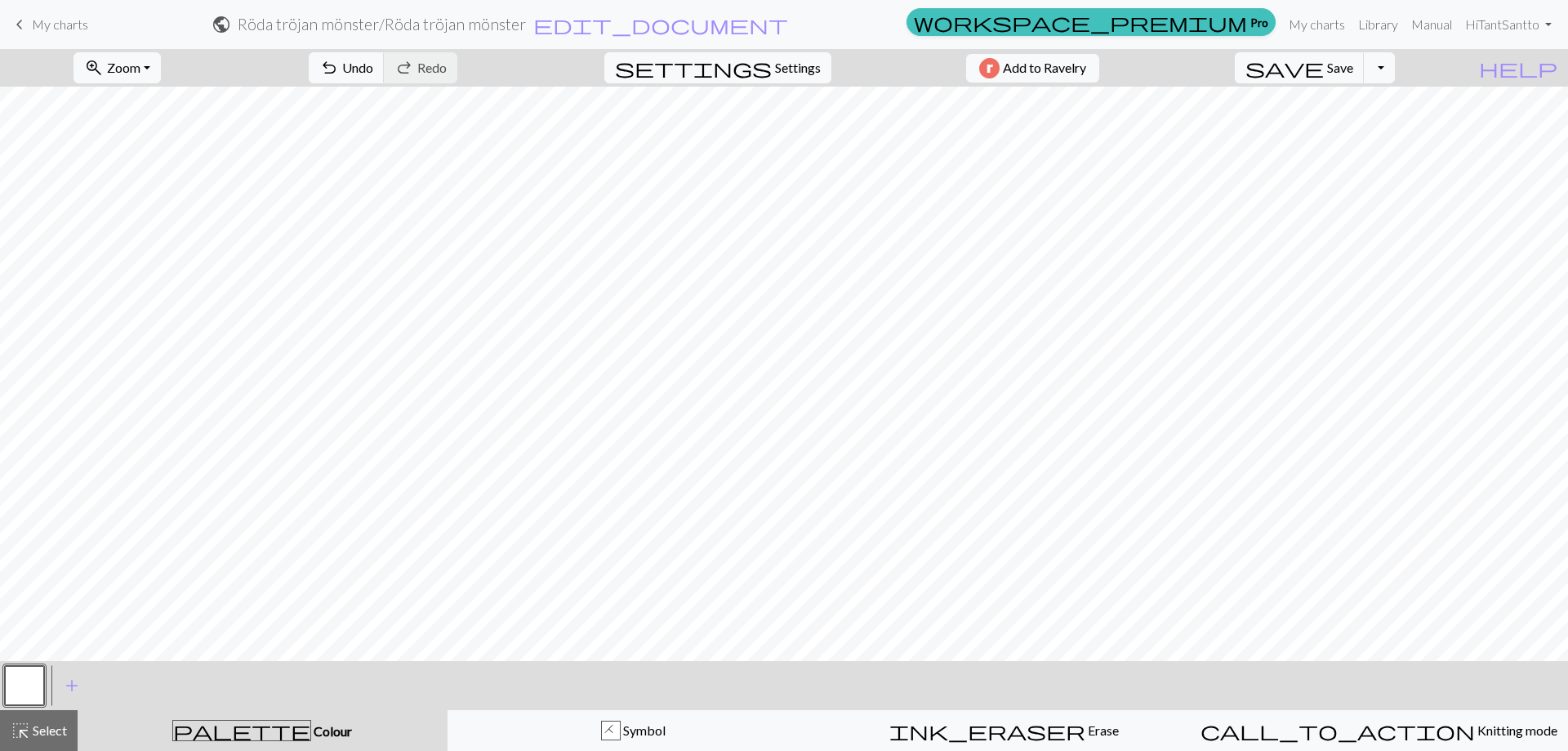 click on "palette" at bounding box center (242, 731) 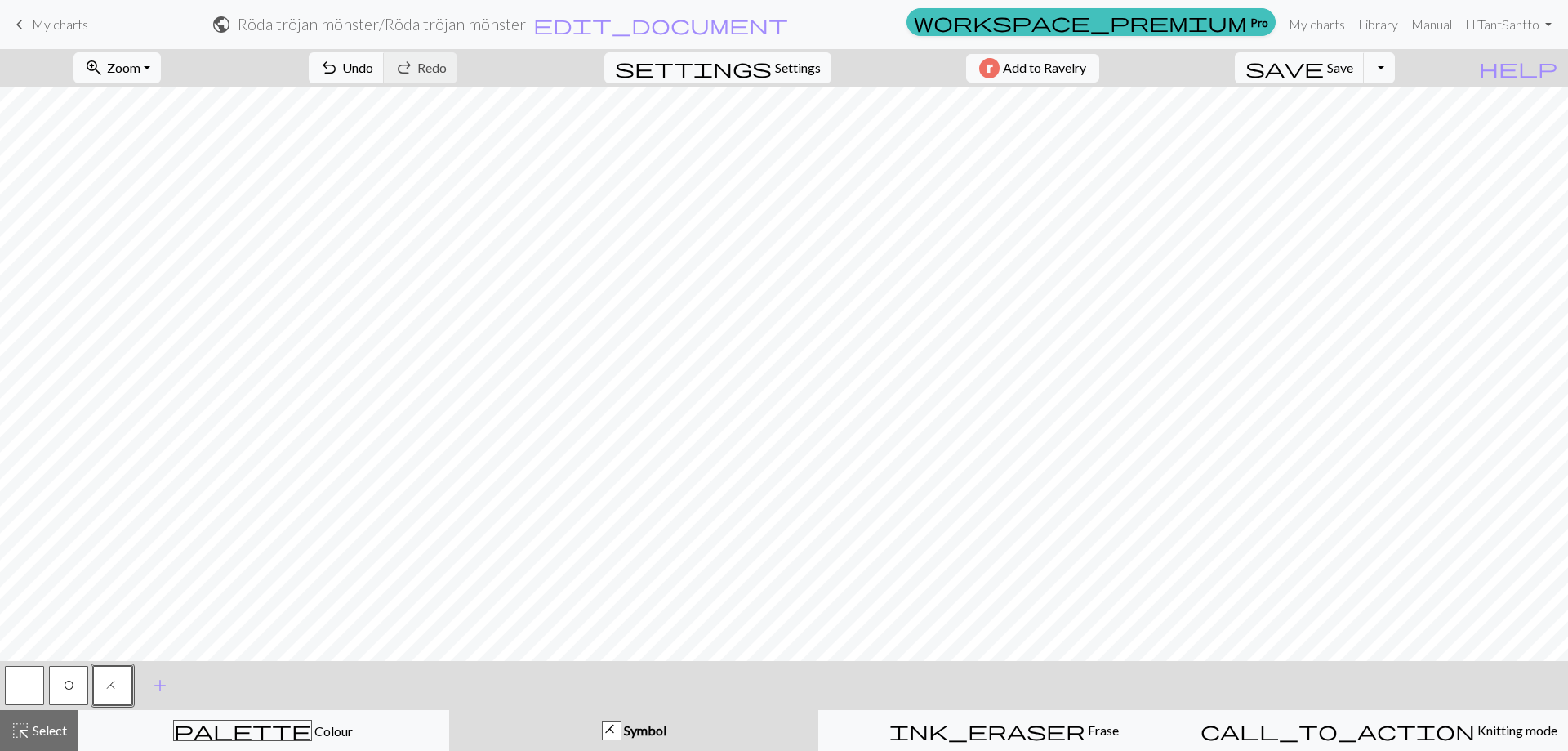 click on "add" at bounding box center (160, 686) 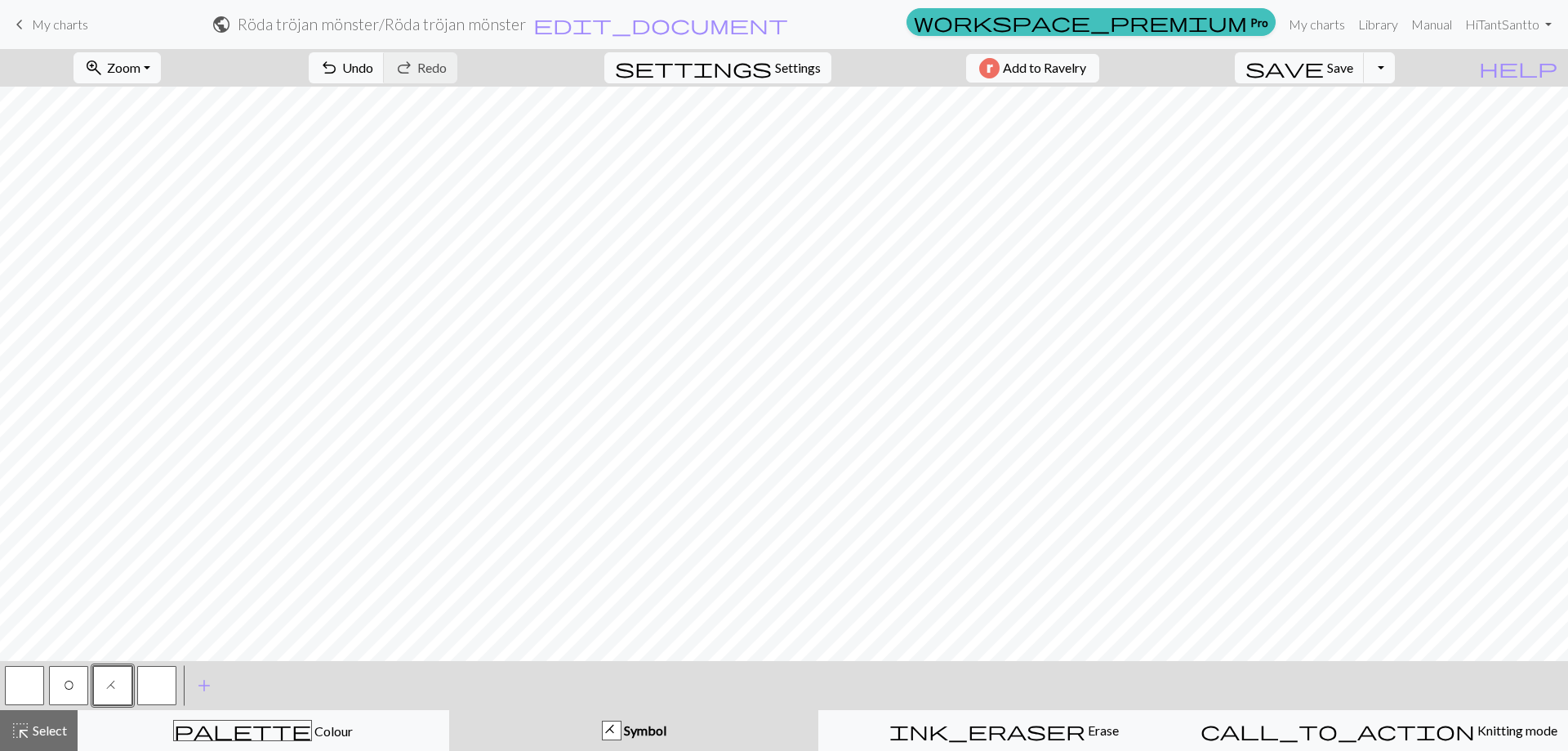 click at bounding box center (157, 686) 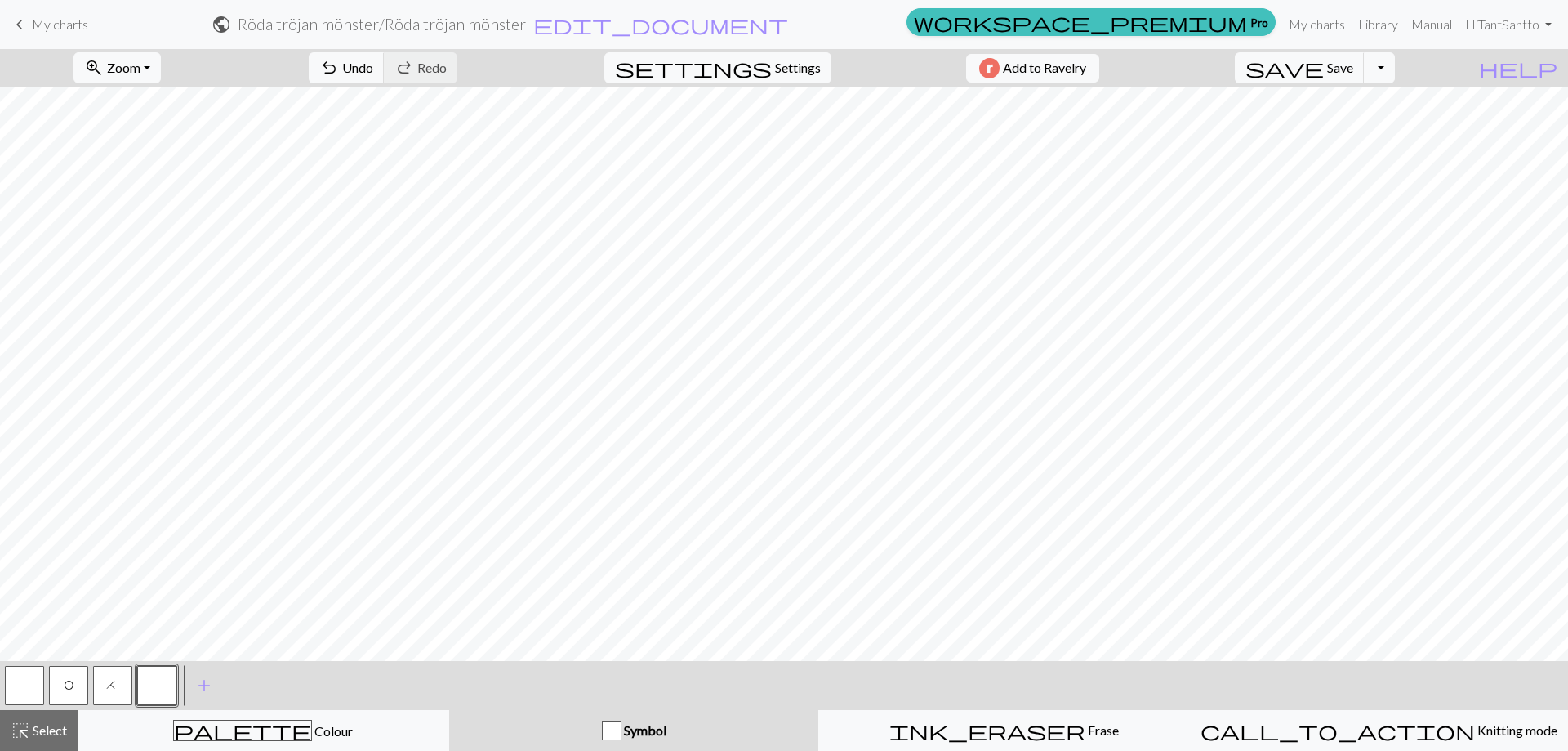 click at bounding box center (157, 686) 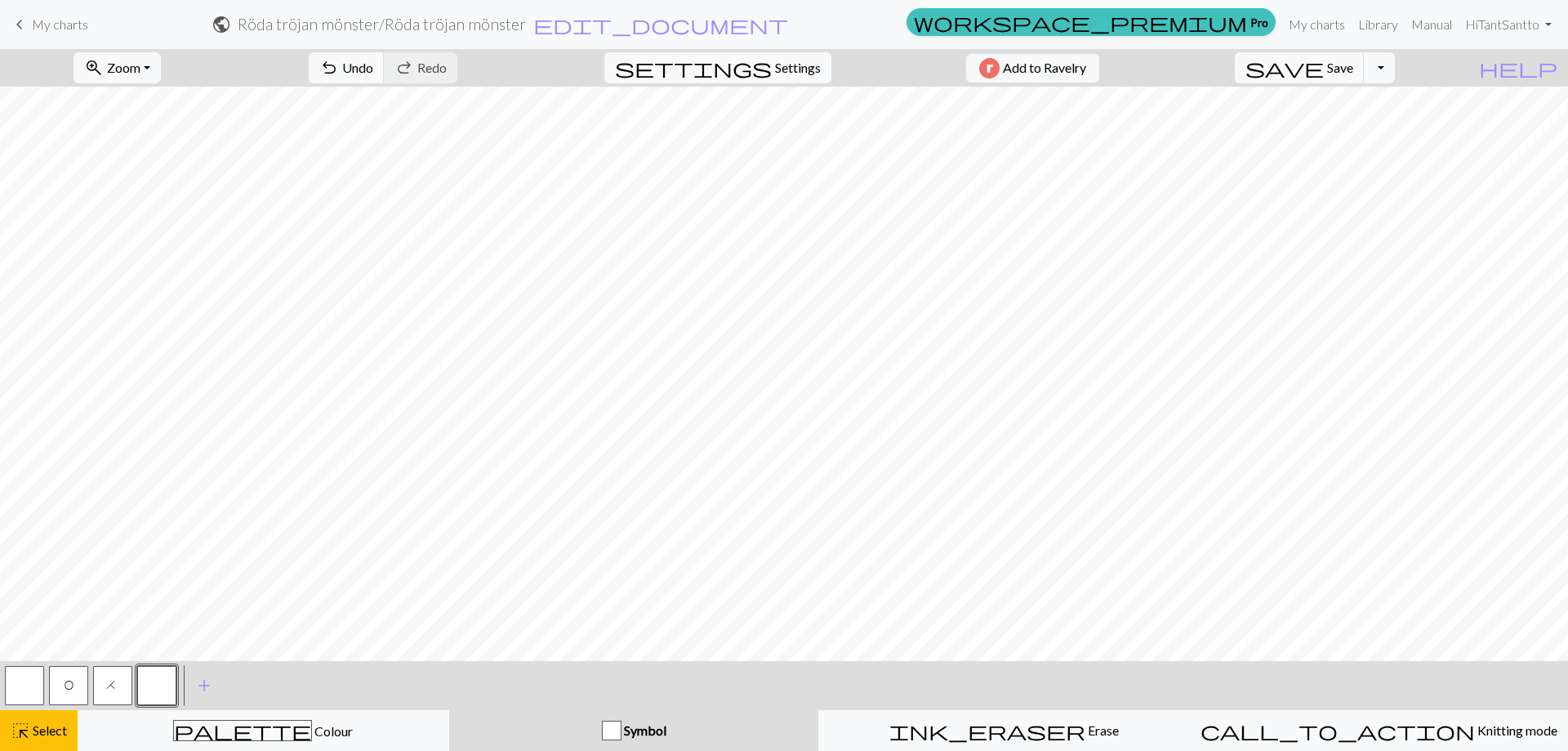 click at bounding box center (157, 686) 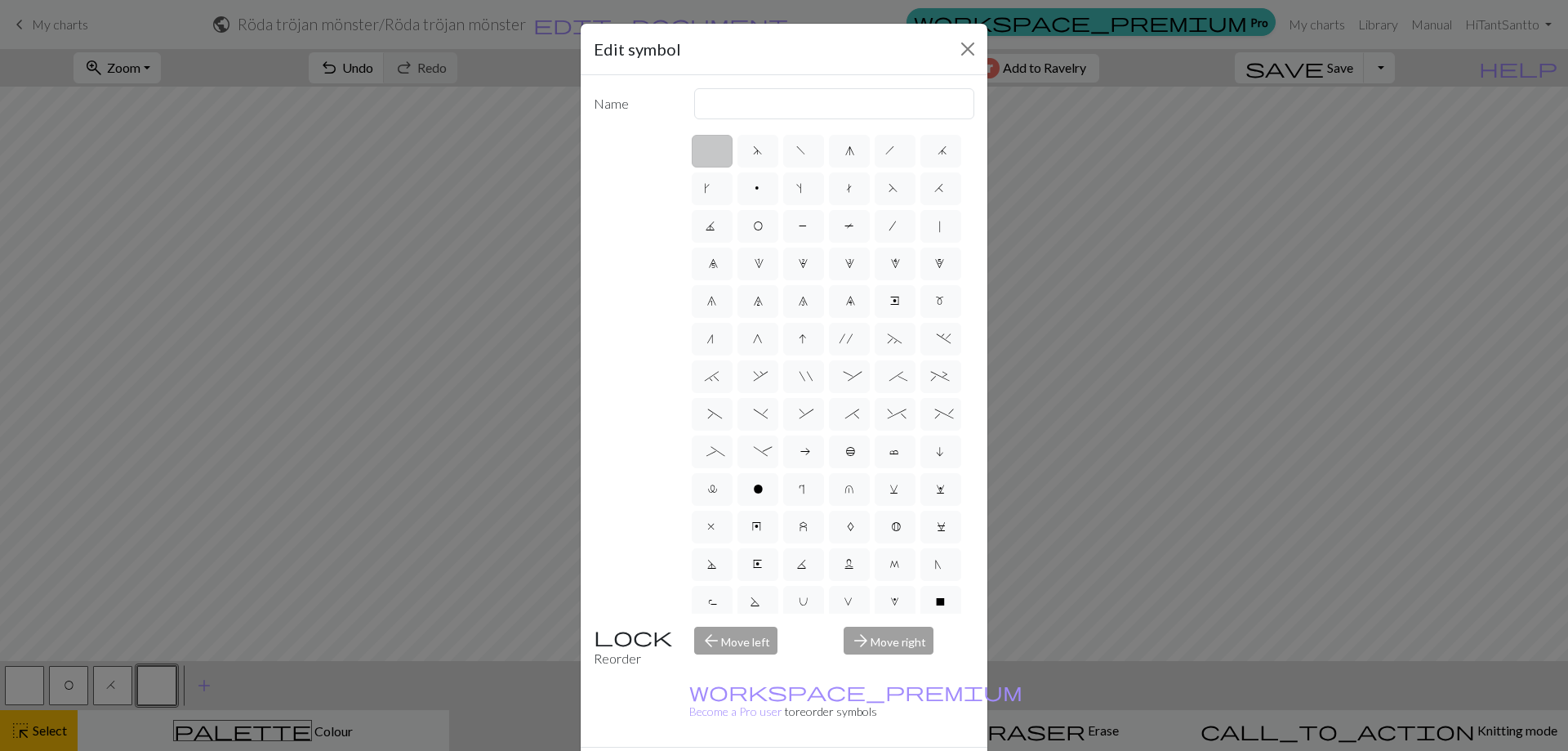 click on "o" at bounding box center (758, 489) 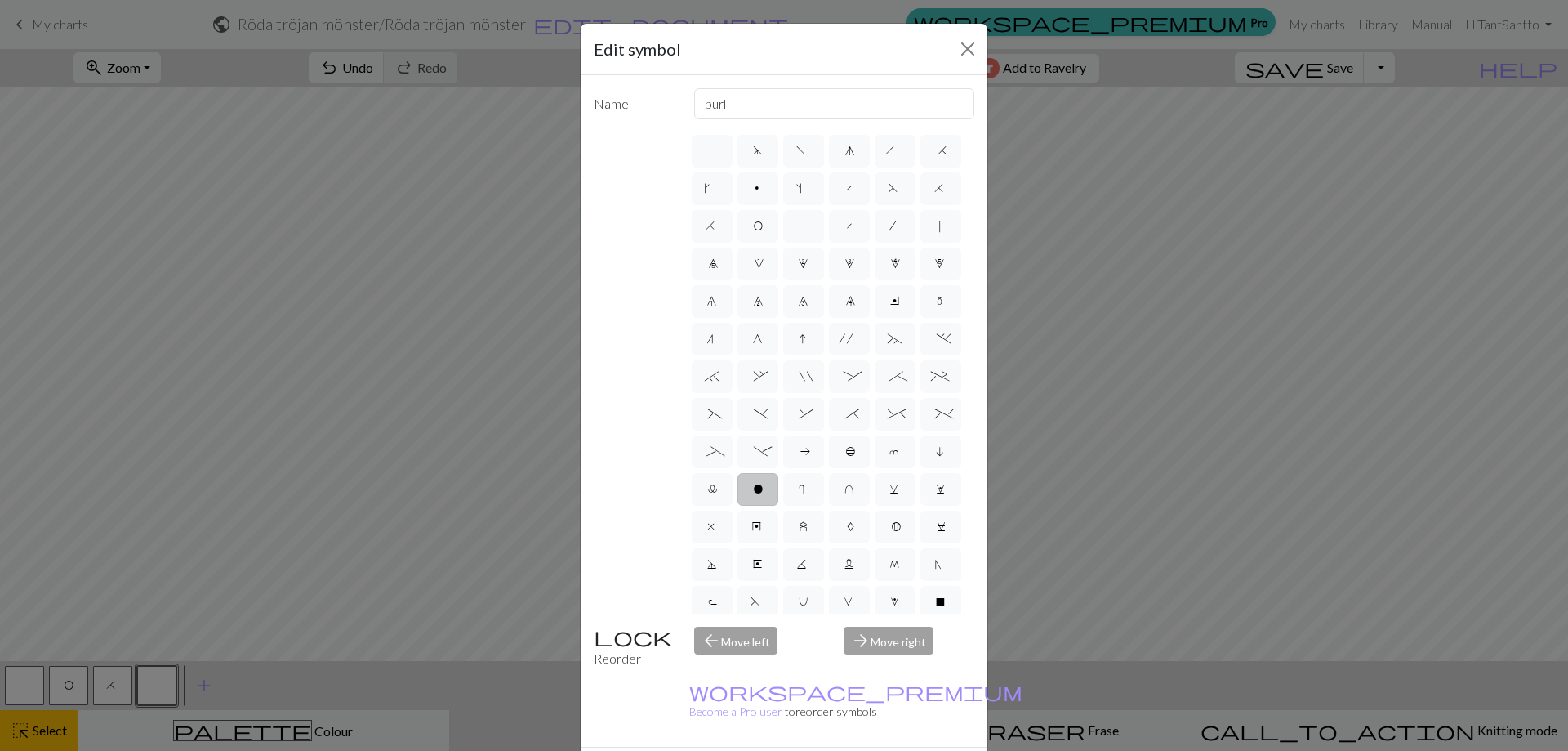 click on "k" at bounding box center [712, 189] 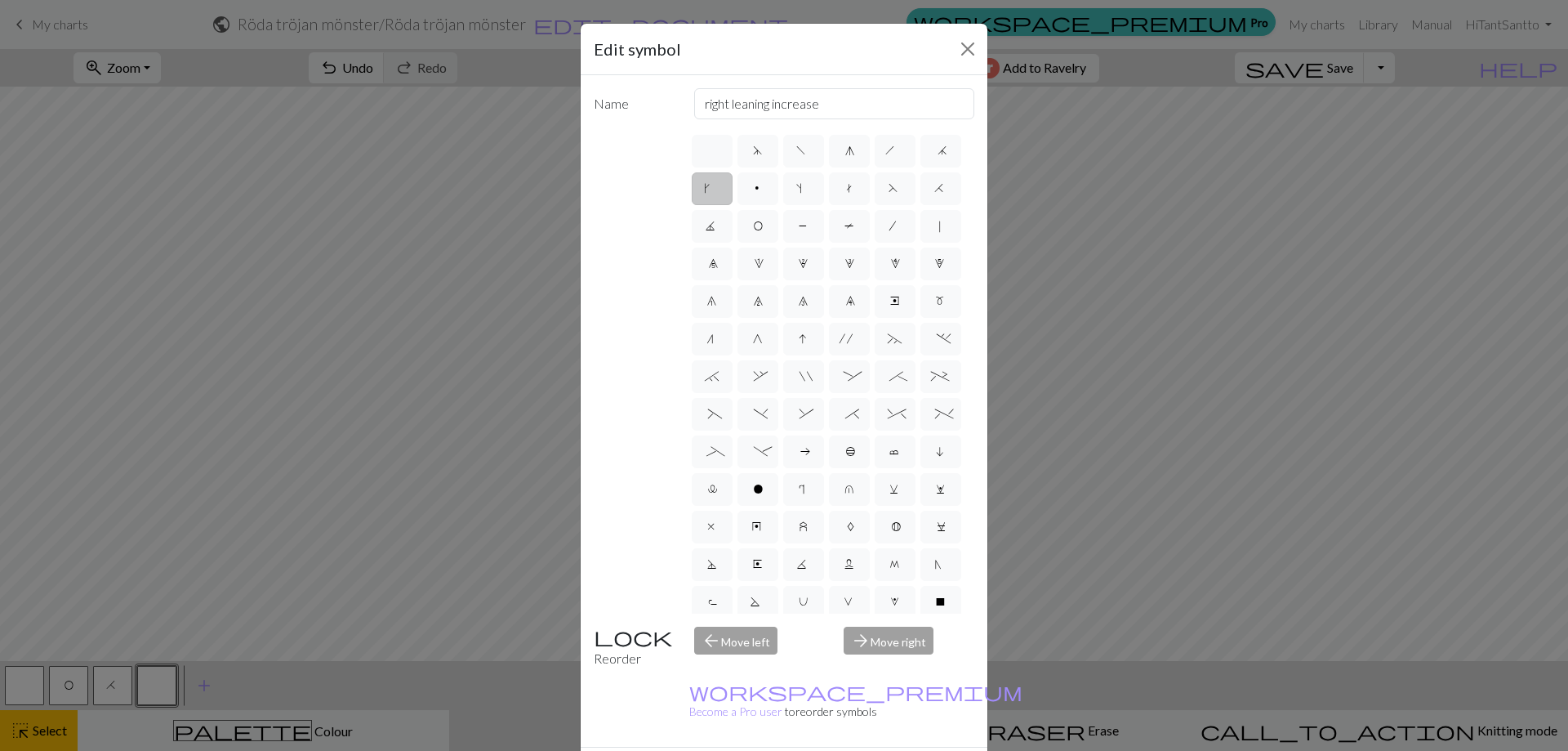 click on "s" at bounding box center (804, 189) 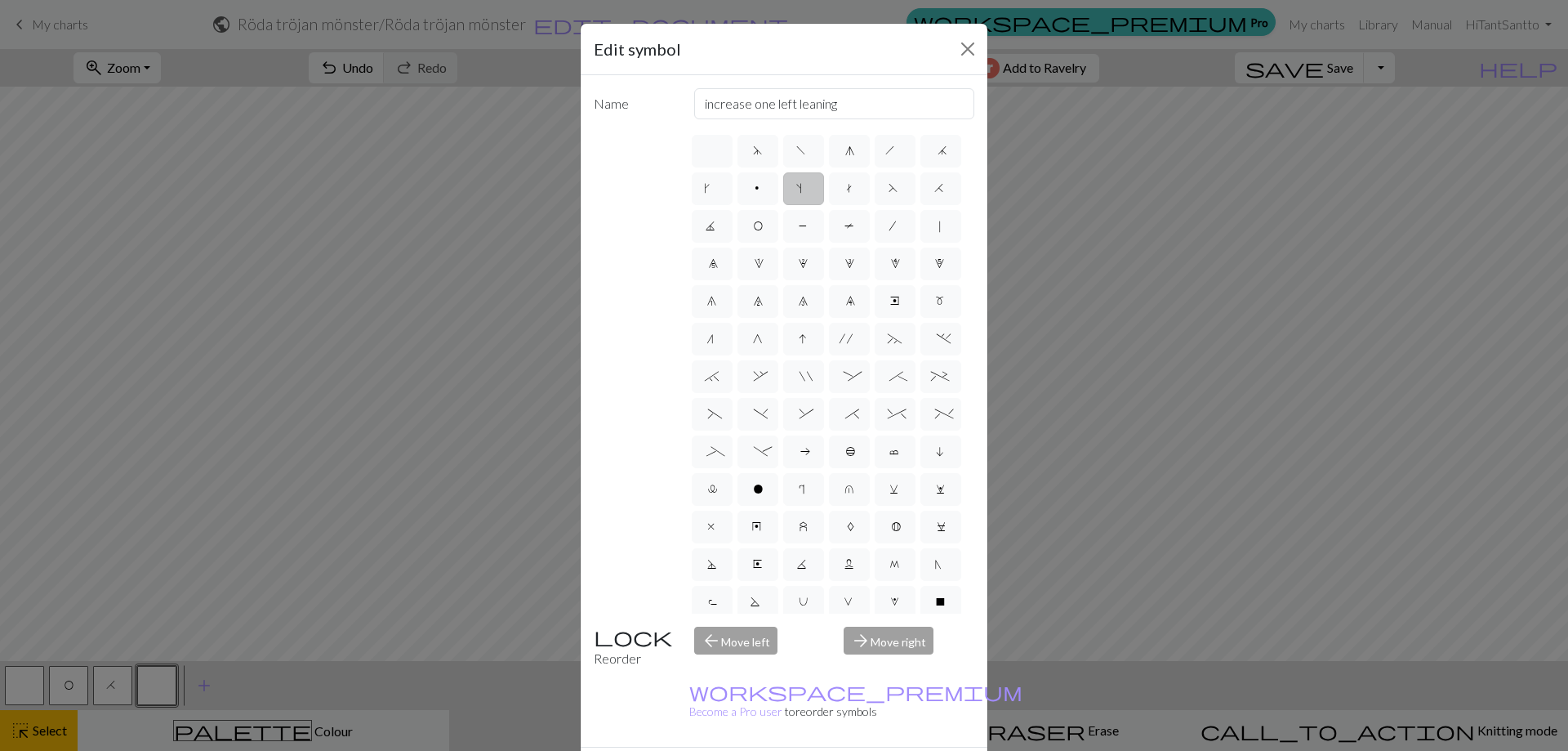click on "Done" at bounding box center [882, 776] 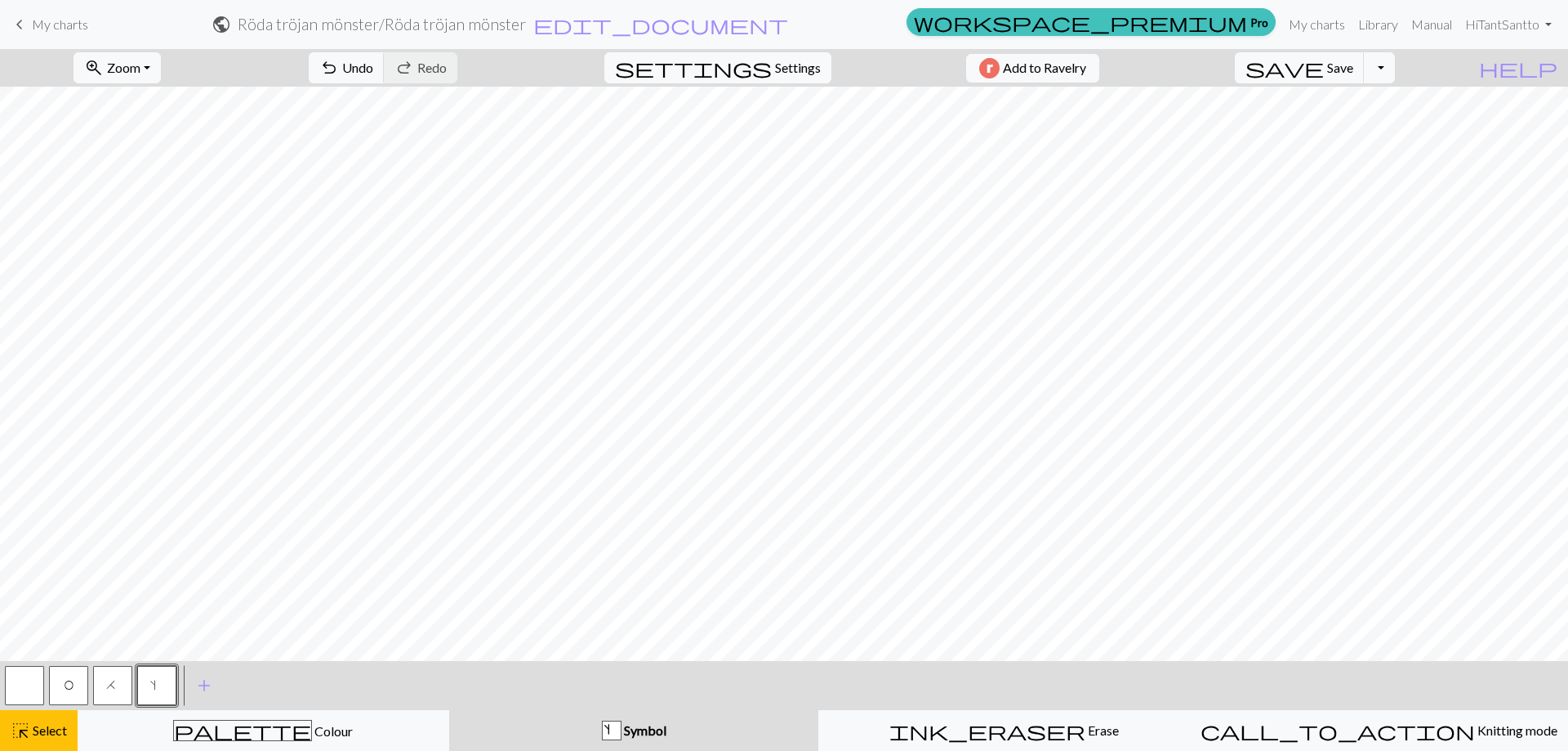 click on "add" at bounding box center [204, 686] 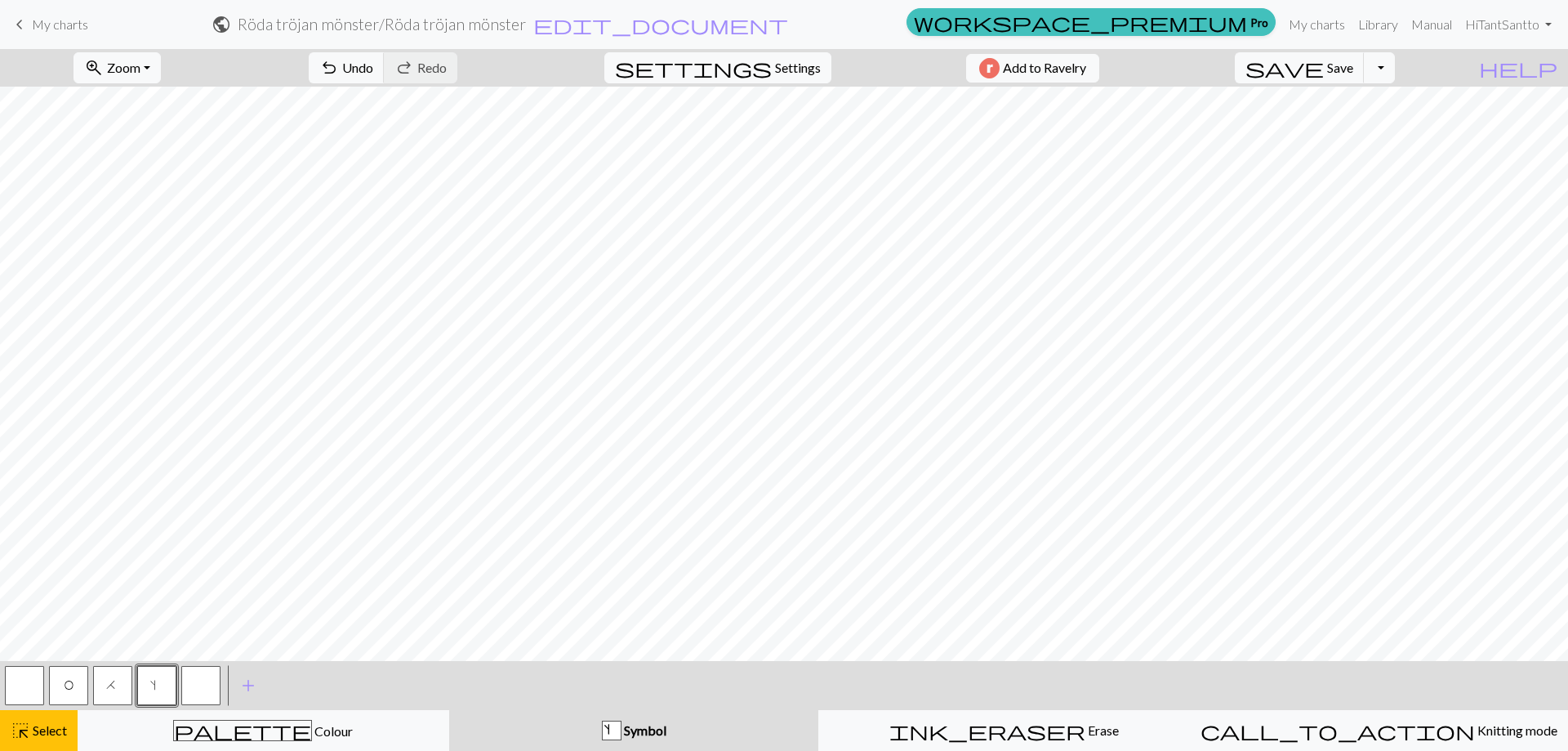click at bounding box center [201, 686] 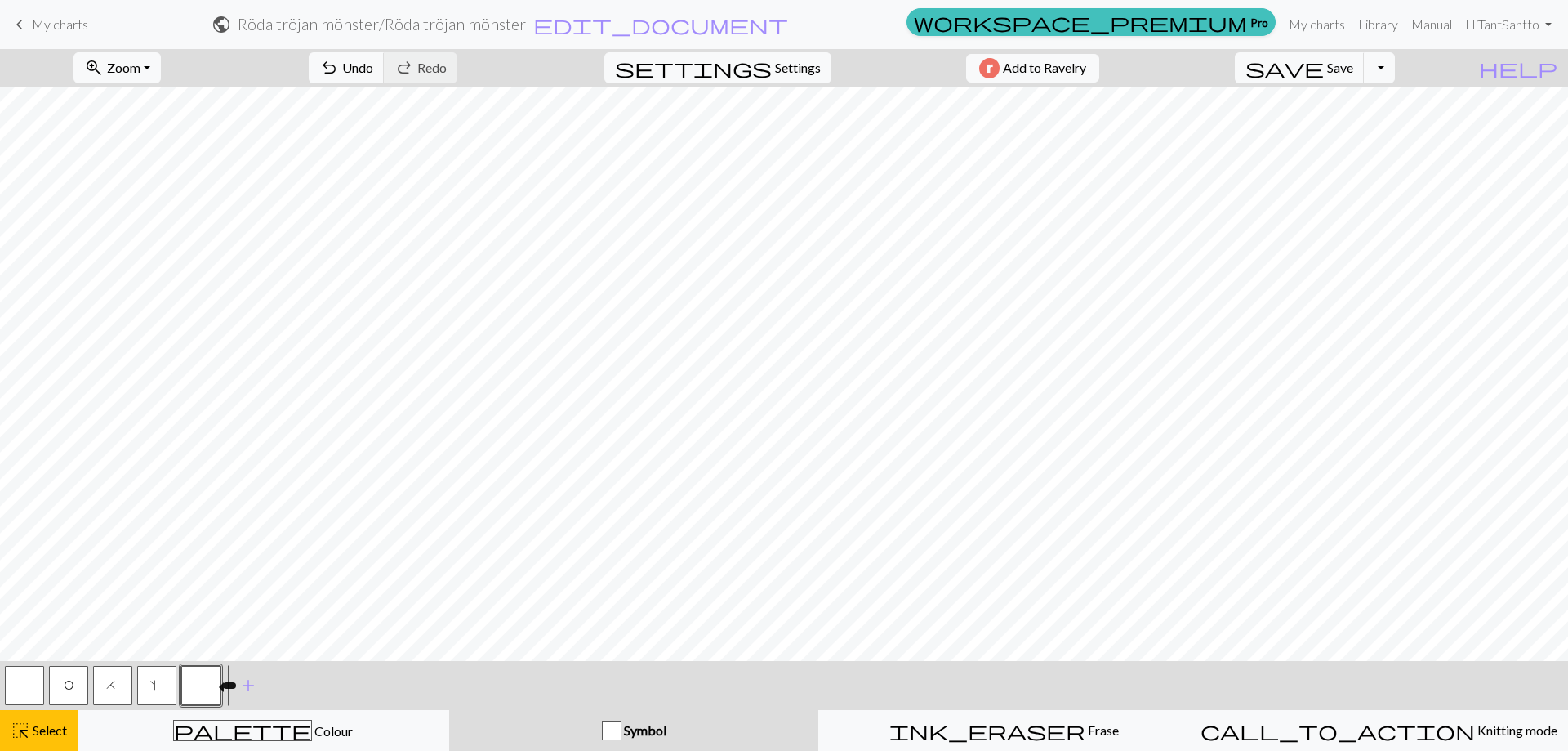click at bounding box center [201, 686] 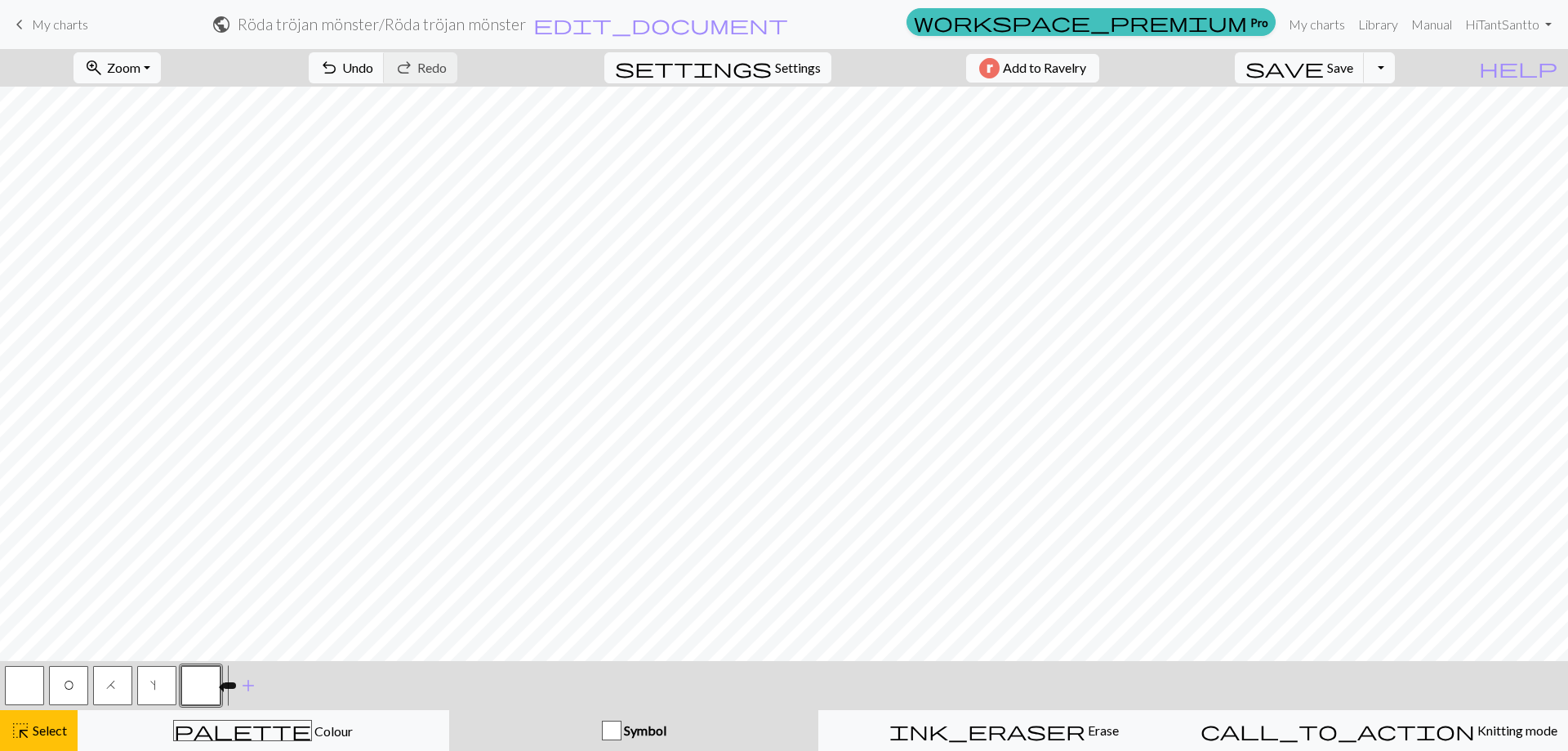 click on "Edit symbol Name d f g h j k p s t F H J O P T / | 0 1 2 3 4 5 6 7 8 9 e m n G I ' ~ . ` , " : ; + ( ) & * ^ % _ - a b c i l o r u v w x y z A B C D E K L M N R S U V W X Y < > Reorder arrow_back Move left arrow_forward Move right workspace_premium Become a Pro user   to  reorder symbols Delete Done Cancel" at bounding box center (784, 375) 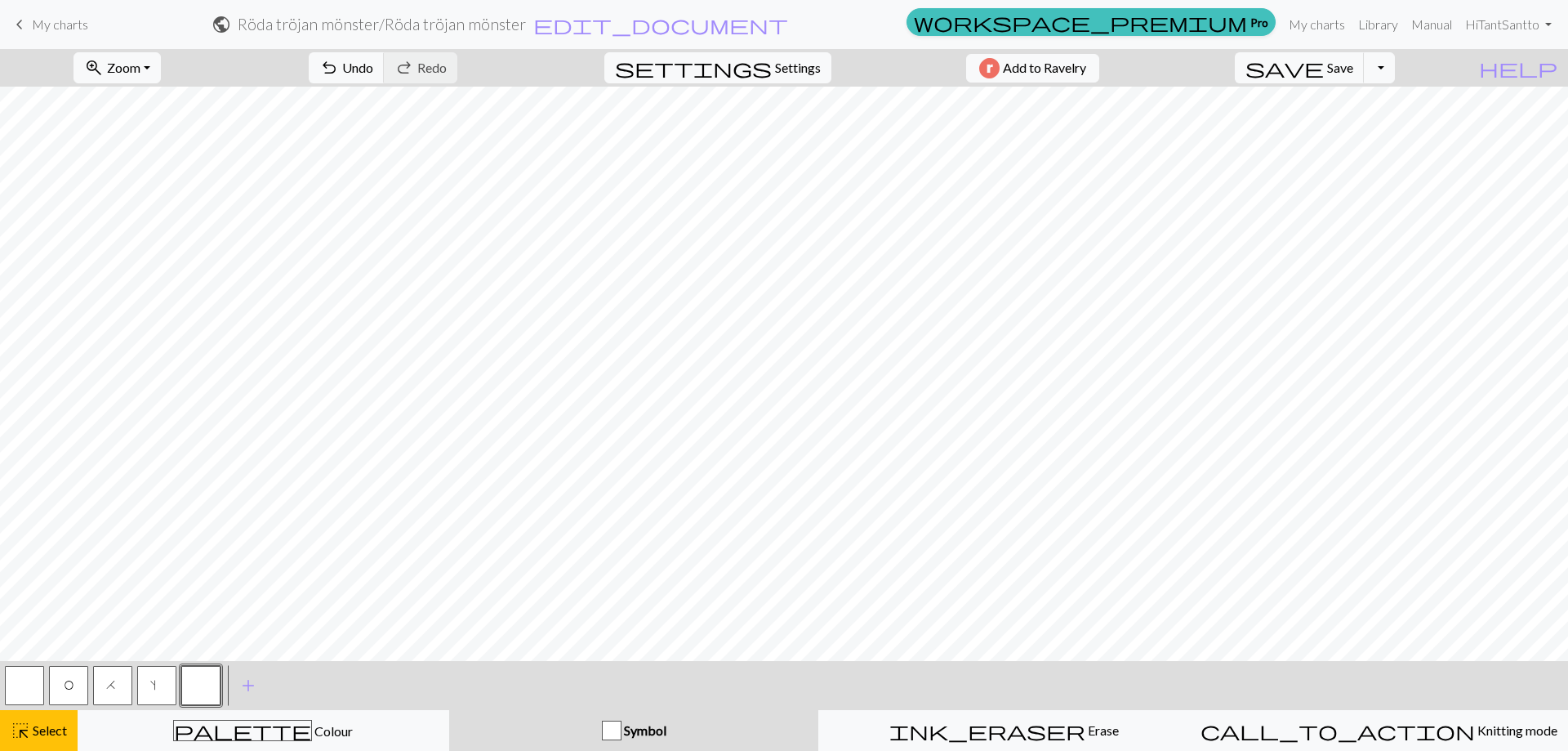 click at bounding box center (201, 686) 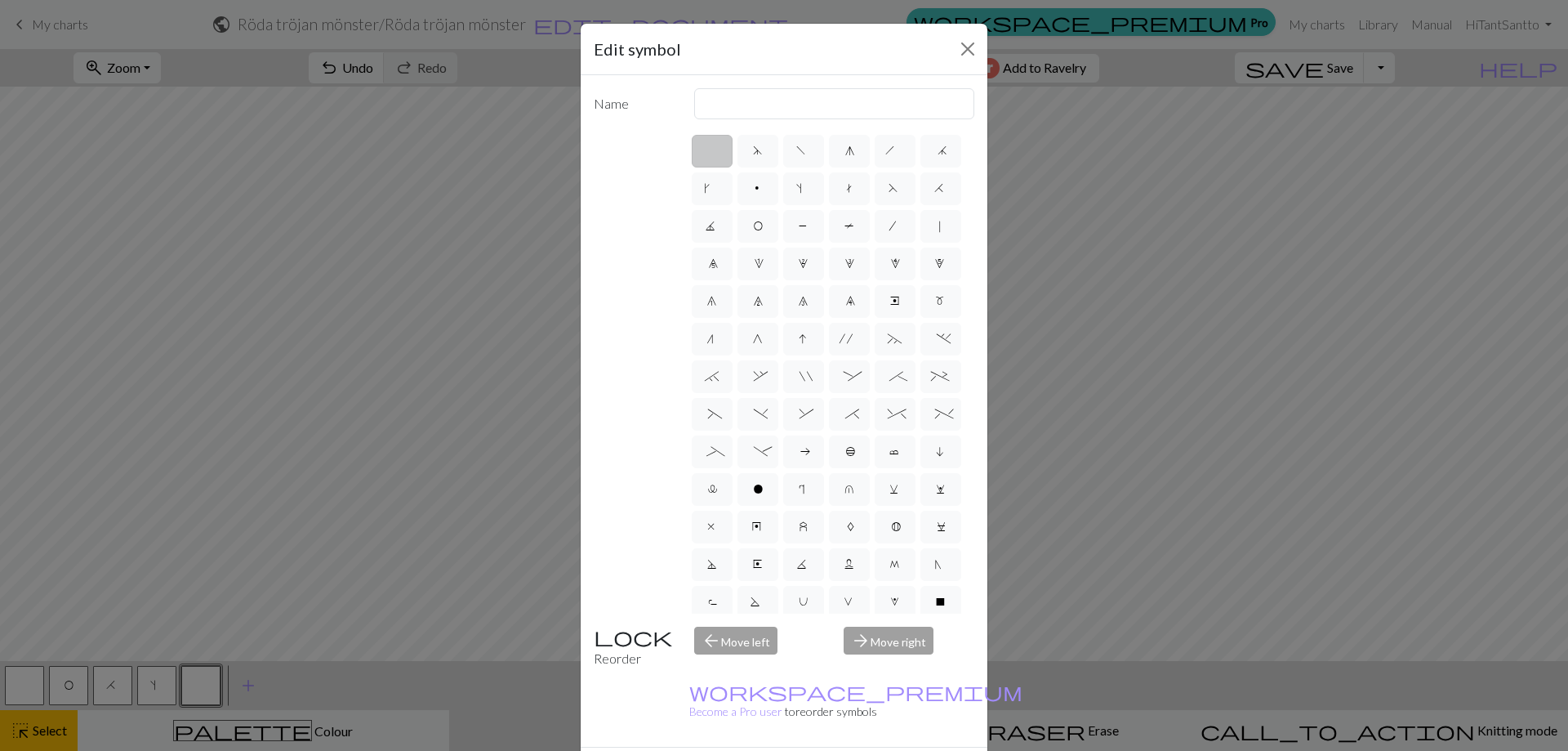 click on "k" at bounding box center (712, 190) 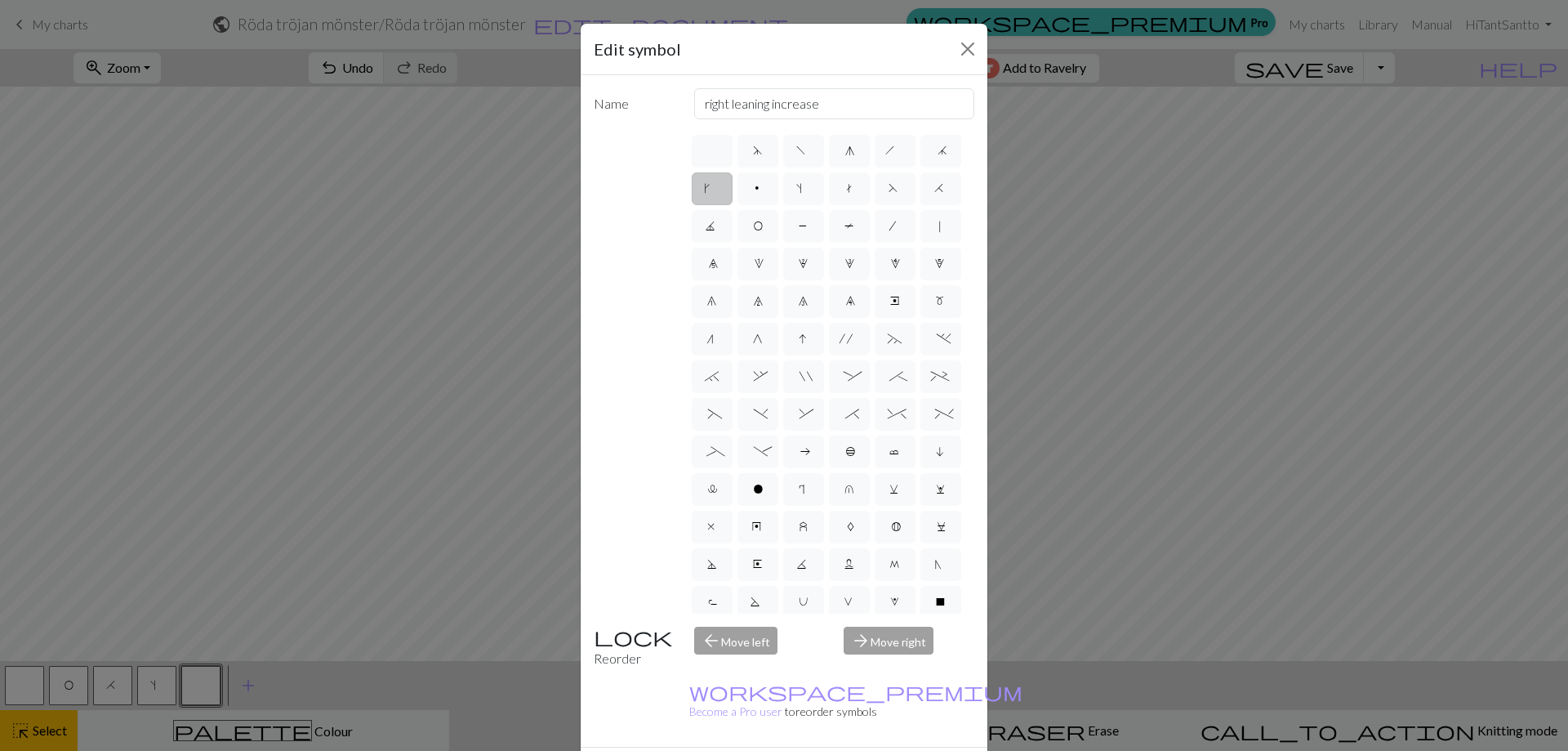 click on "Done" at bounding box center [882, 776] 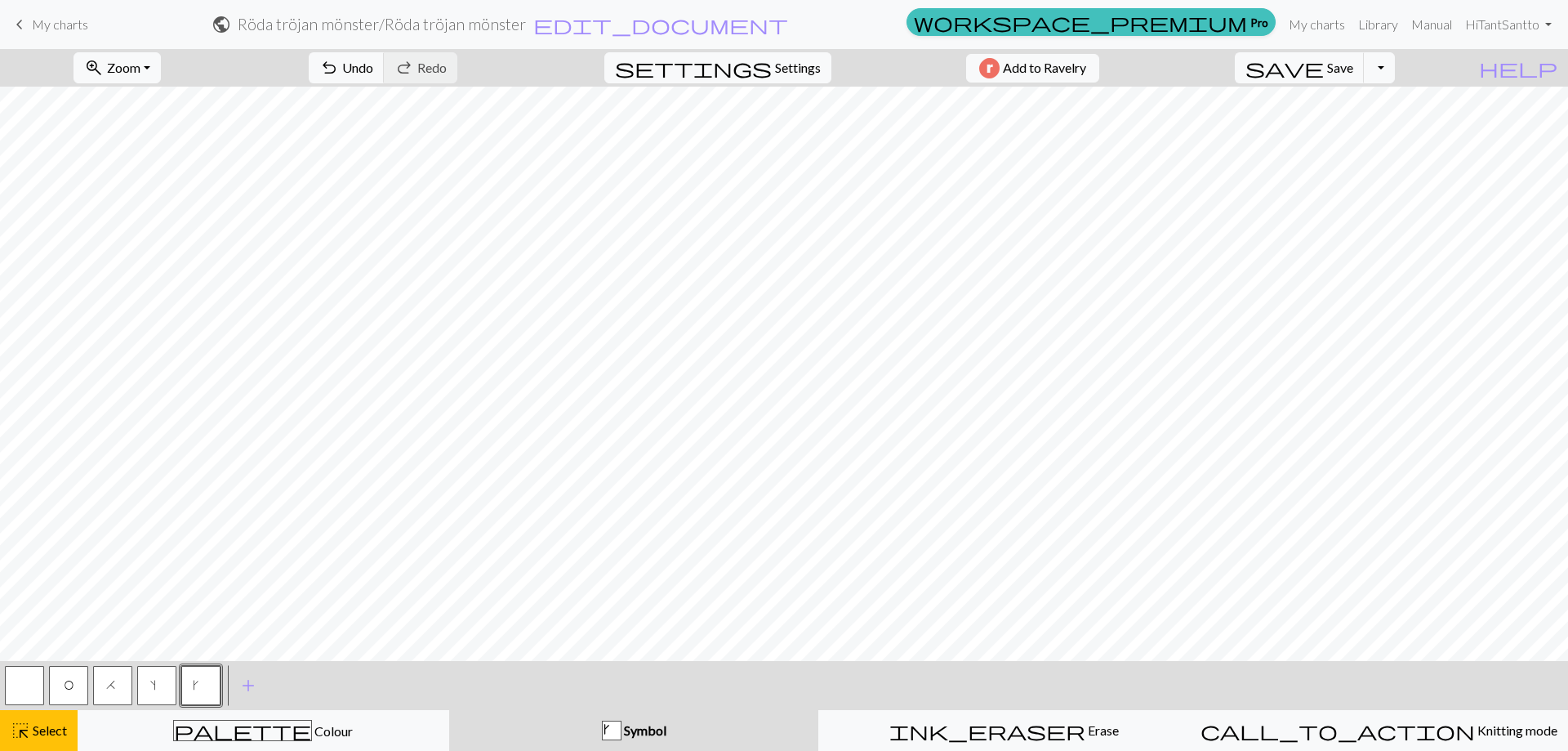 click at bounding box center (24, 686) 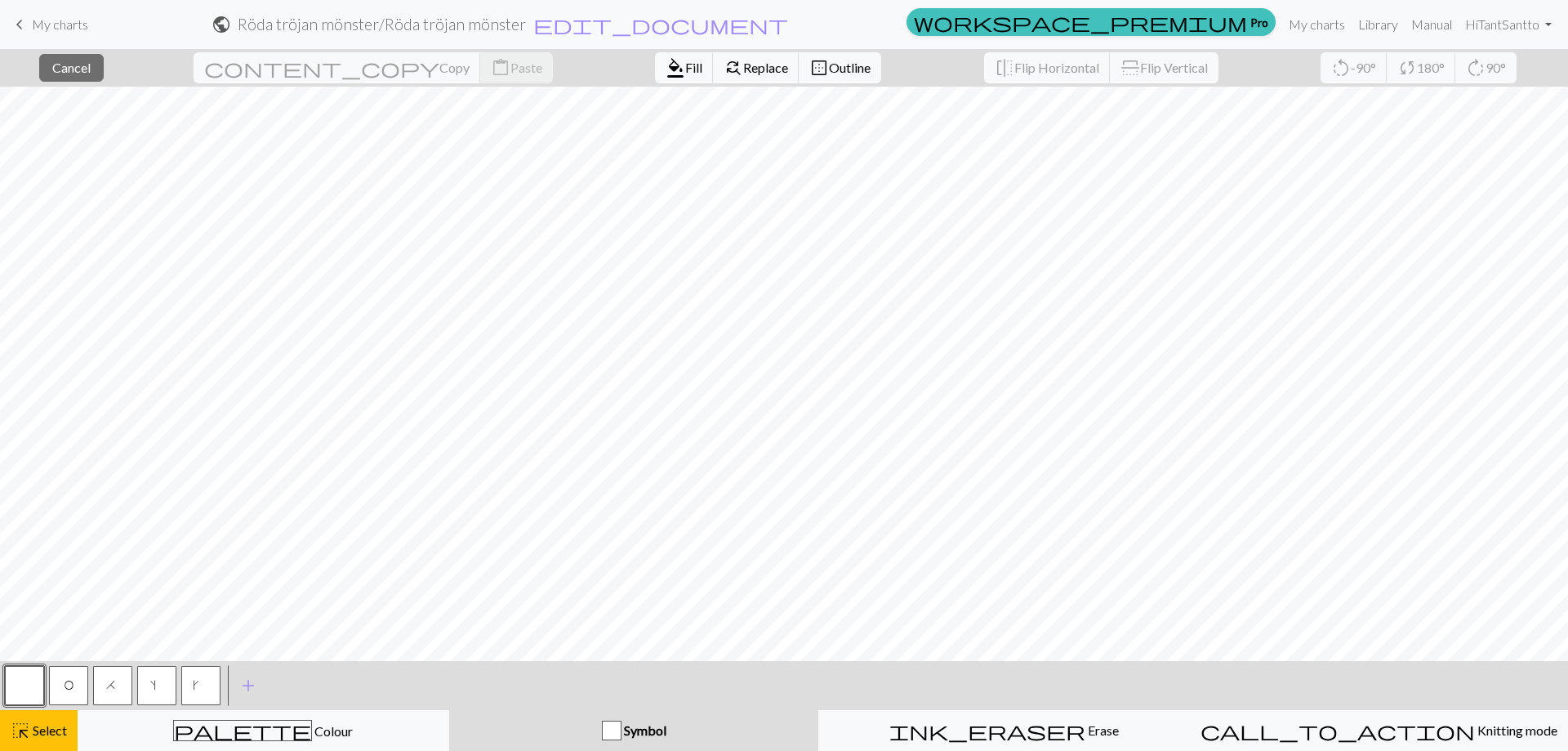 click on "Symbol" at bounding box center (644, 730) 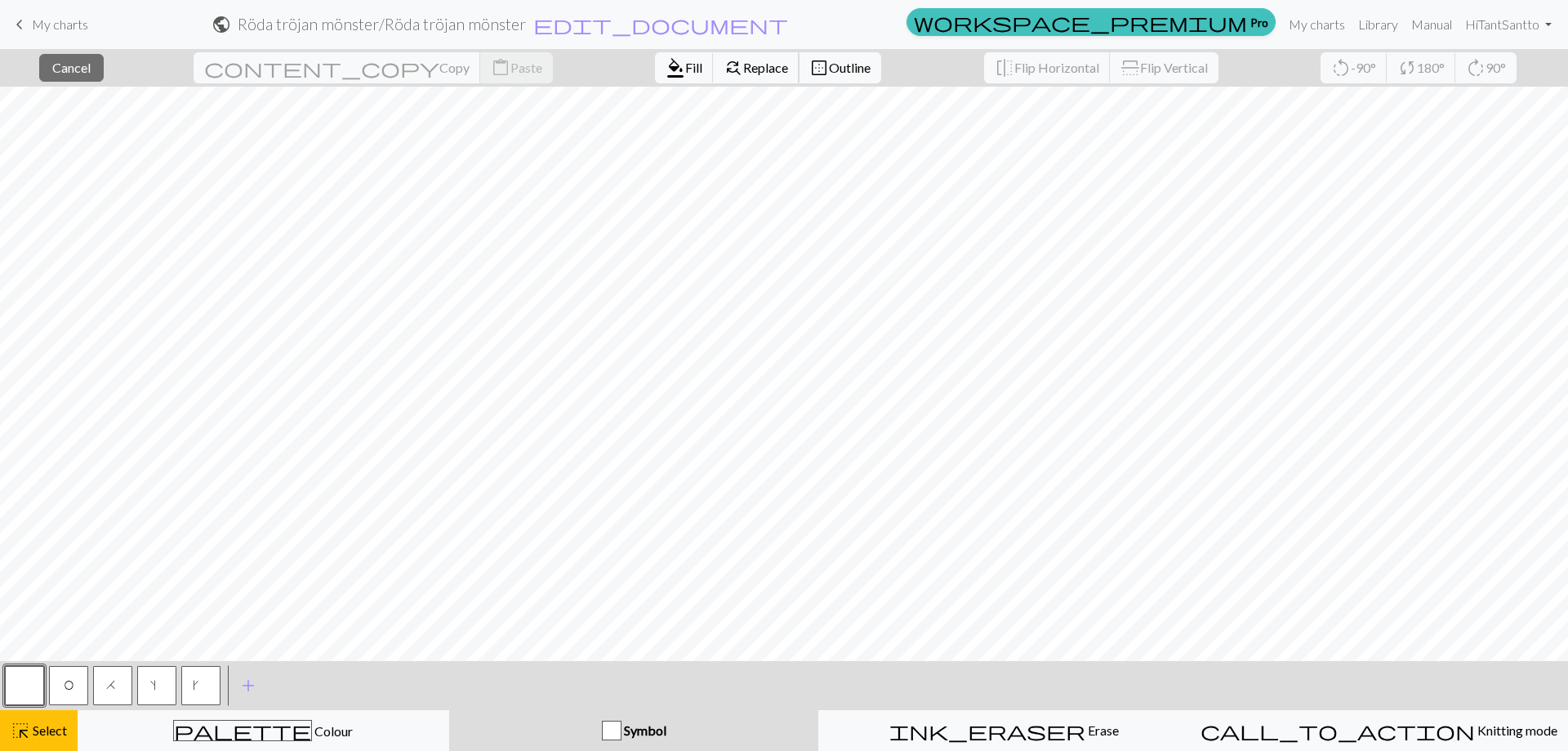 click on "Replace" at bounding box center [765, 67] 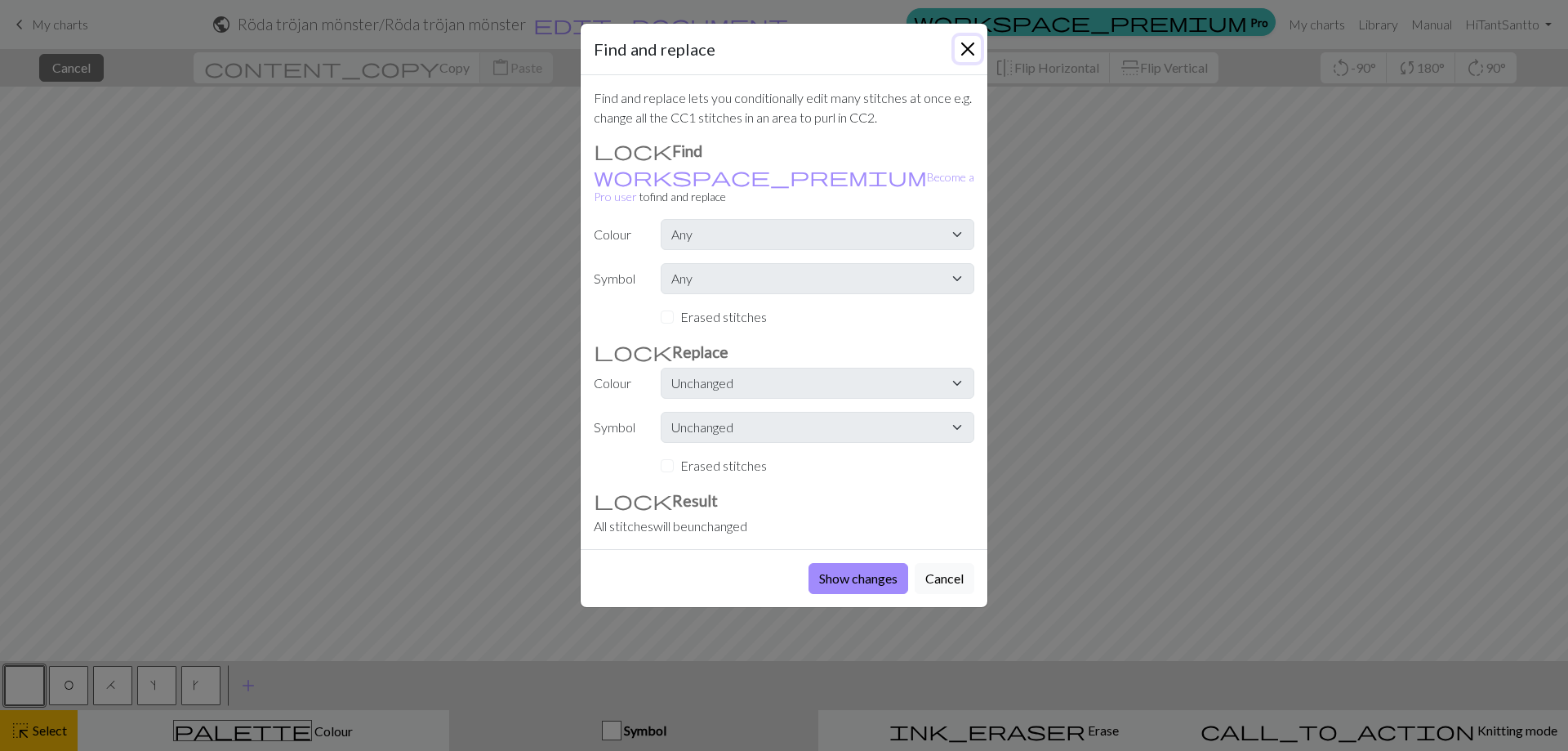 click at bounding box center (968, 49) 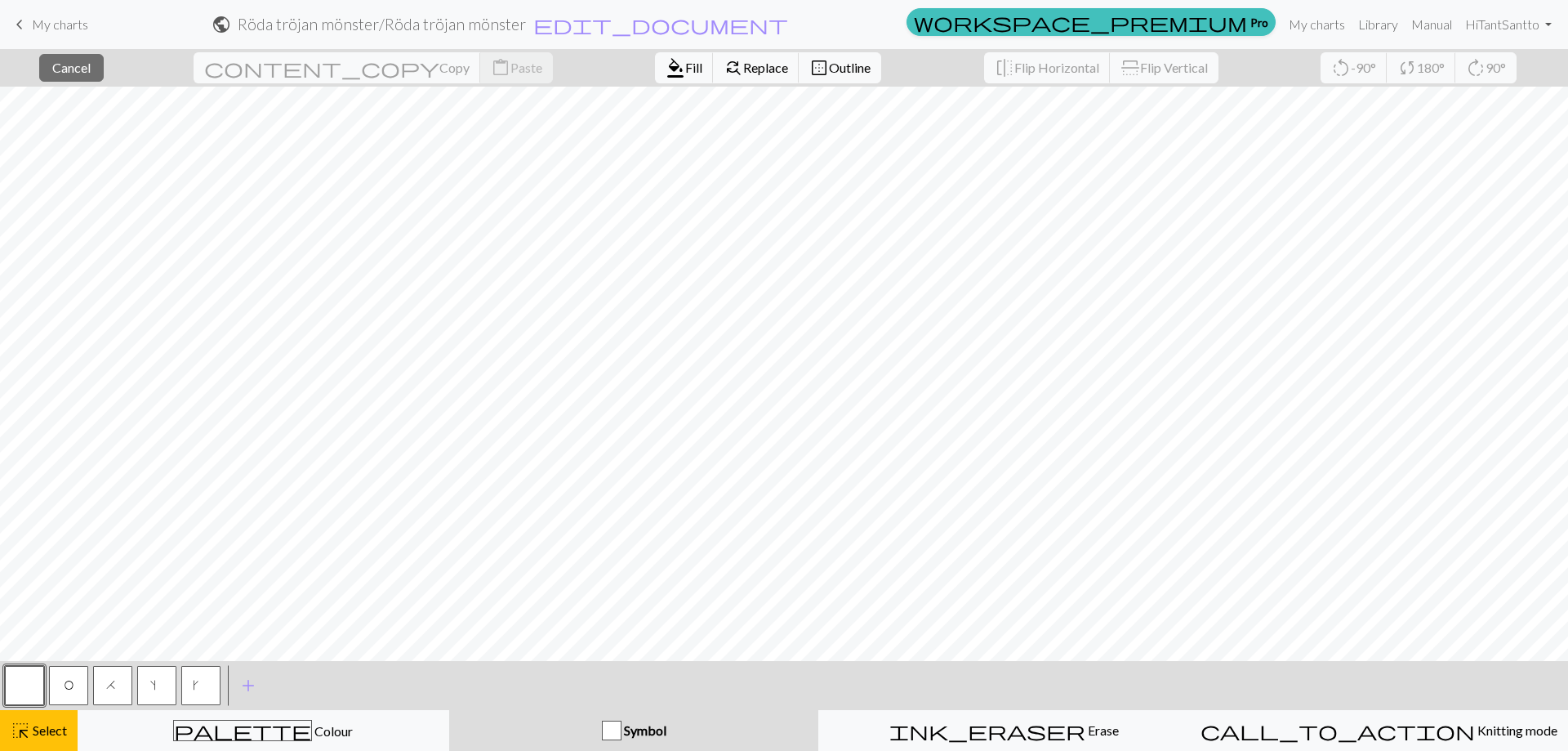 click on "Cancel" at bounding box center [71, 67] 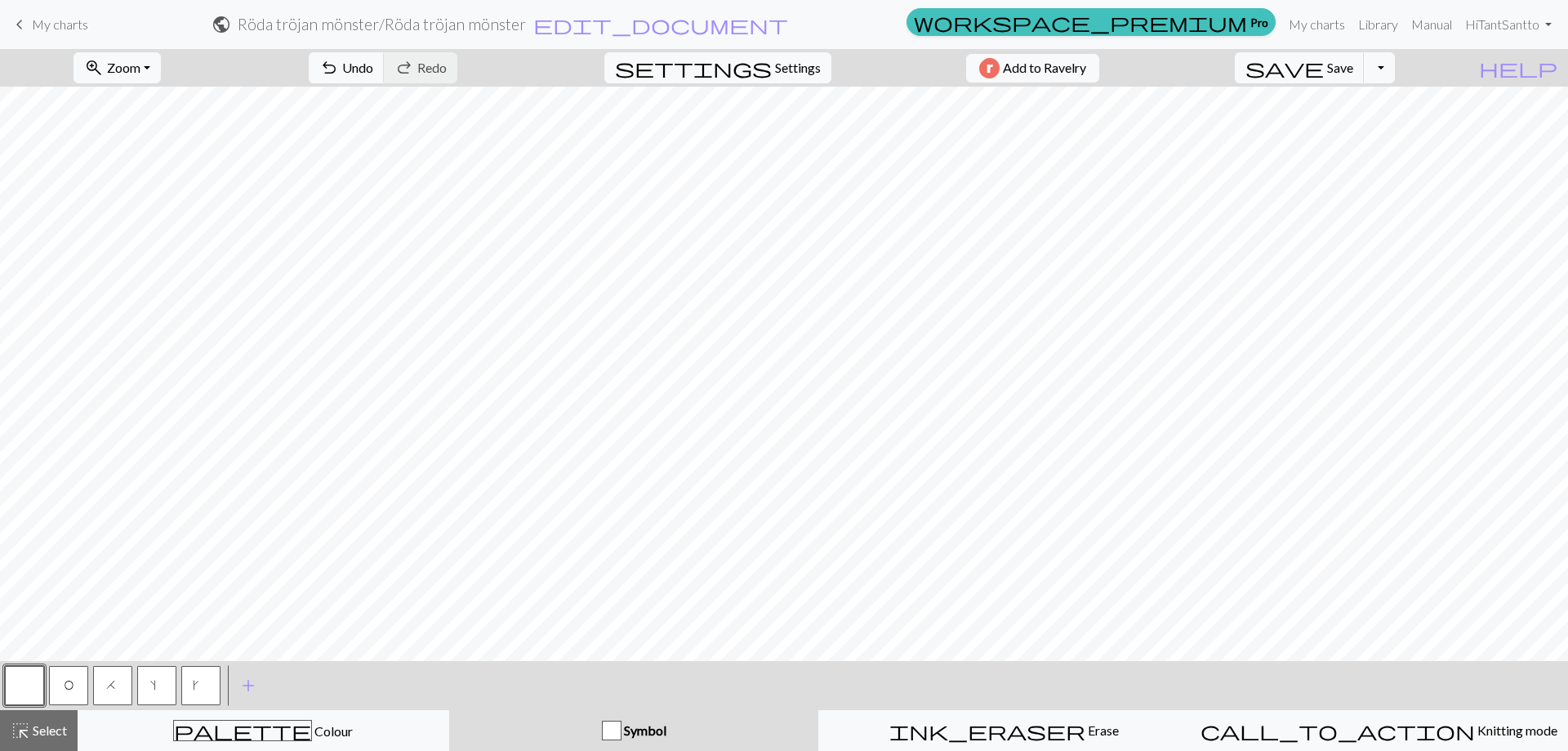 click on "Symbol" at bounding box center (634, 731) 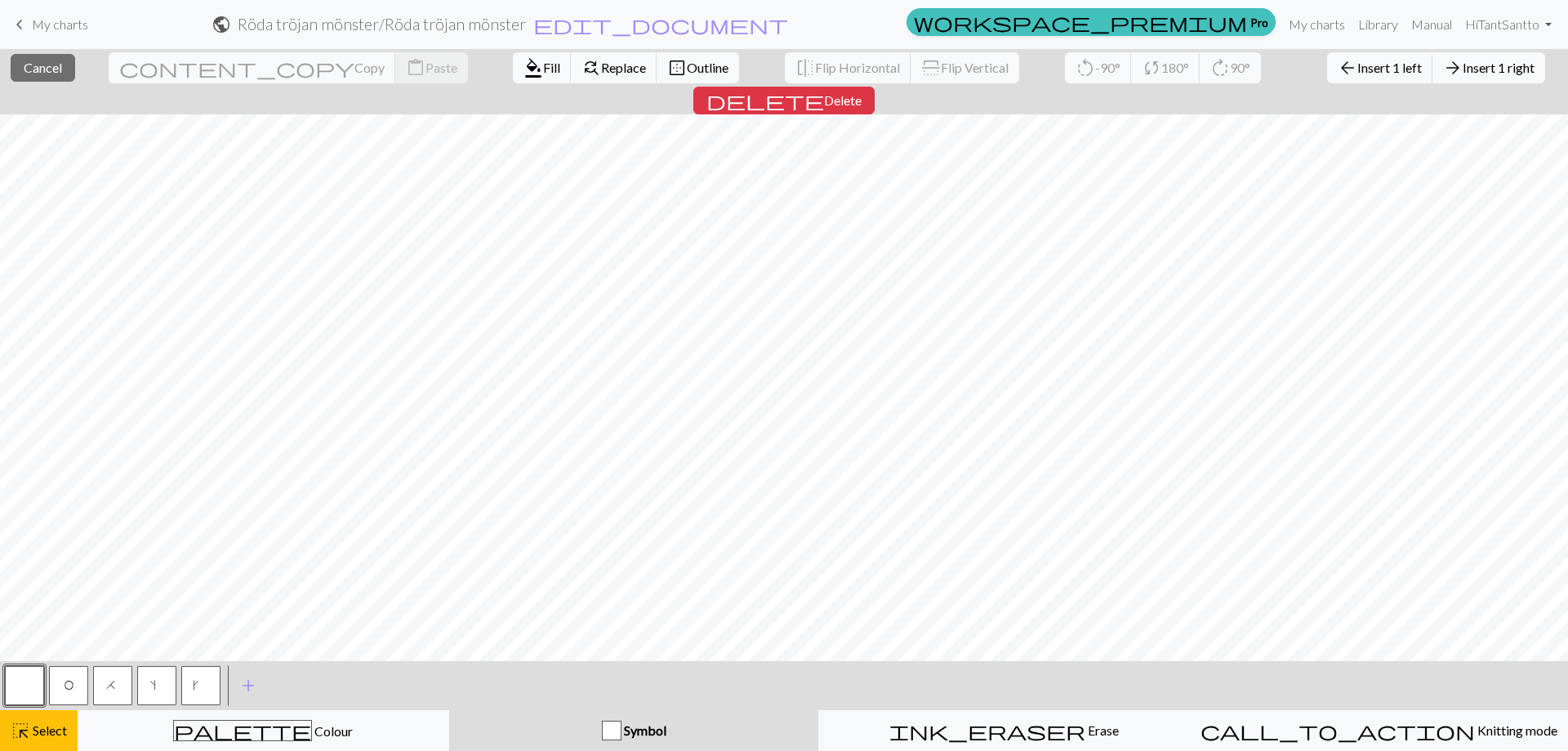 click on "highlight_alt   Select   Select" at bounding box center [38, 731] 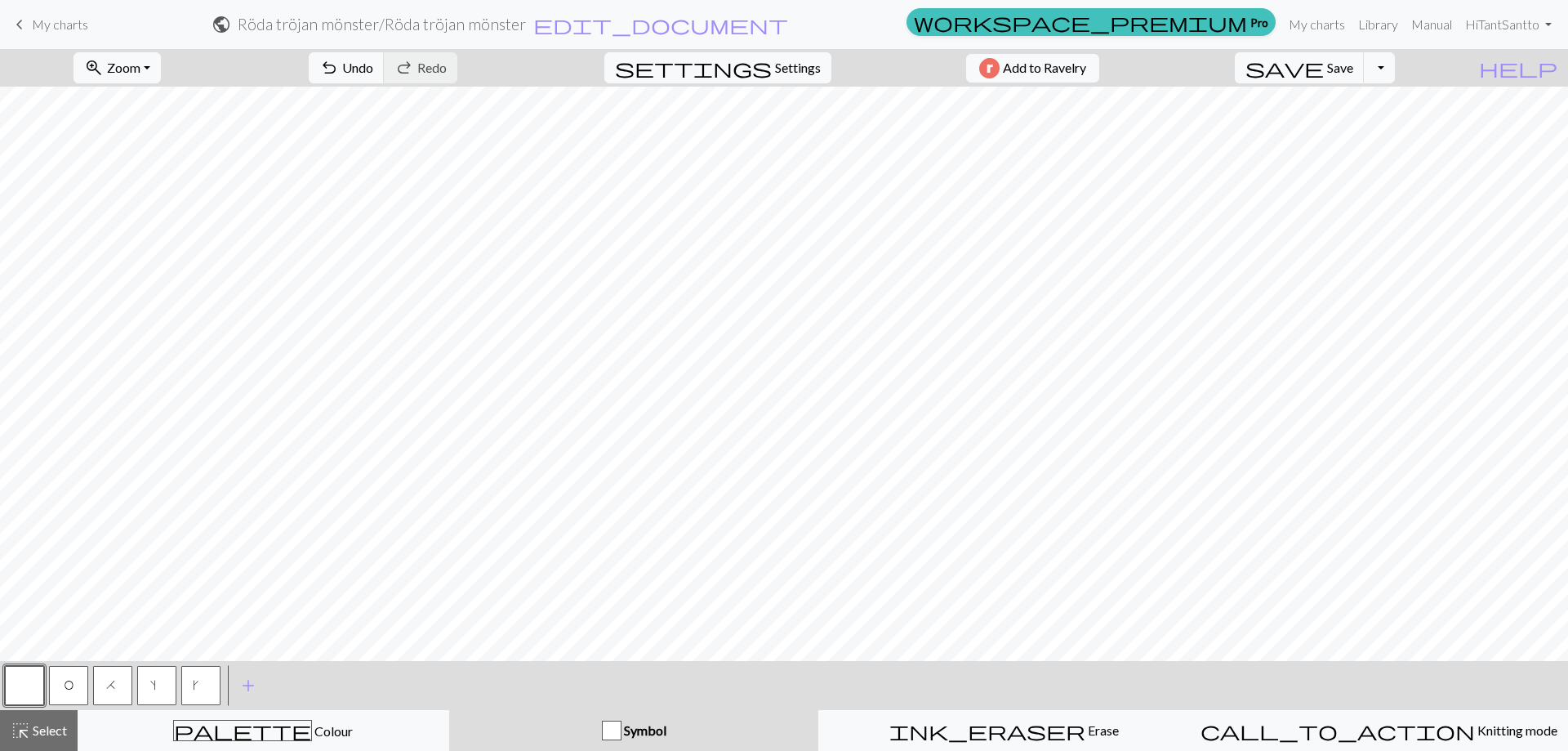 click on "Symbol" at bounding box center (634, 731) 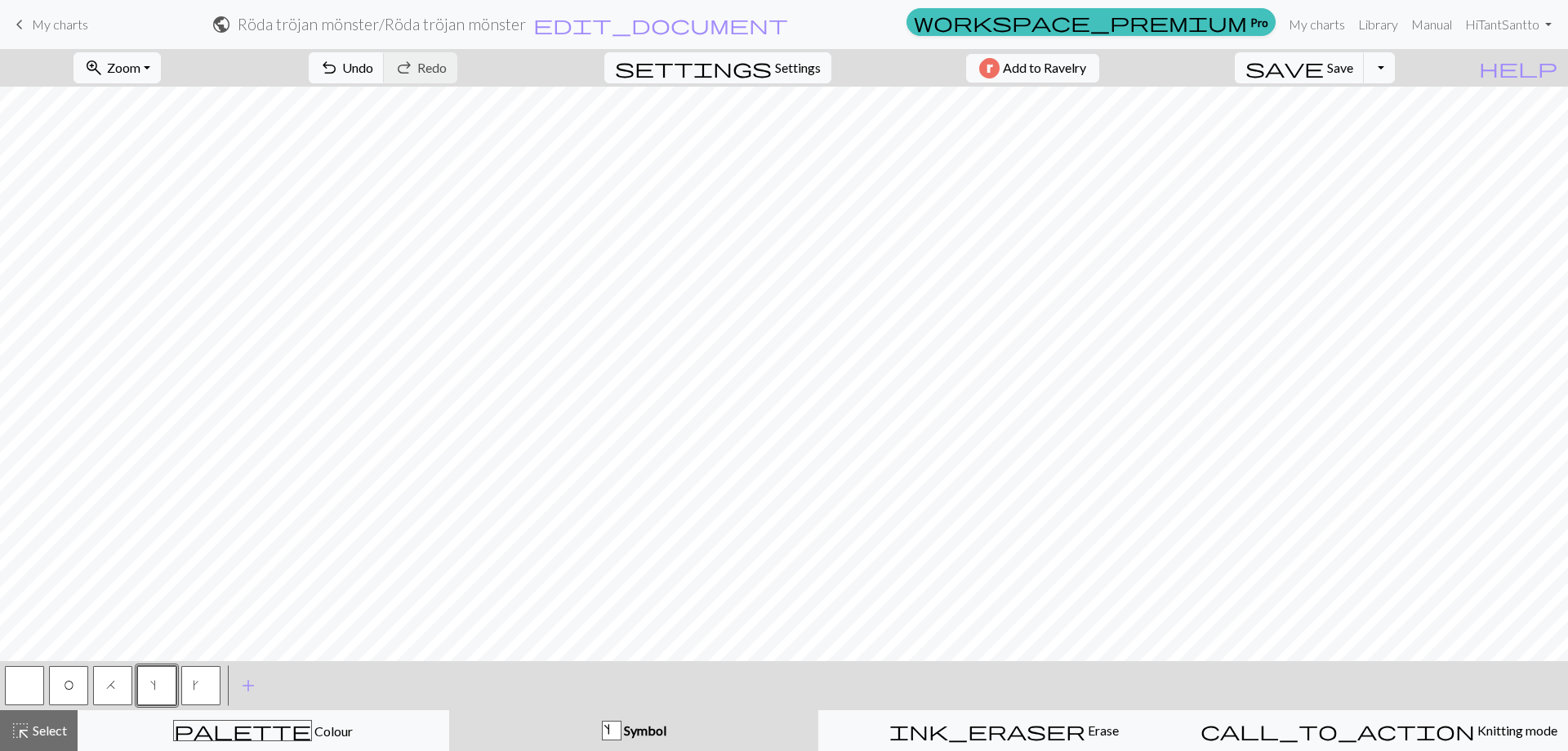 drag, startPoint x: 199, startPoint y: 685, endPoint x: 218, endPoint y: 667, distance: 26.172505 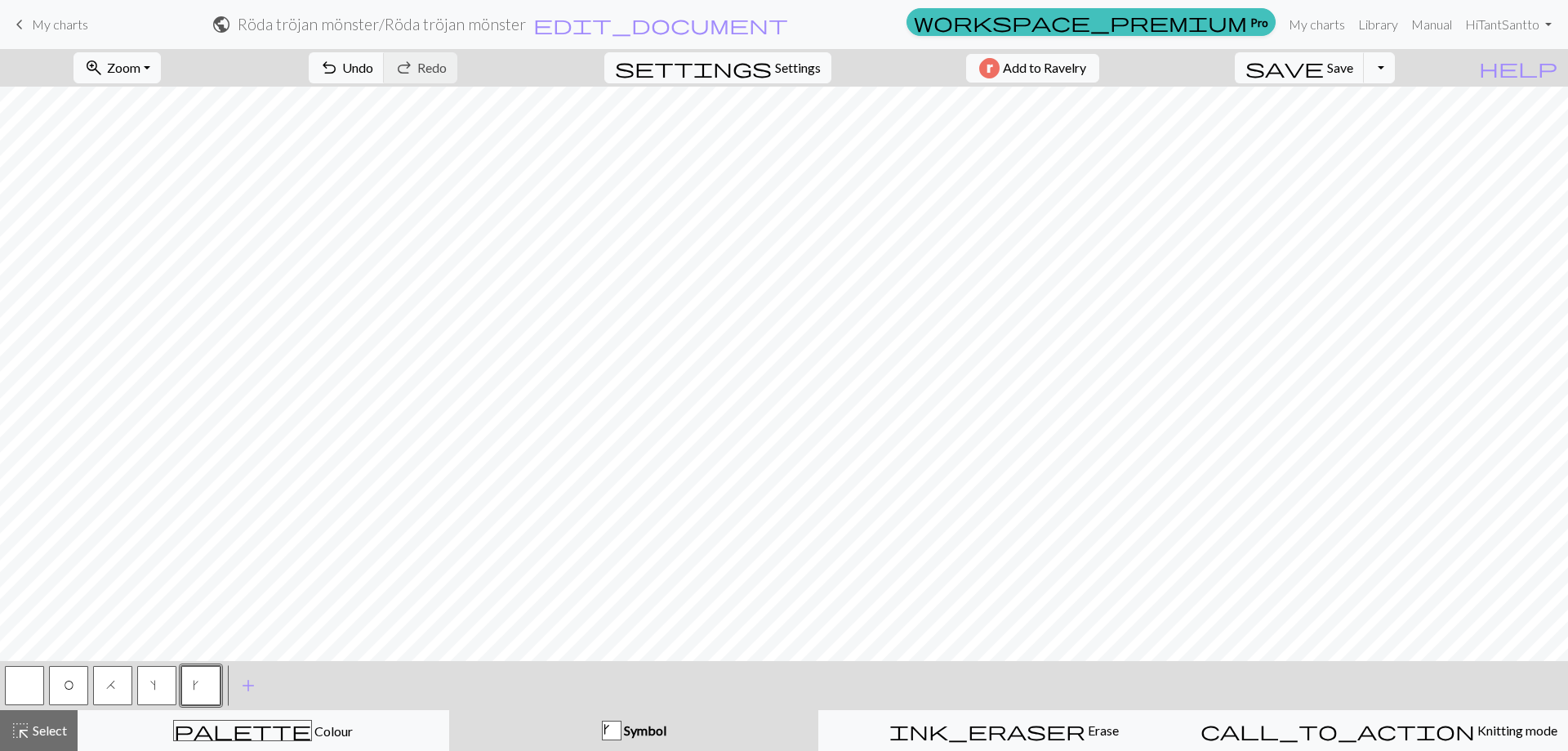 click at bounding box center (24, 686) 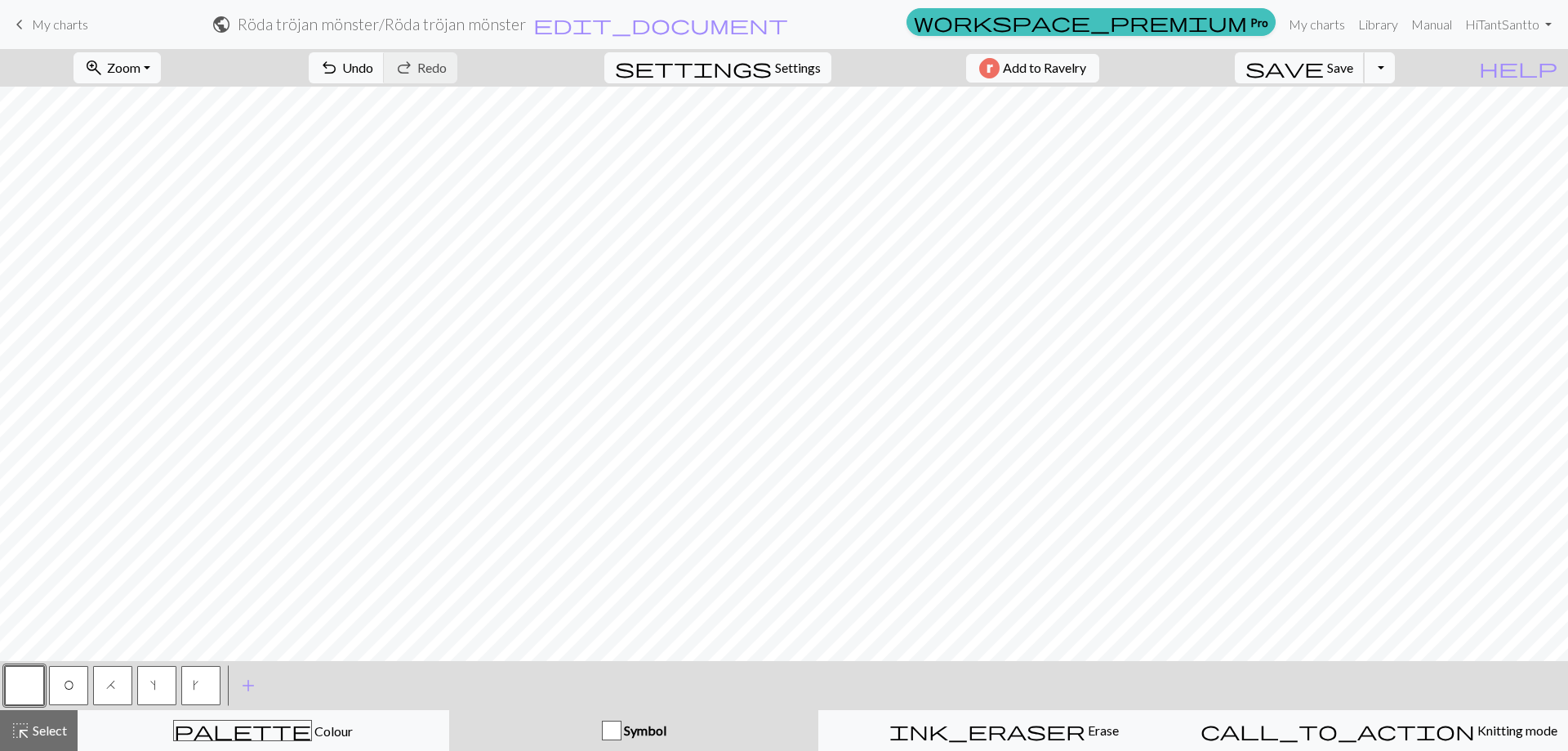 click on "Save" at bounding box center (1340, 67) 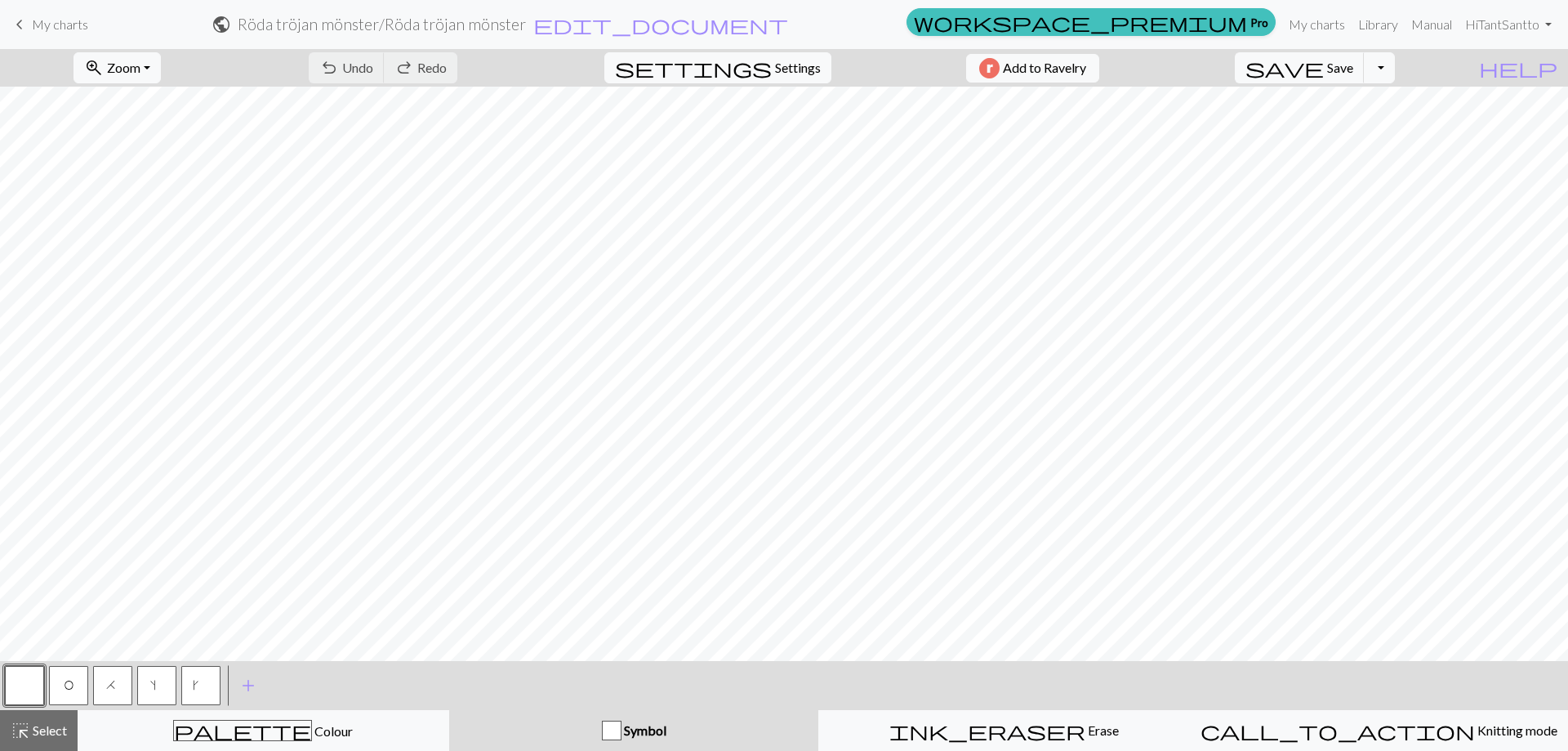 click on "Select" at bounding box center [48, 730] 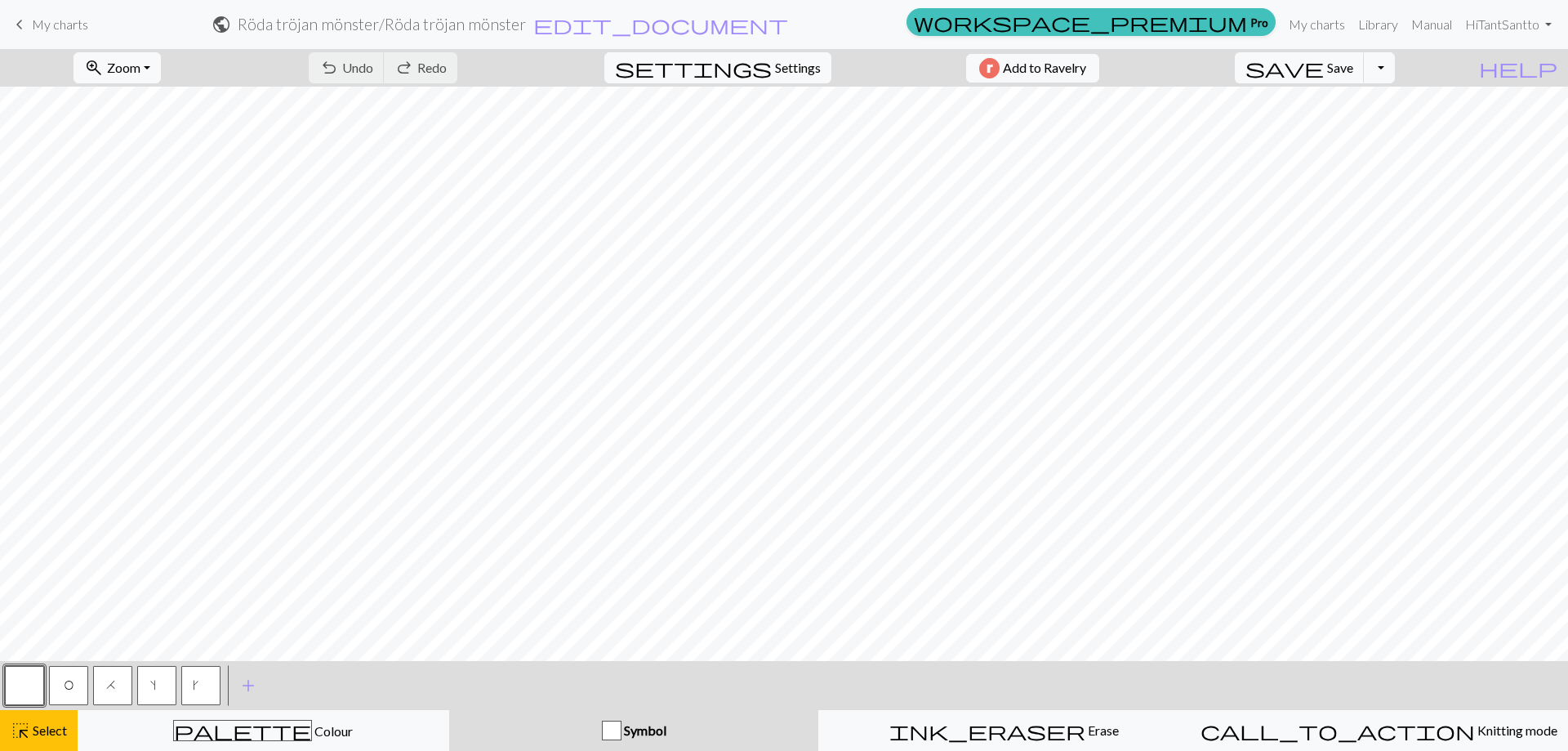 click on "highlight_alt   Select   Select" at bounding box center (38, 731) 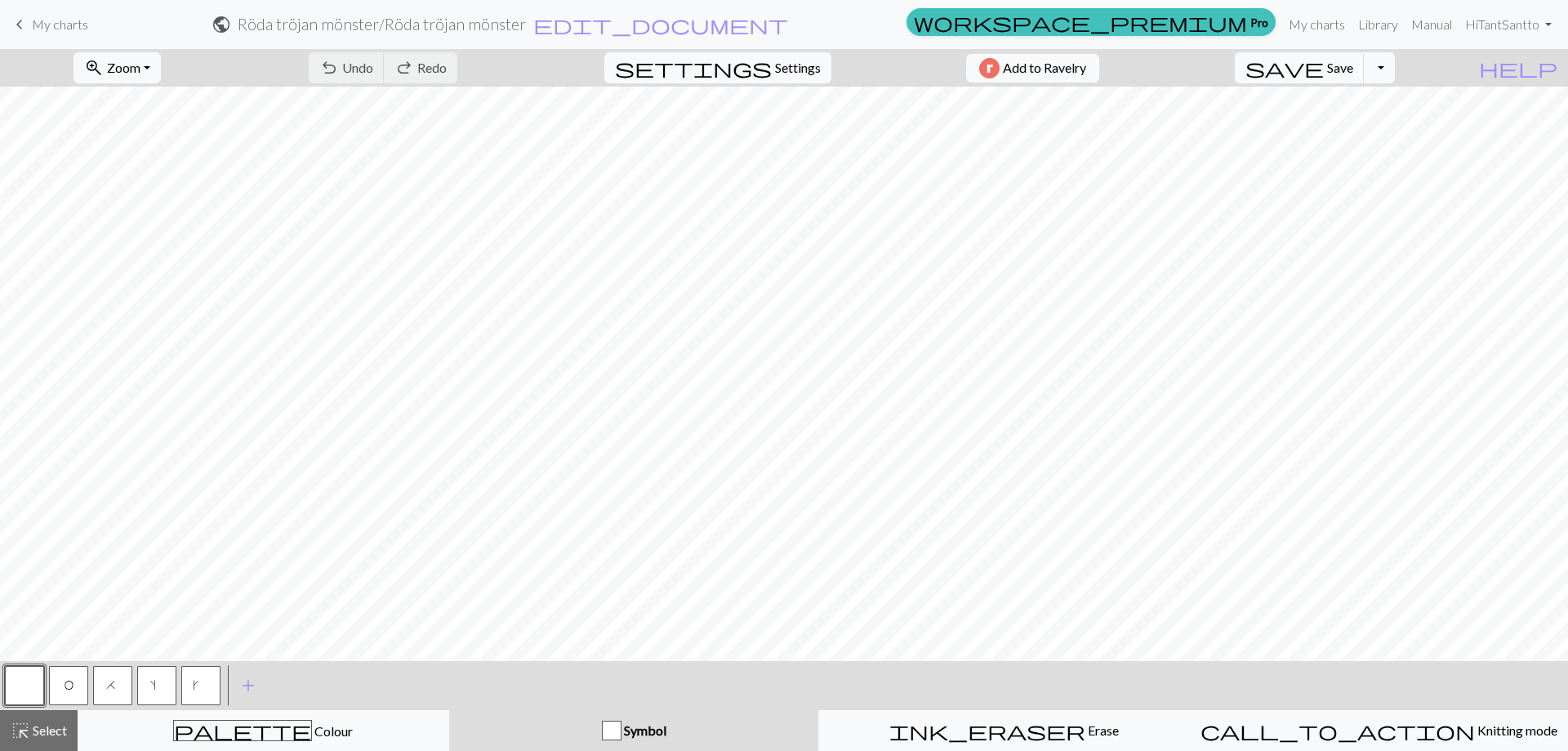 click on "palette   Colour   Colour" at bounding box center (263, 731) 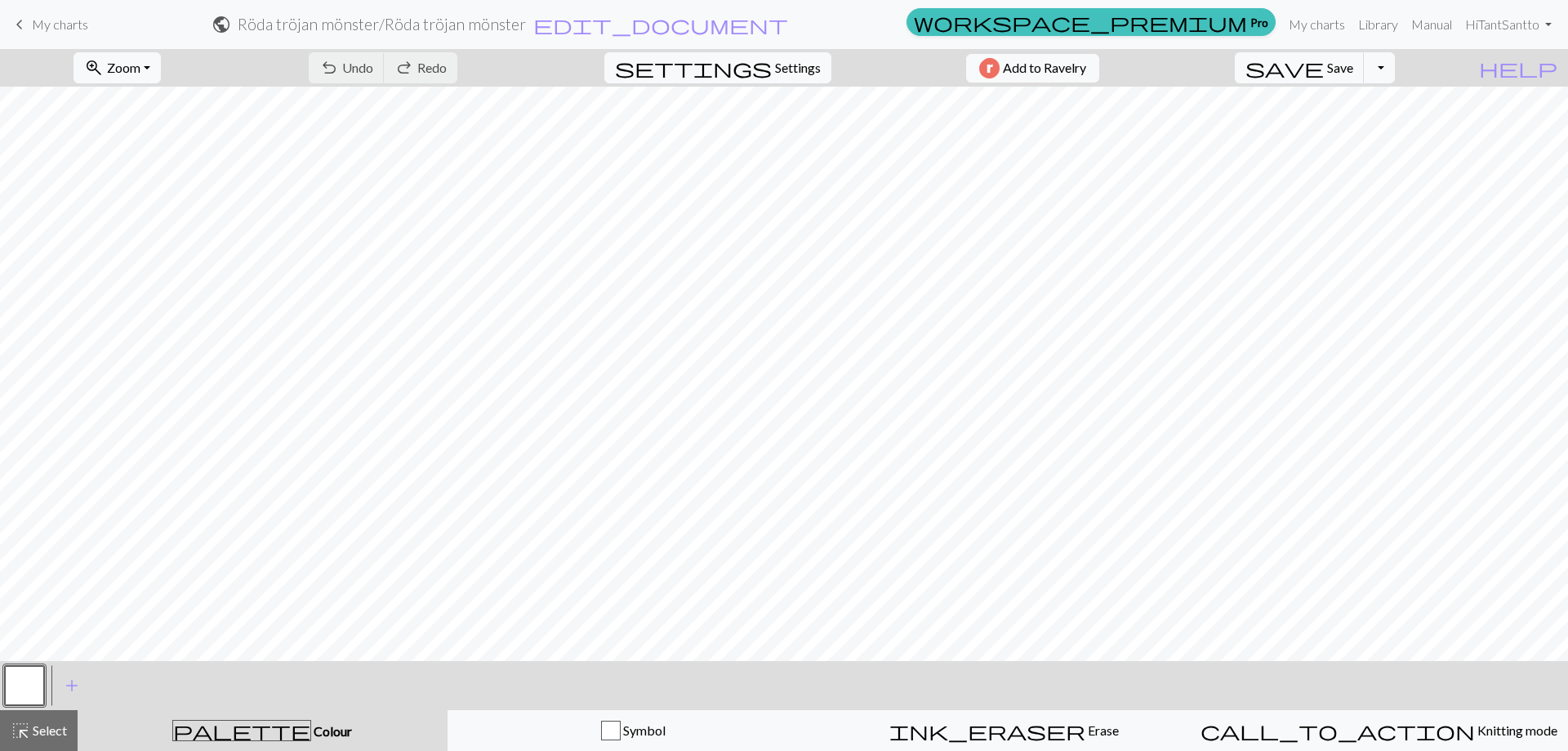 click on "add" at bounding box center (72, 686) 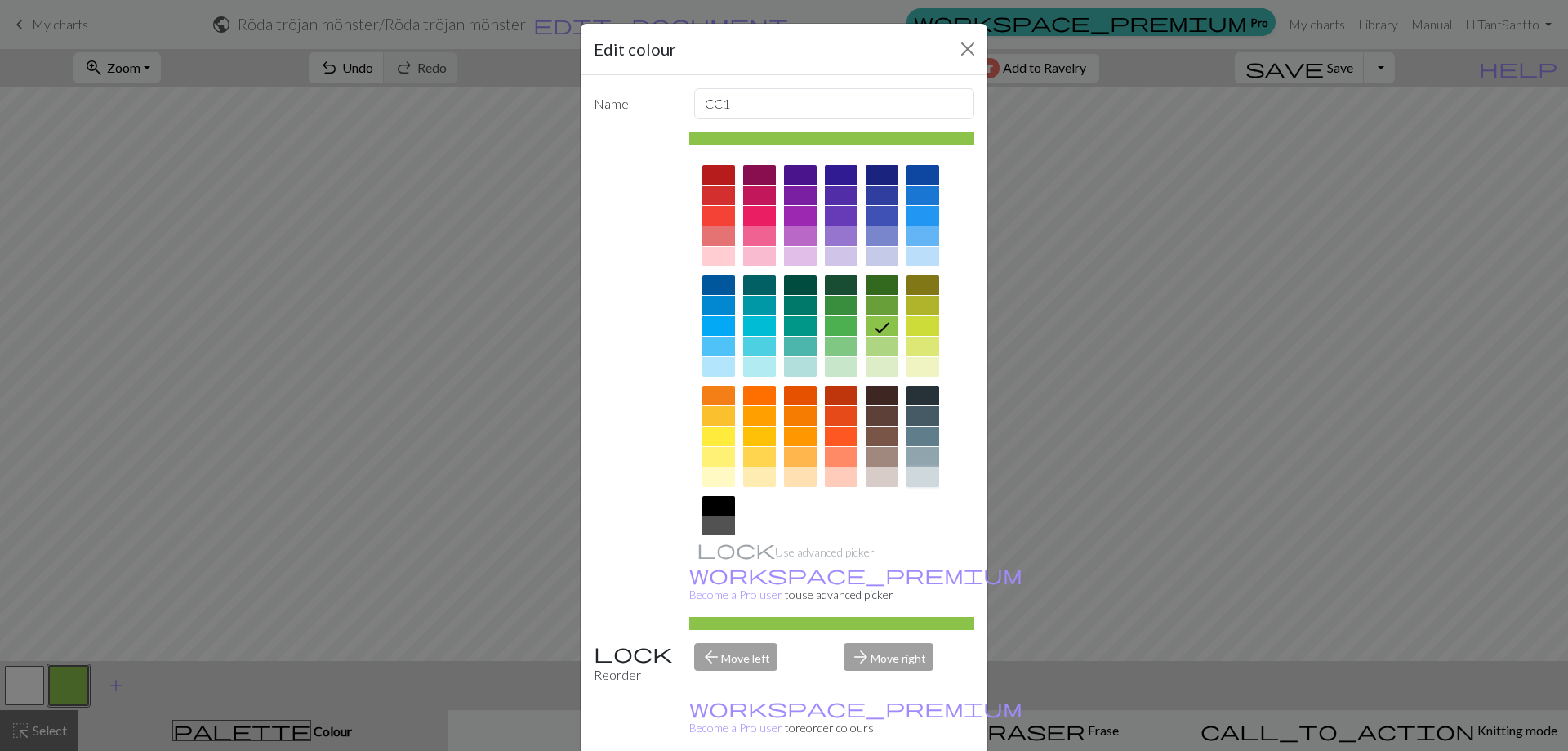 click at bounding box center (923, 477) 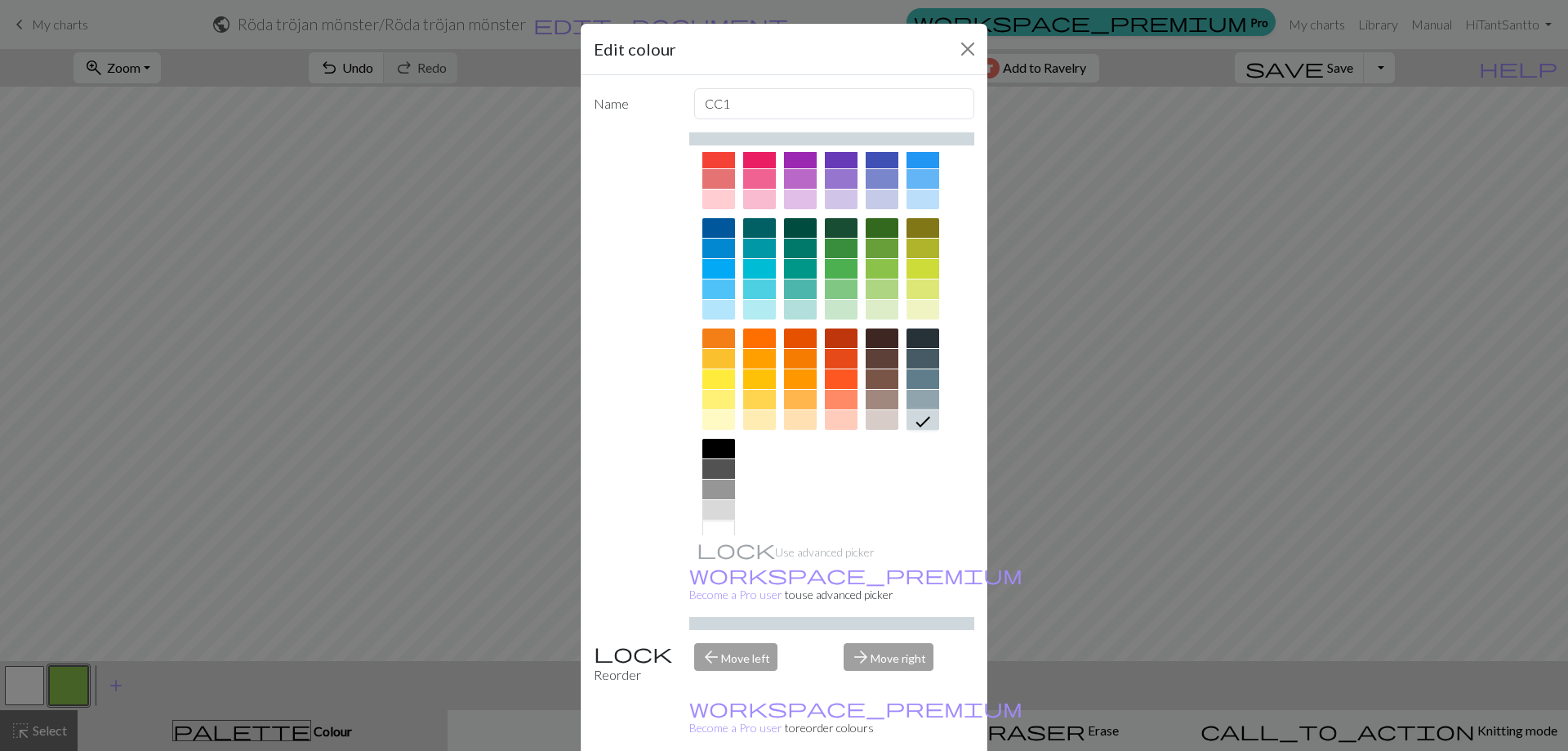 scroll, scrollTop: 81, scrollLeft: 0, axis: vertical 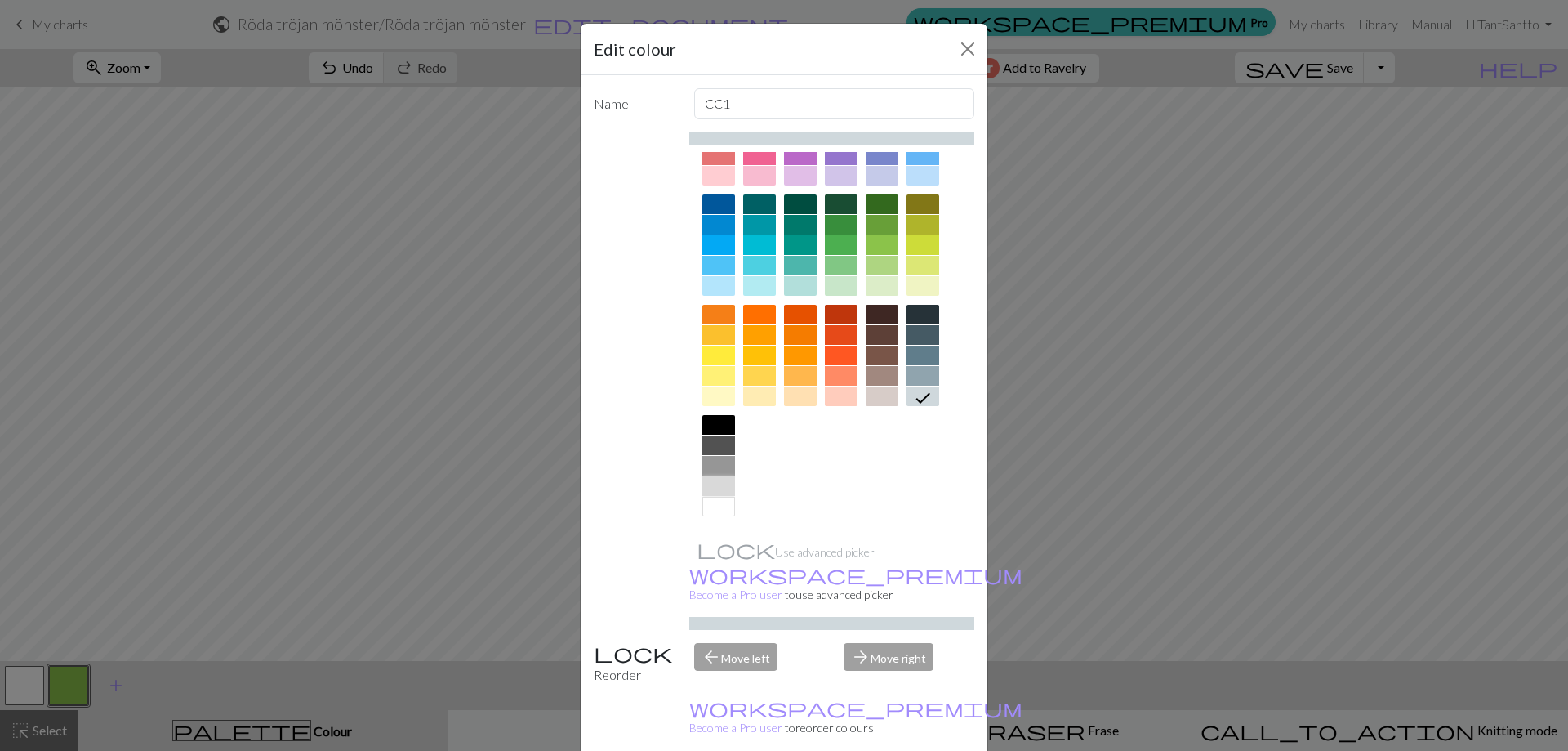 click at bounding box center [719, 486] 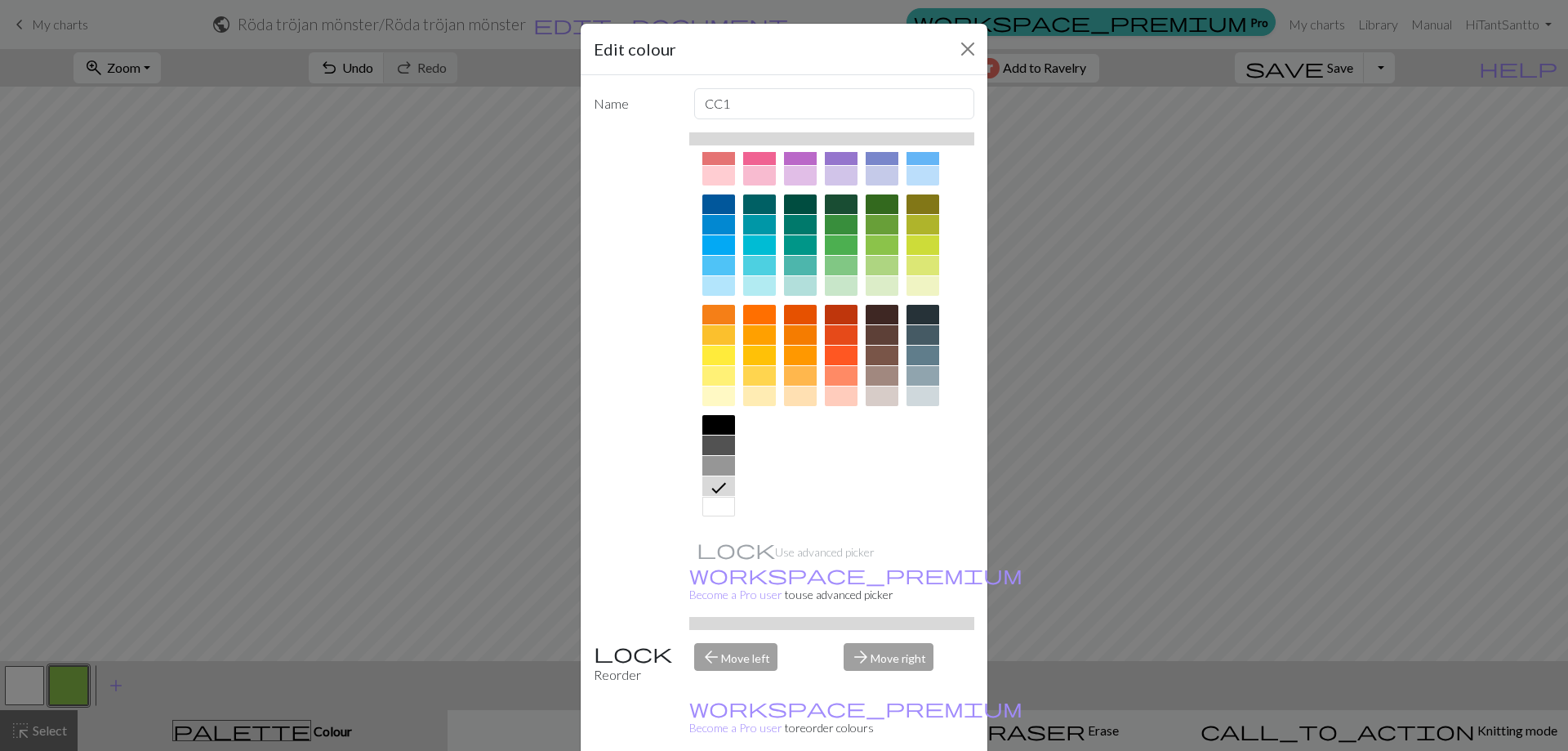 drag, startPoint x: 882, startPoint y: 733, endPoint x: 860, endPoint y: 705, distance: 35.608988 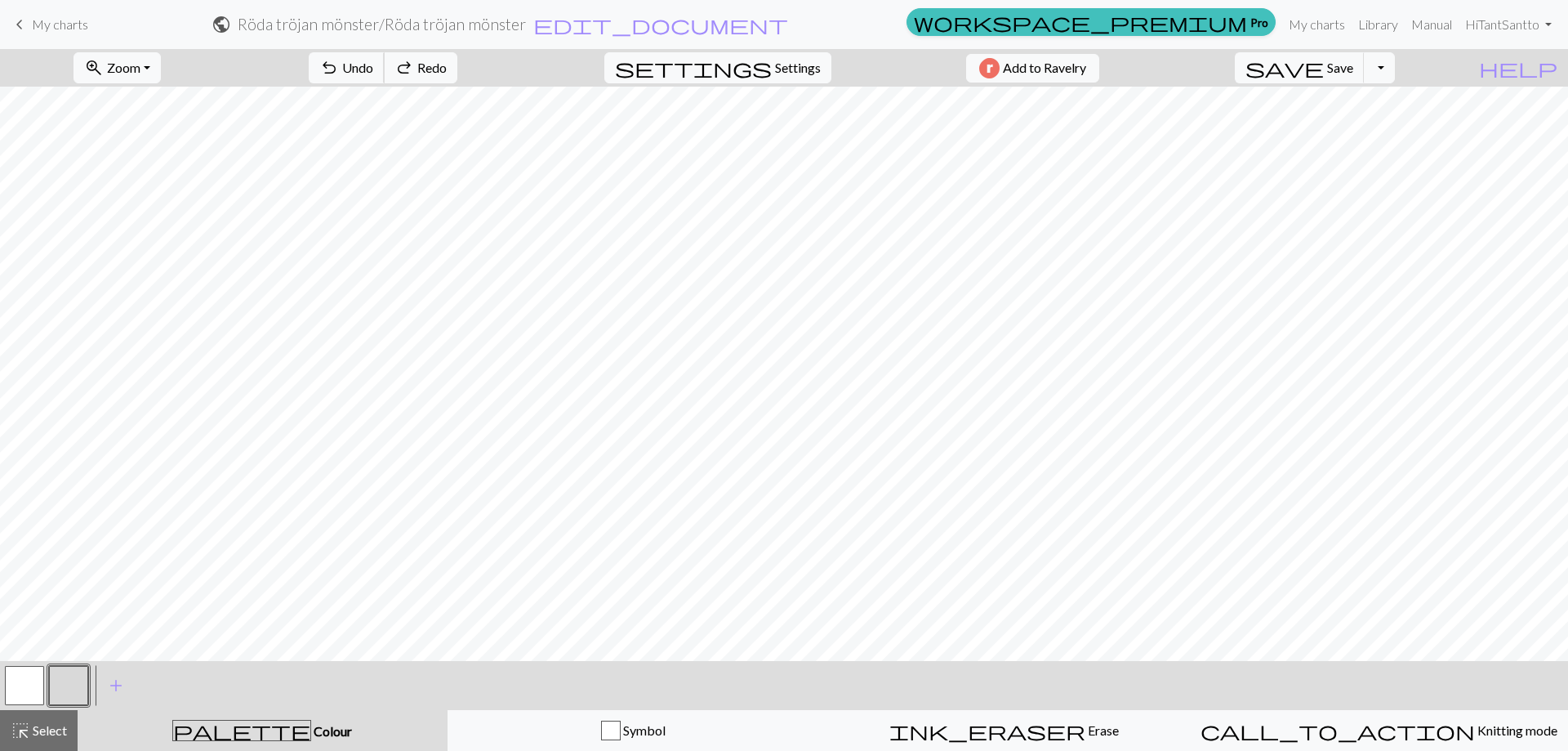 drag, startPoint x: 422, startPoint y: 65, endPoint x: 437, endPoint y: 69, distance: 15.524175 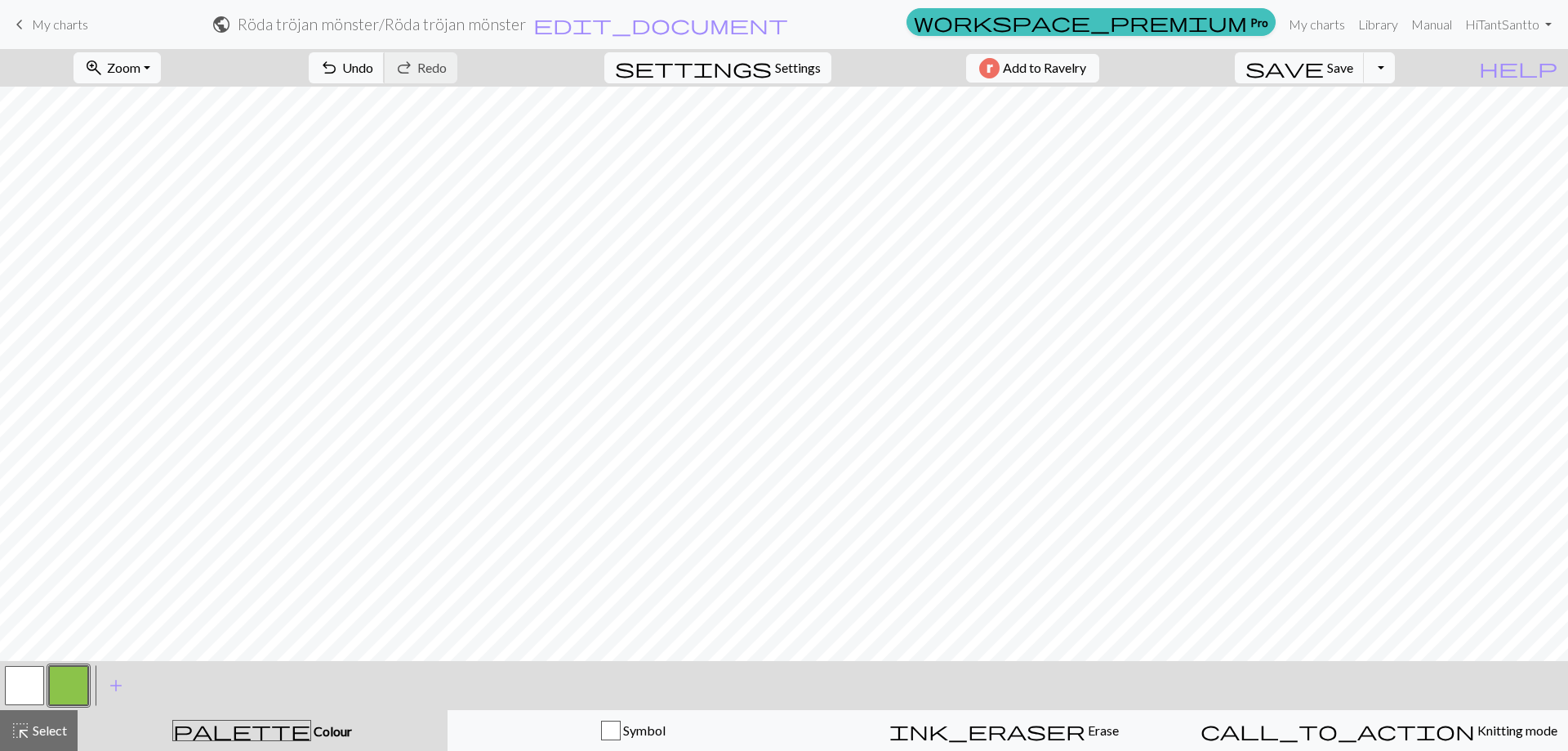 click on "Undo" at bounding box center [358, 67] 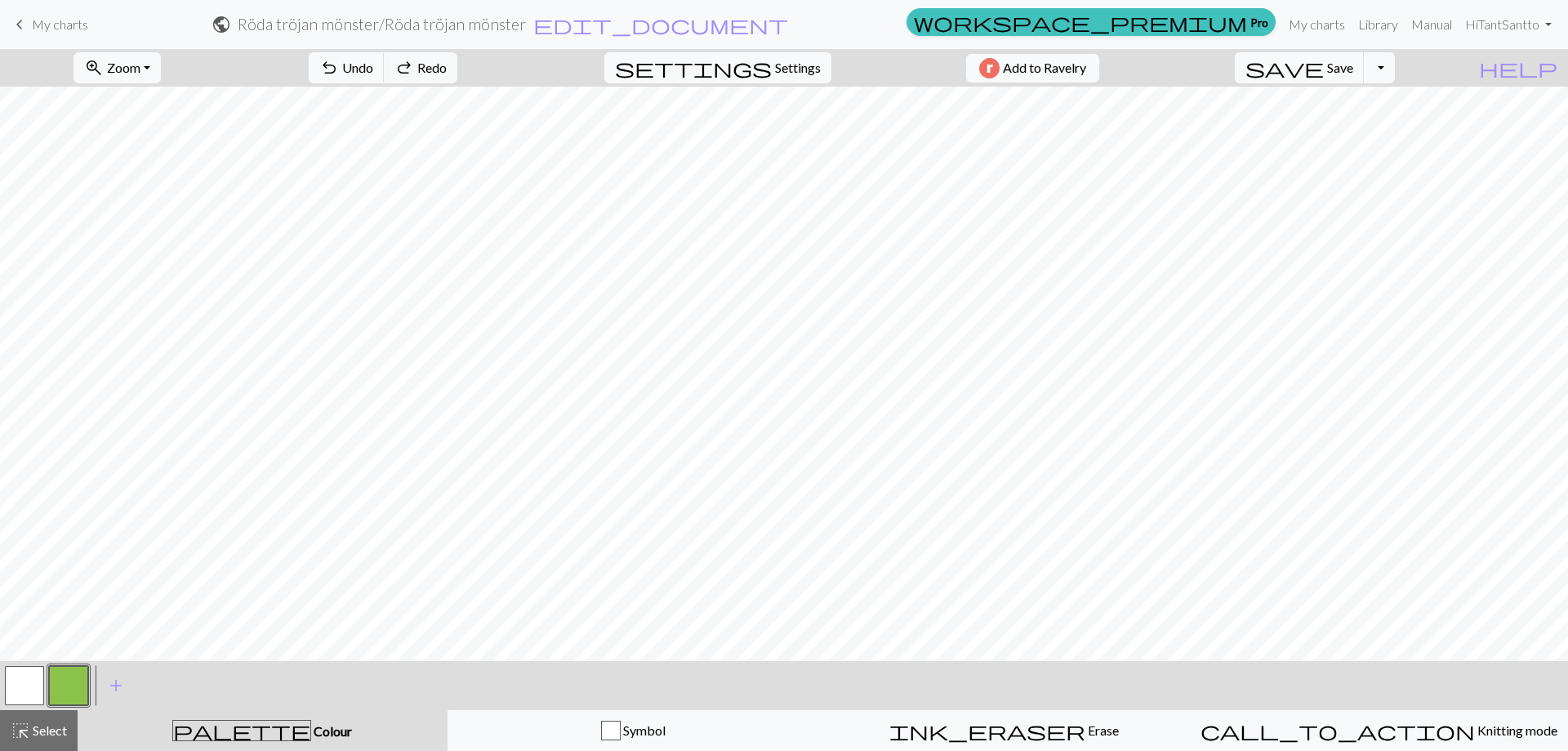 click at bounding box center [69, 686] 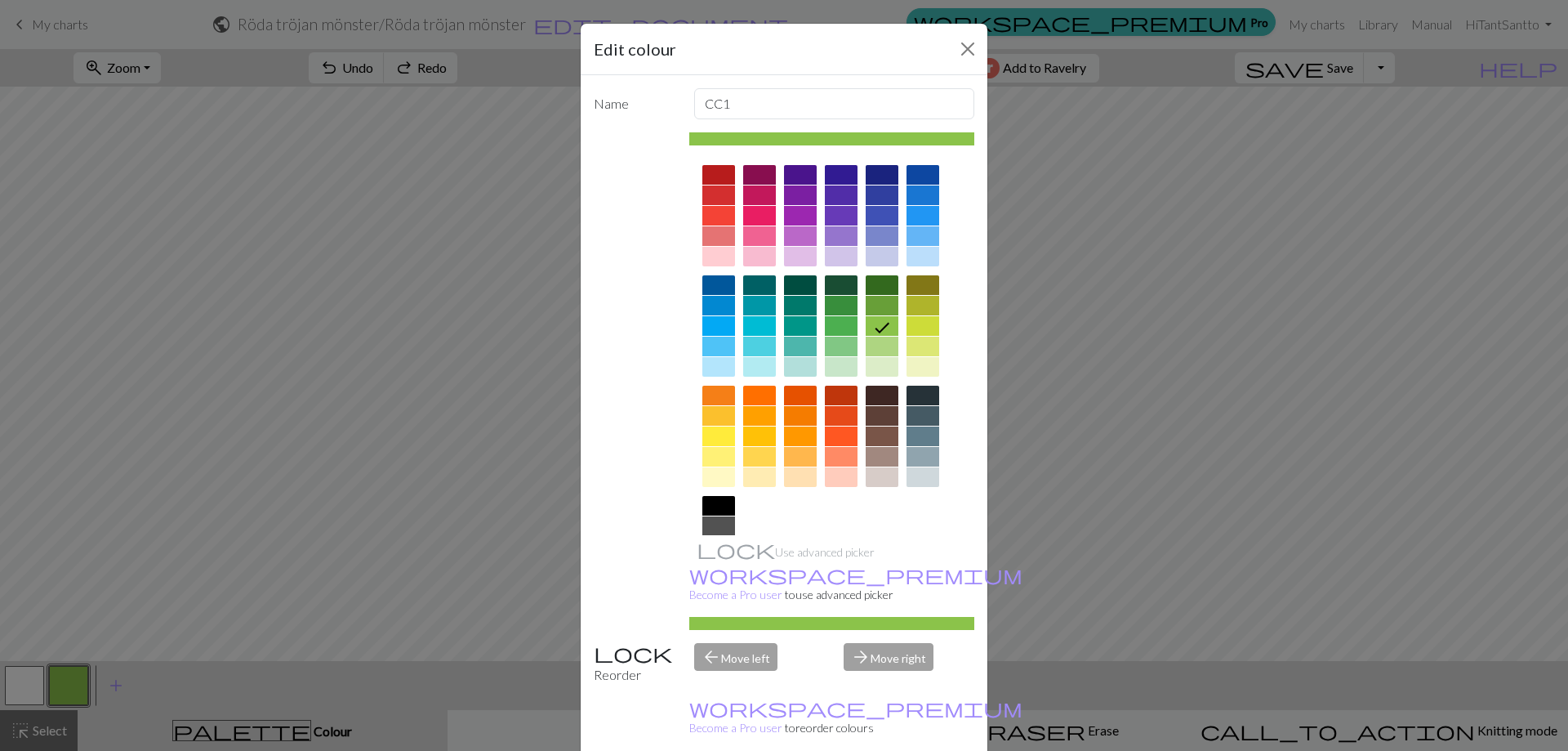 click at bounding box center (923, 477) 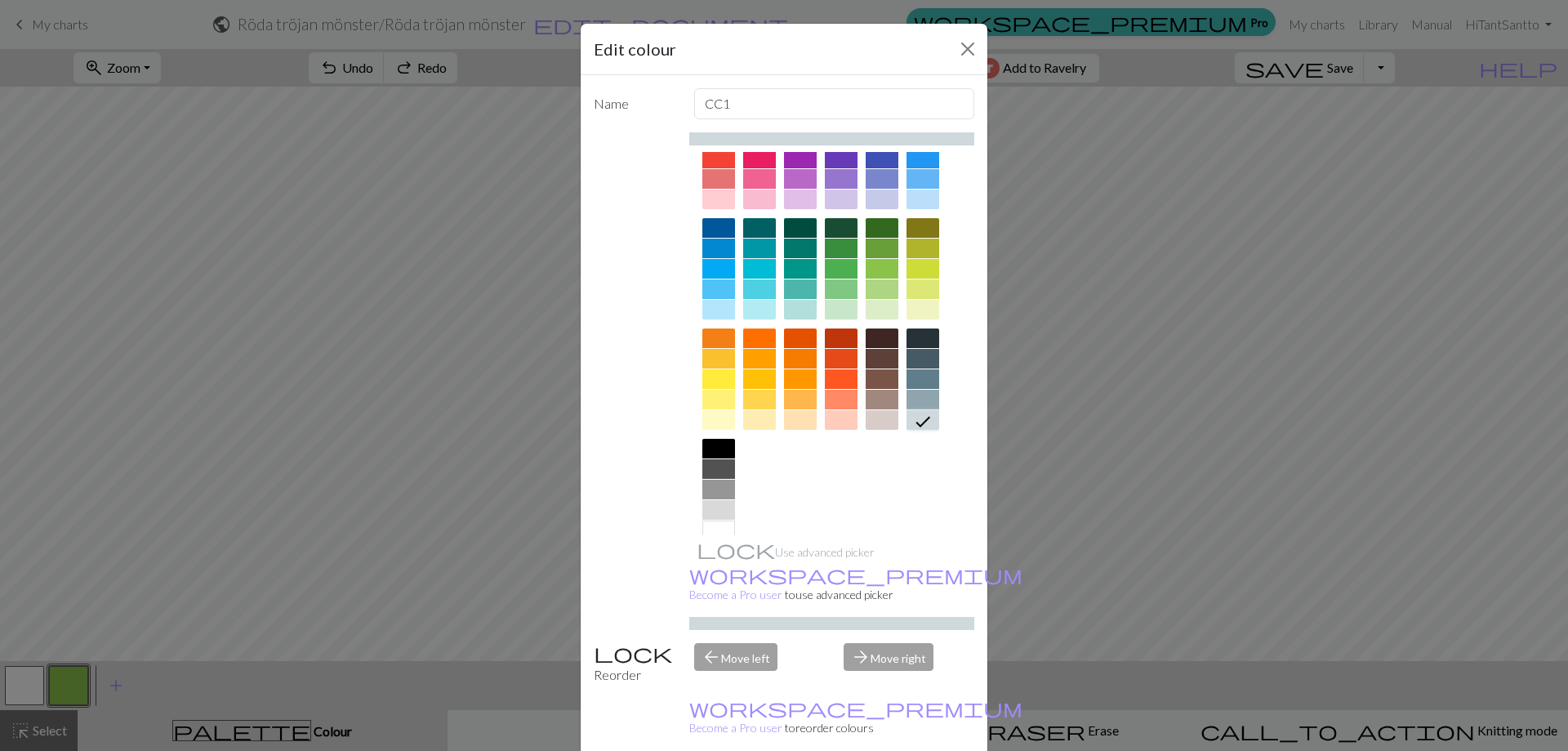 scroll, scrollTop: 81, scrollLeft: 0, axis: vertical 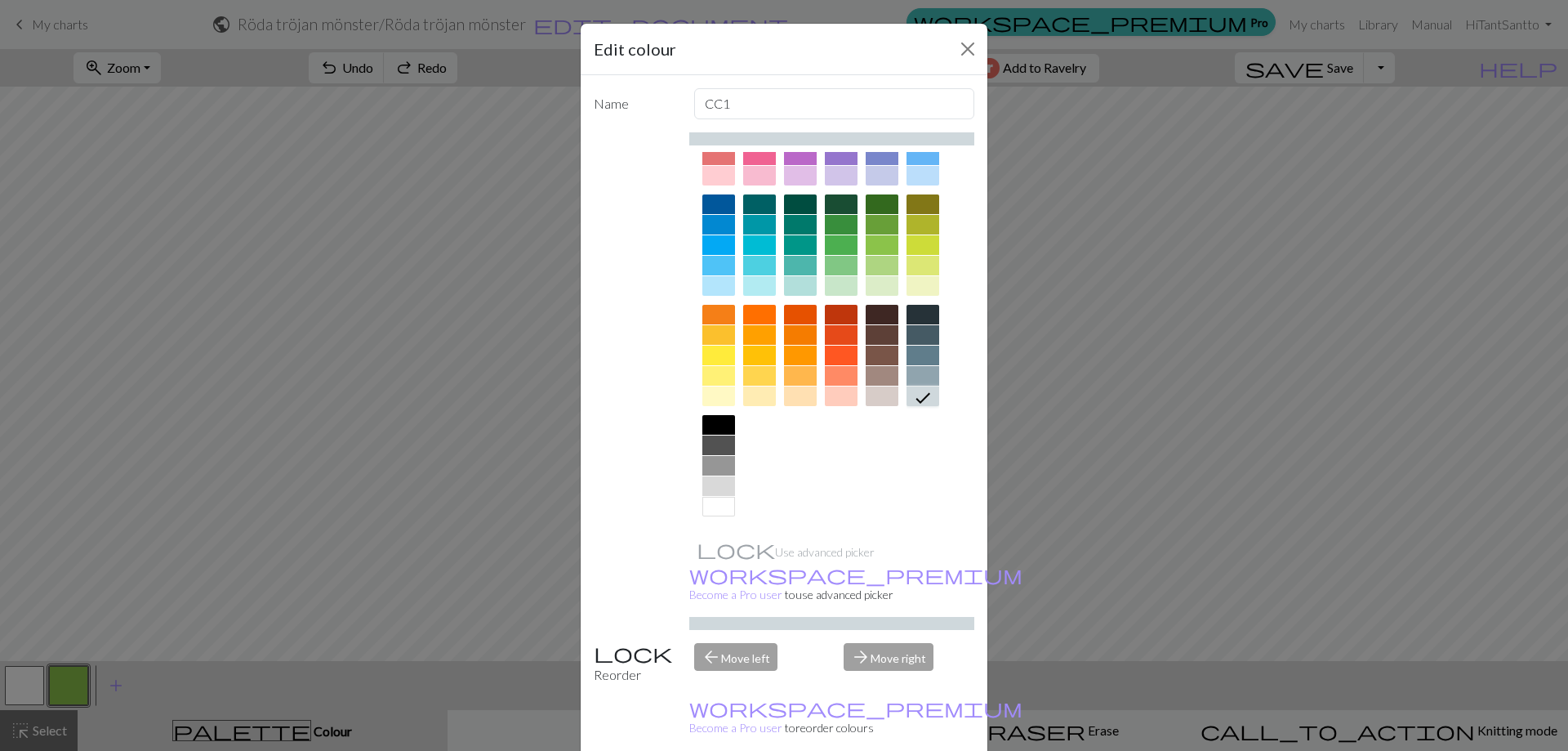 click at bounding box center [719, 486] 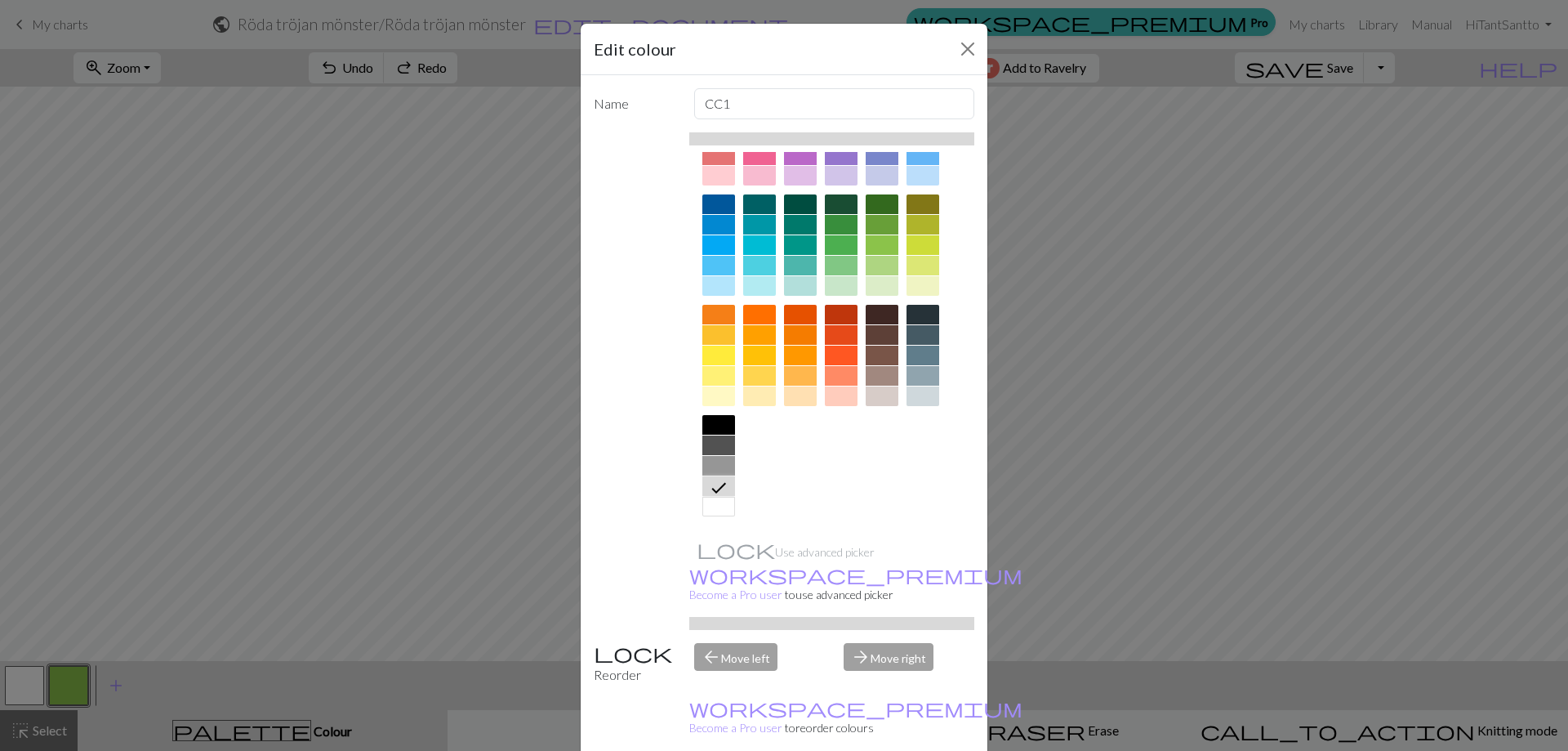 click on "Cancel" at bounding box center [944, 793] 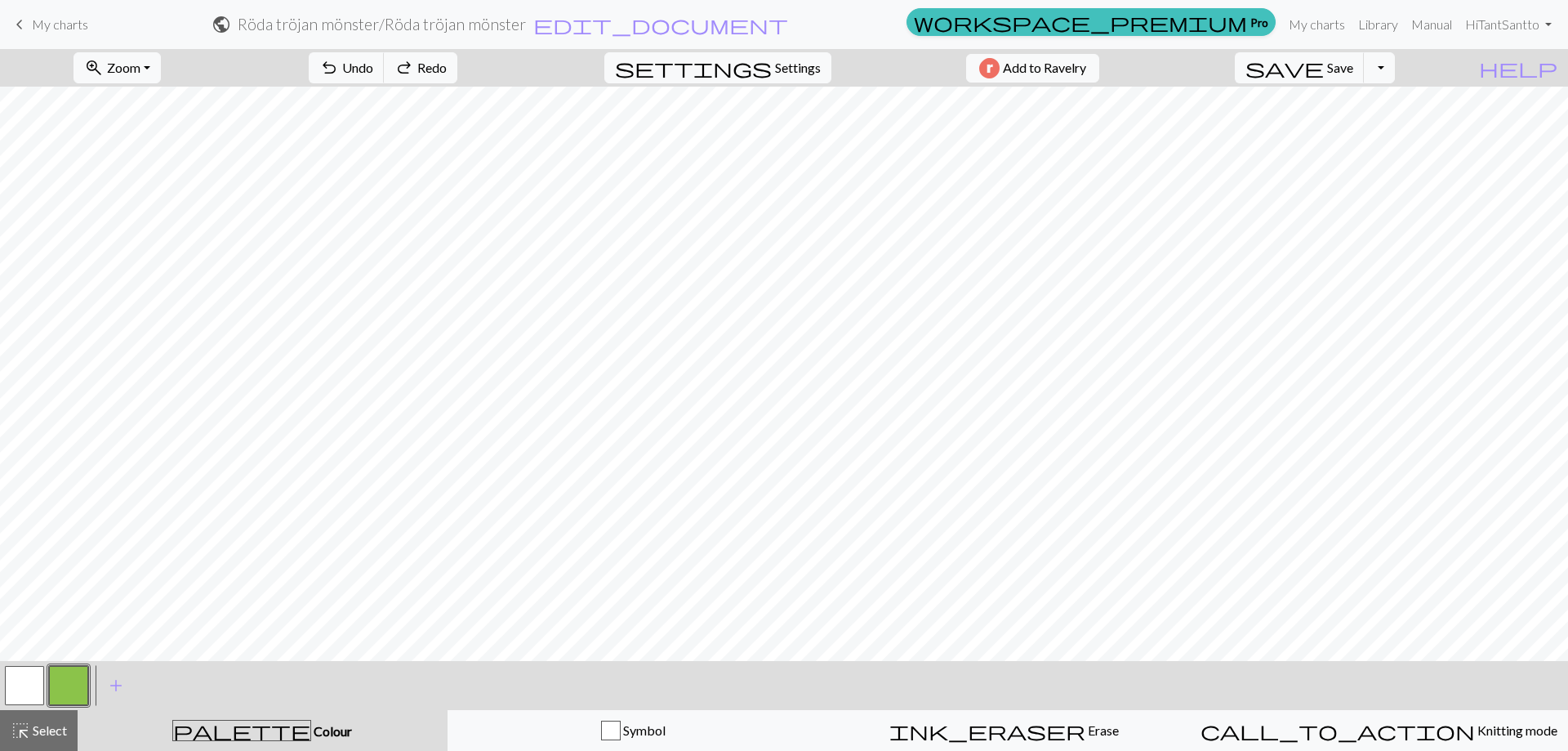 click on "Knitting mode" at bounding box center (1516, 730) 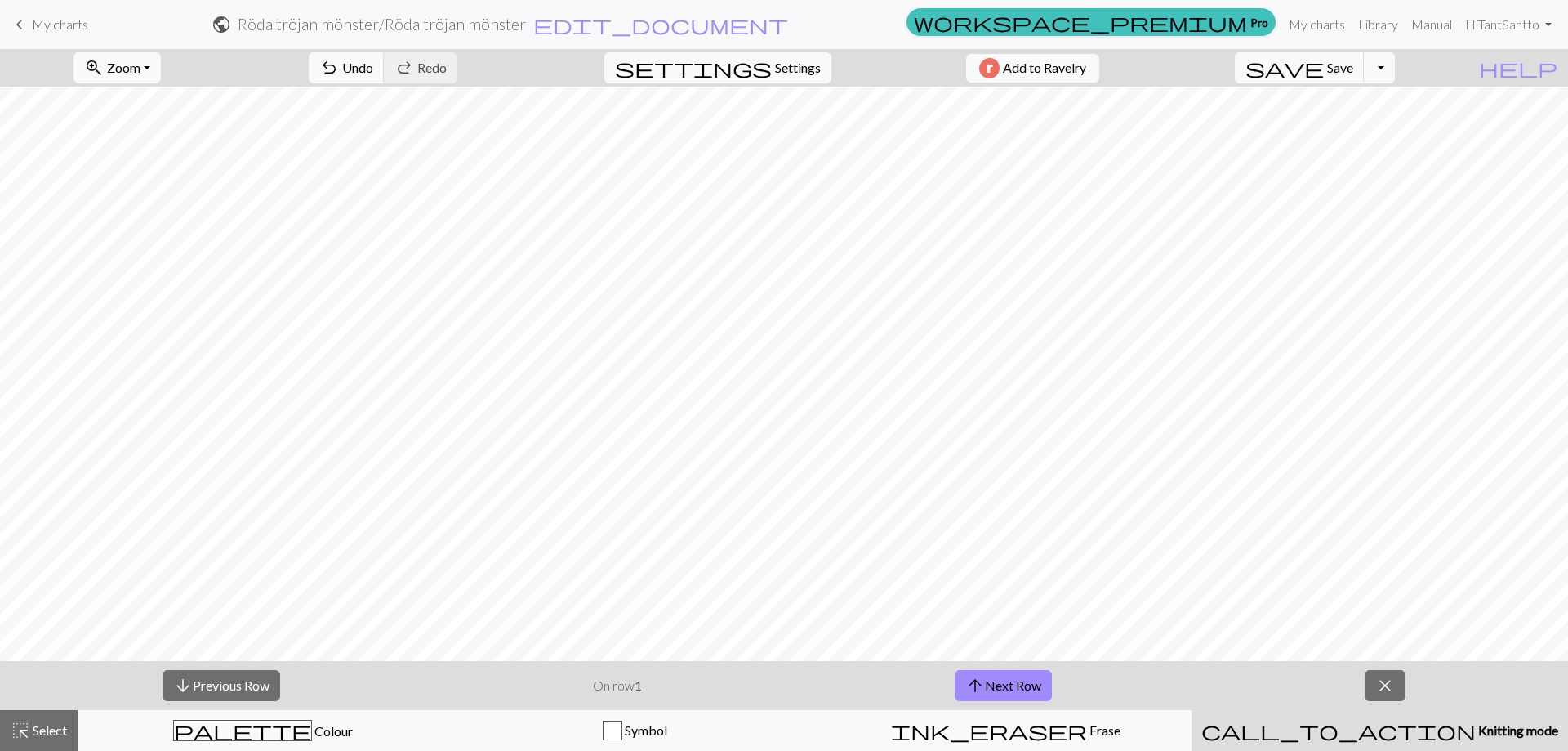 drag, startPoint x: 327, startPoint y: 727, endPoint x: 564, endPoint y: 754, distance: 238.53302 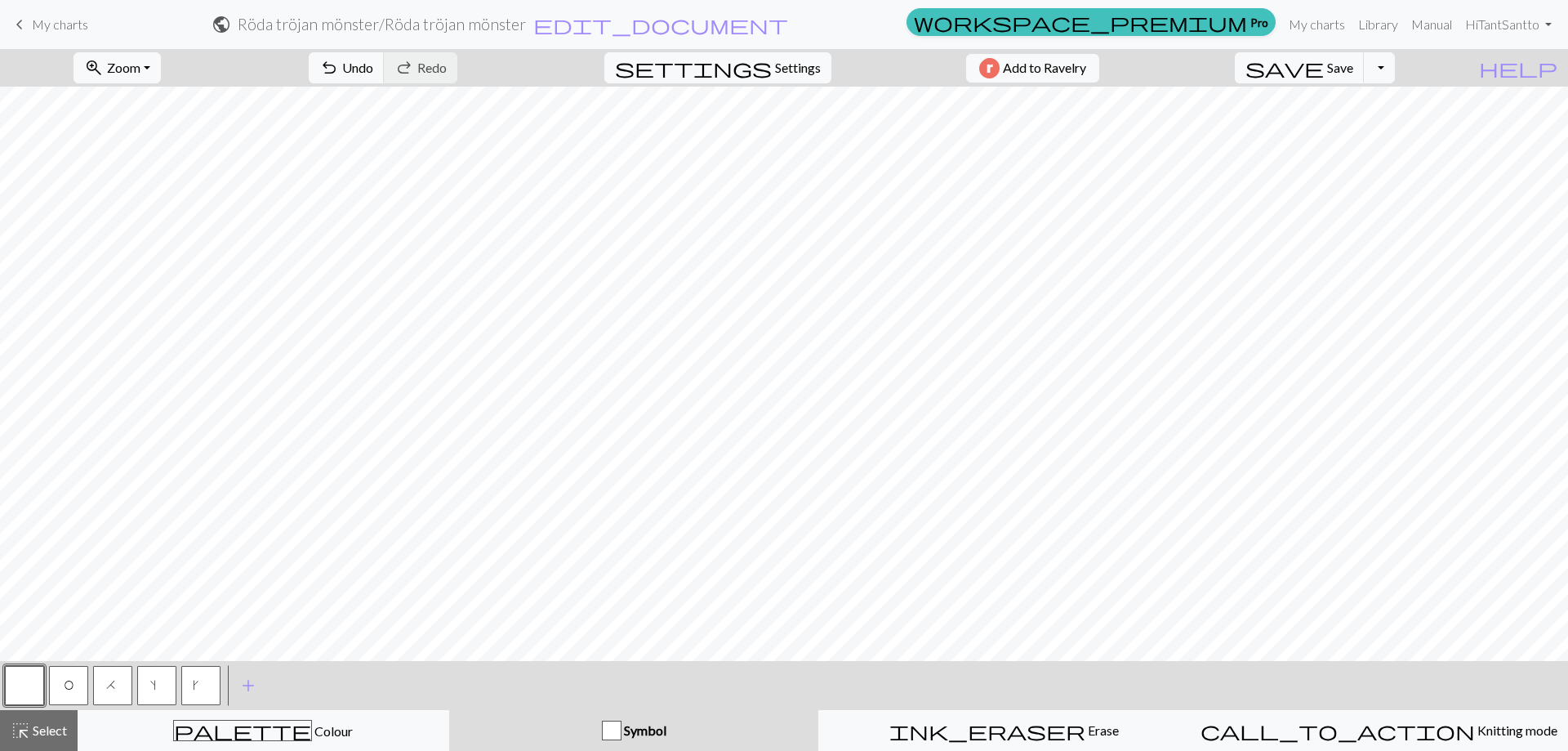click on "add" at bounding box center (248, 686) 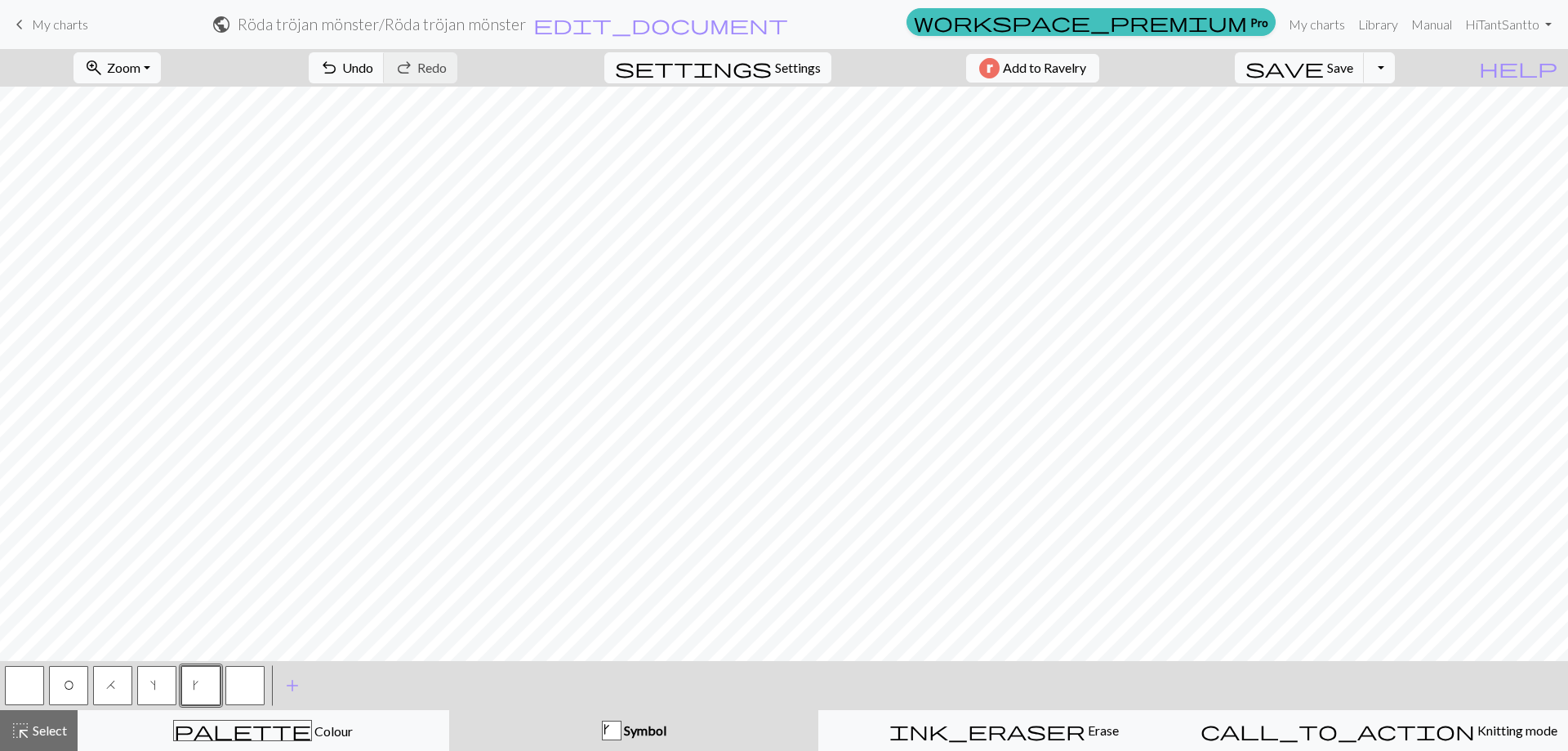 click at bounding box center [245, 686] 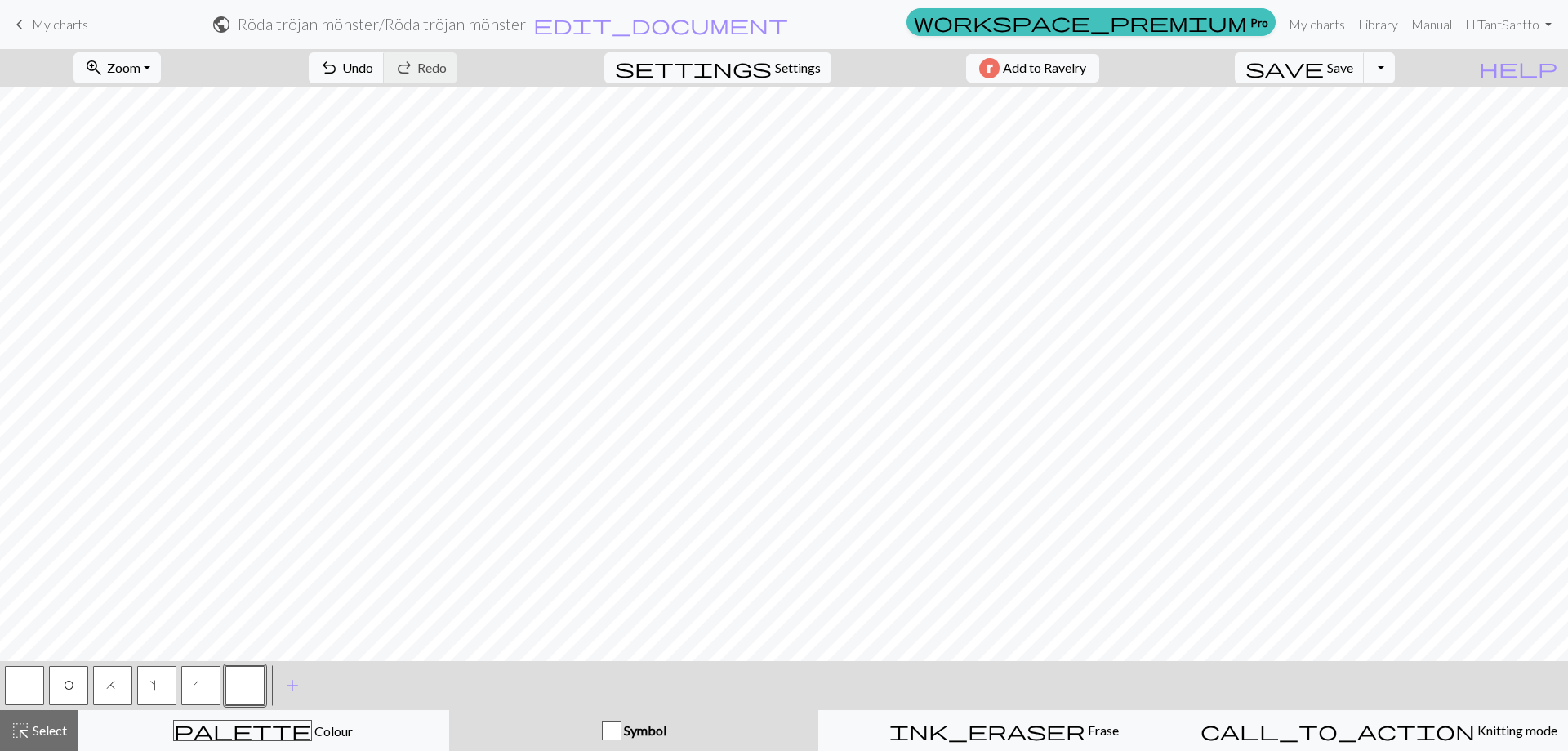 click at bounding box center (245, 686) 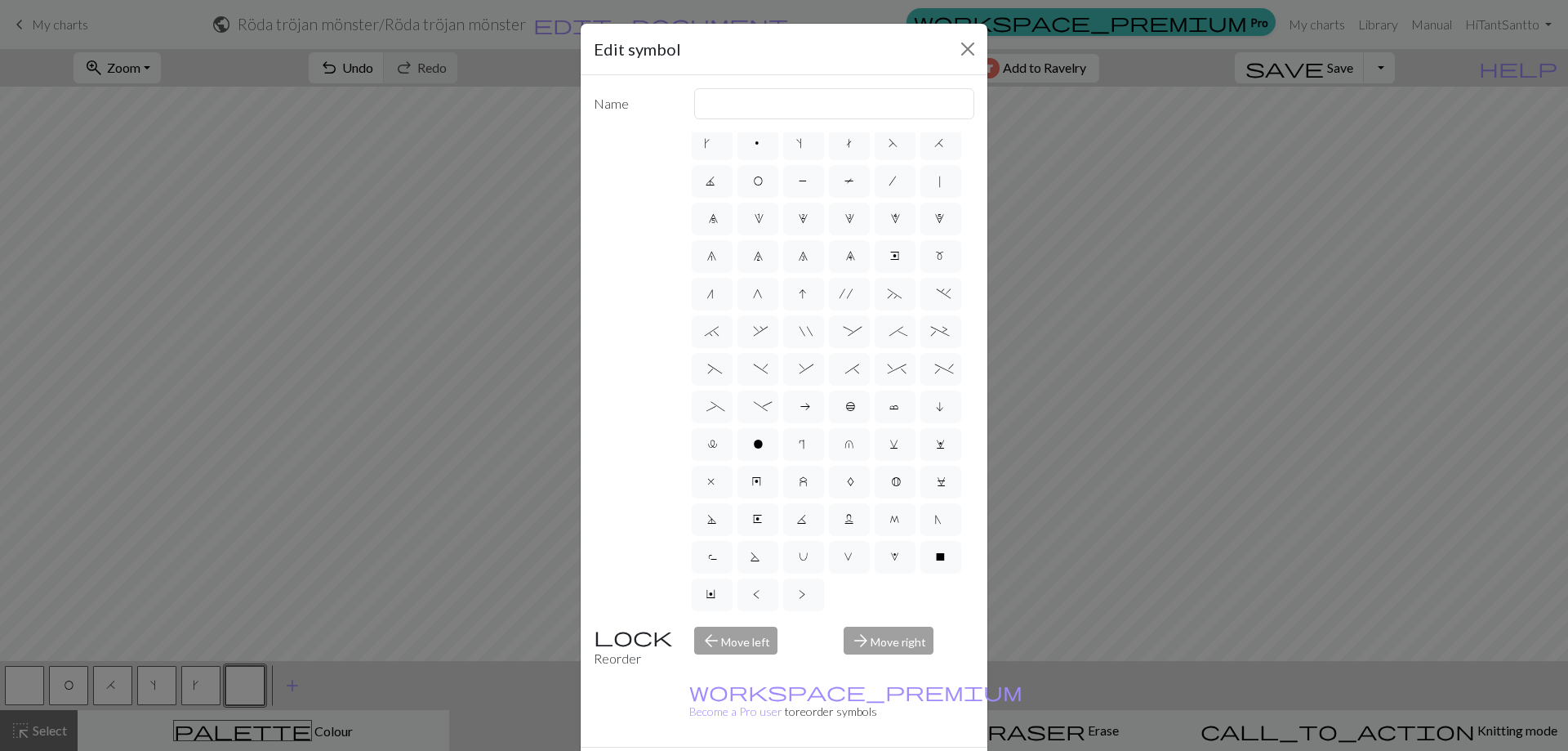 scroll, scrollTop: 0, scrollLeft: 0, axis: both 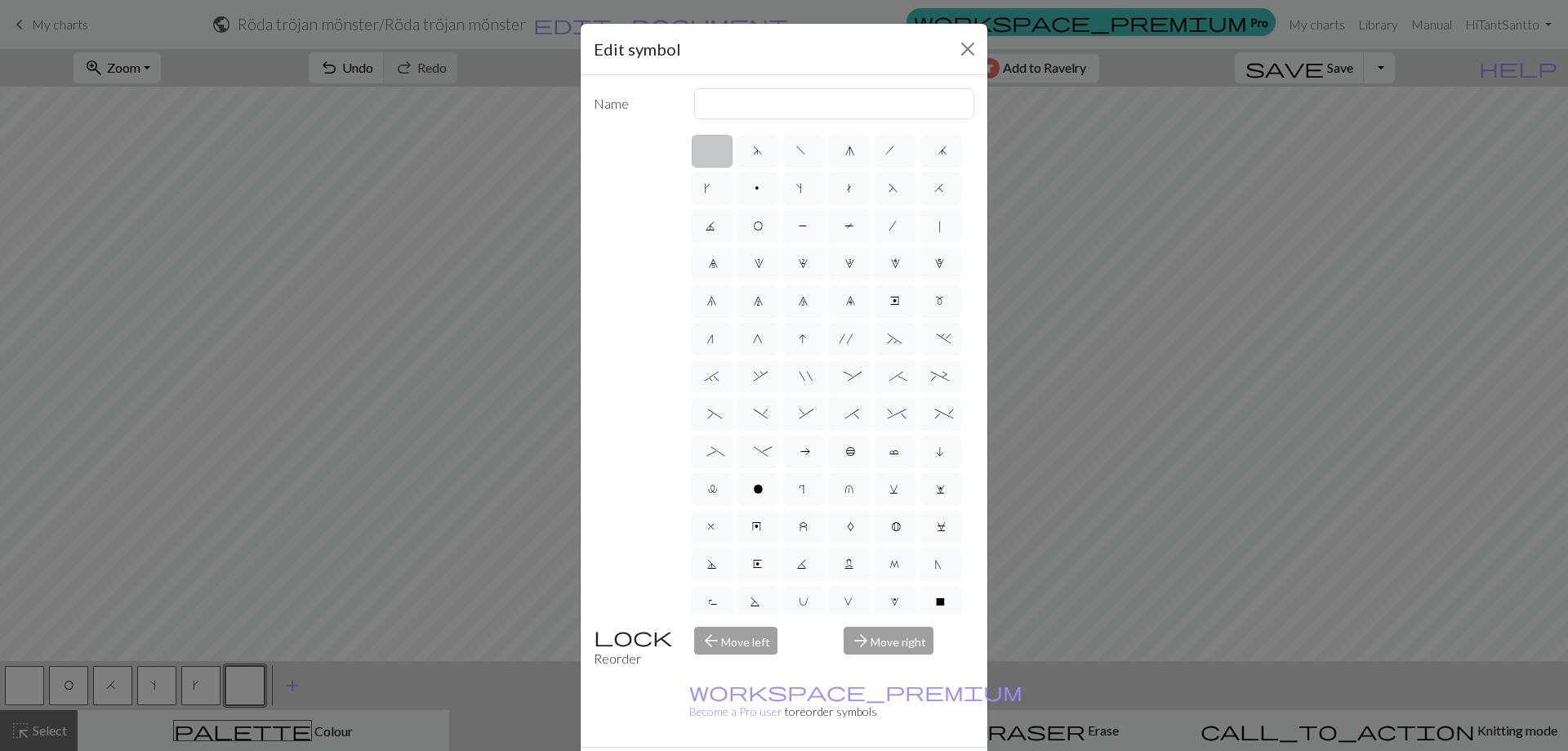 click on "Cancel" at bounding box center (944, 776) 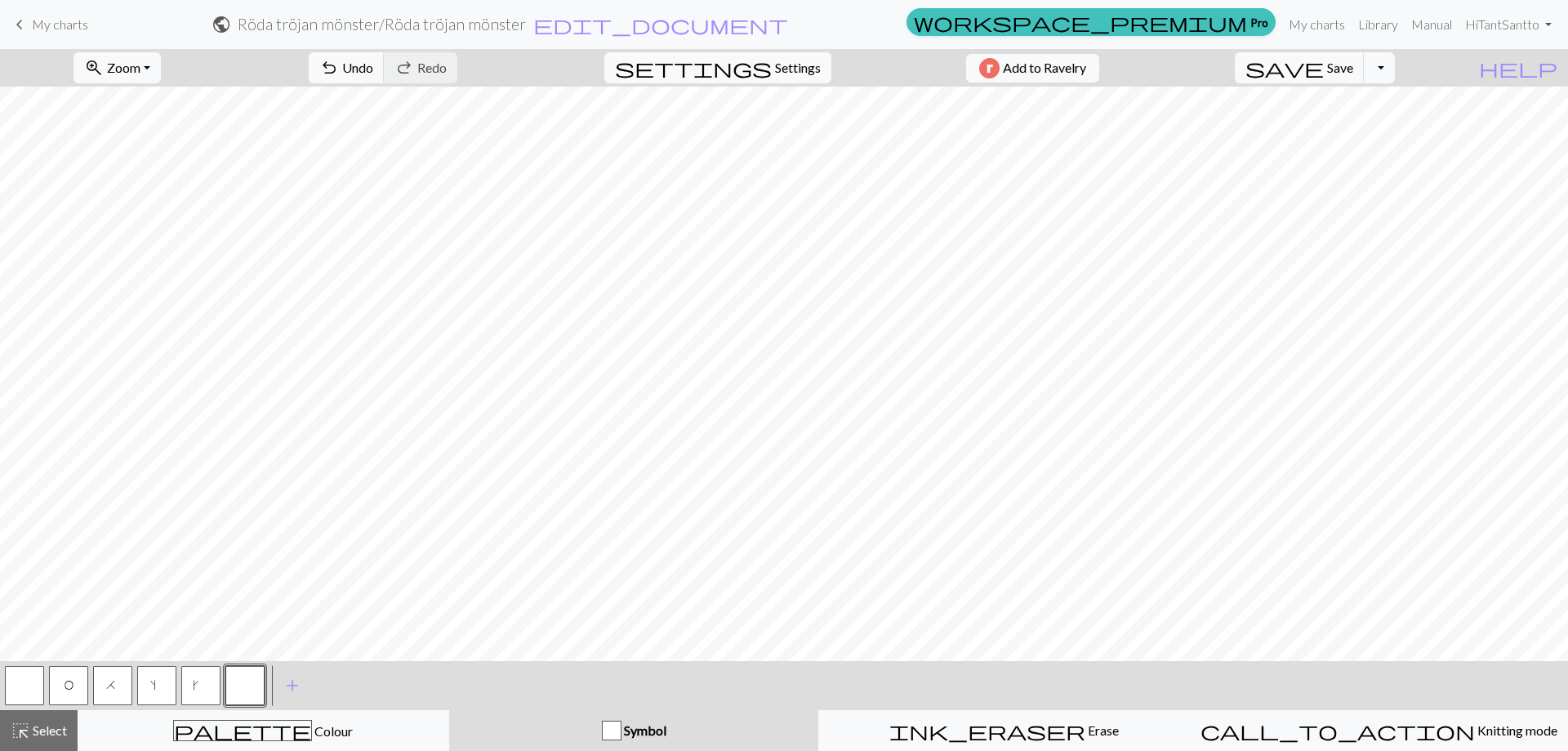 click on "Settings" at bounding box center (798, 68) 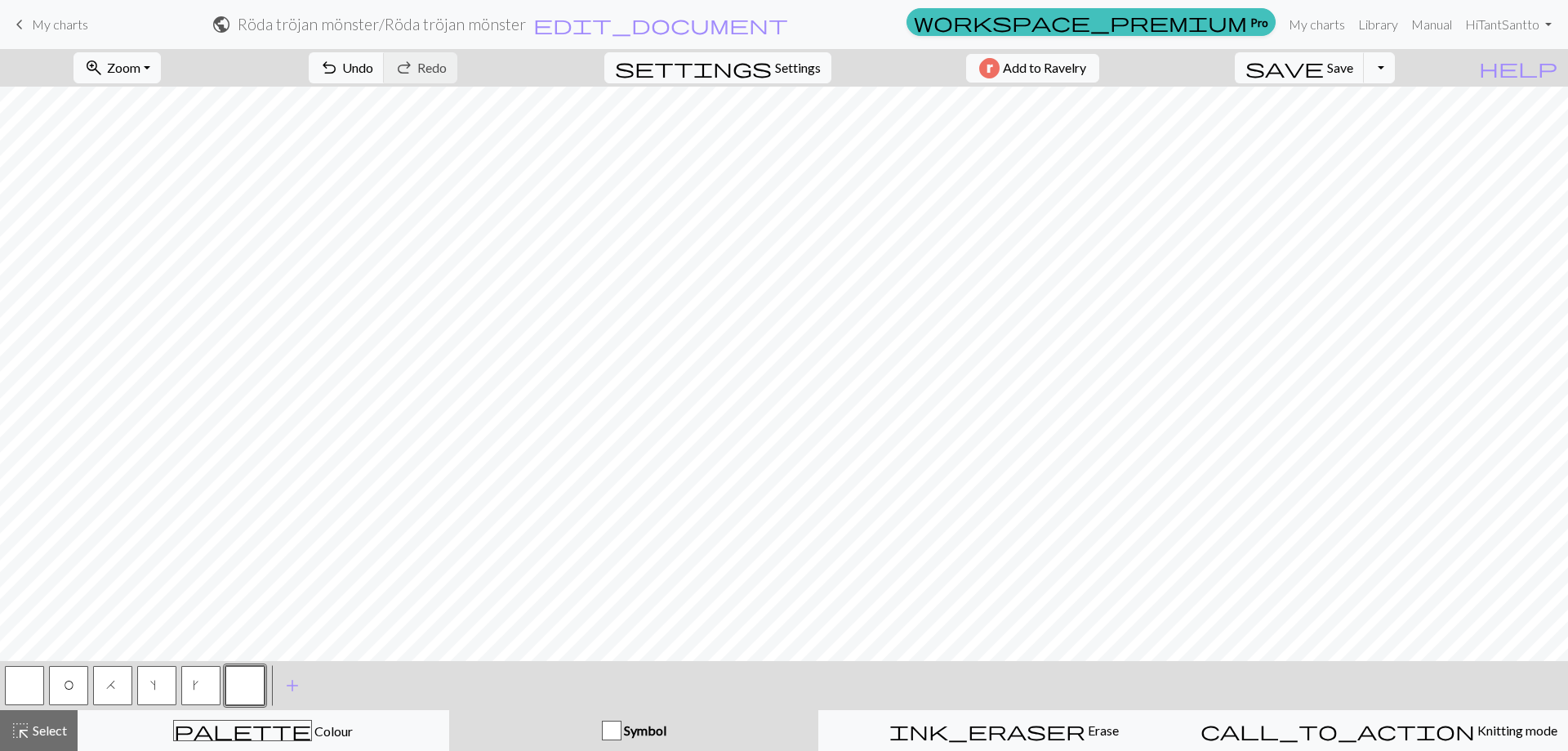select on "aran" 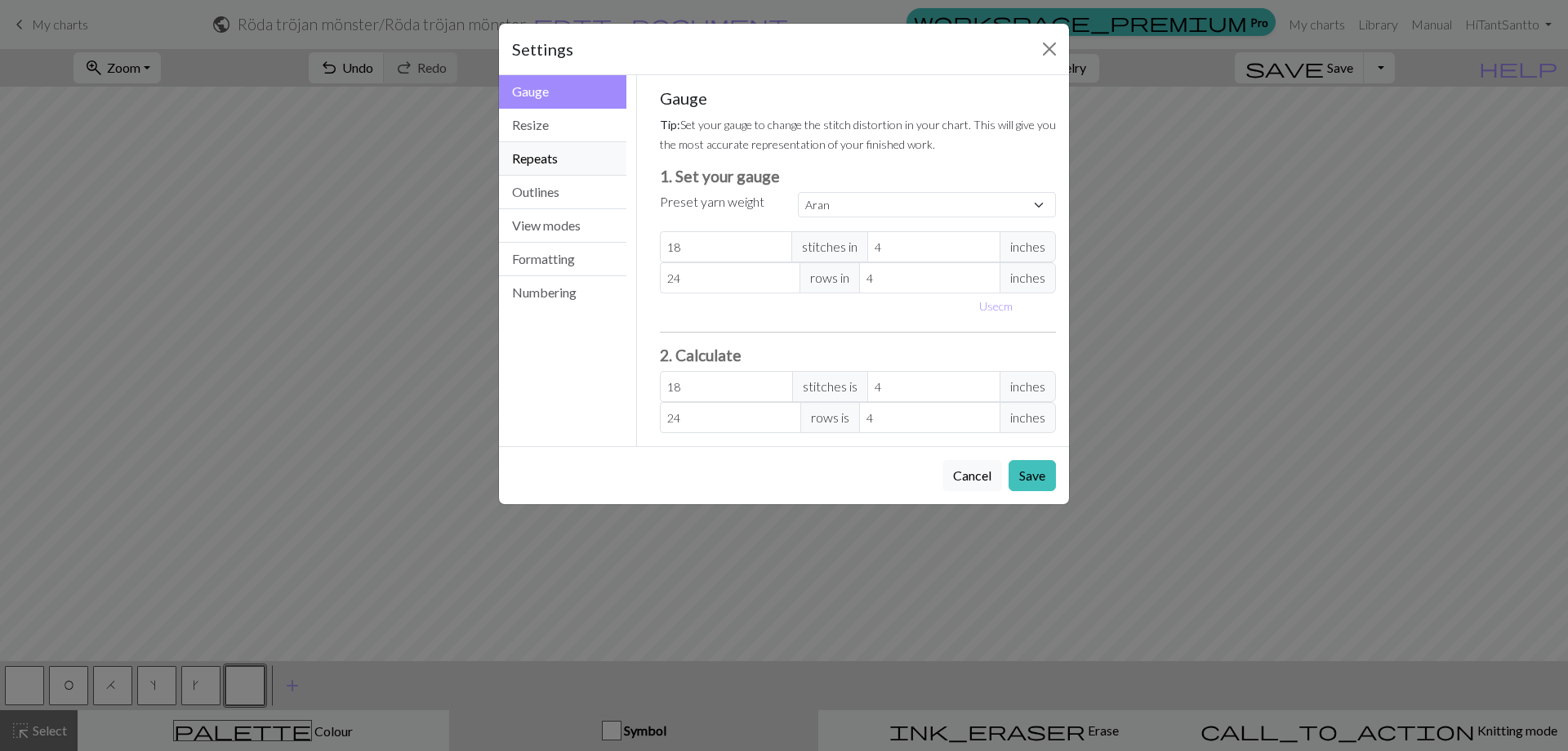 click on "Repeats" at bounding box center (563, 159) 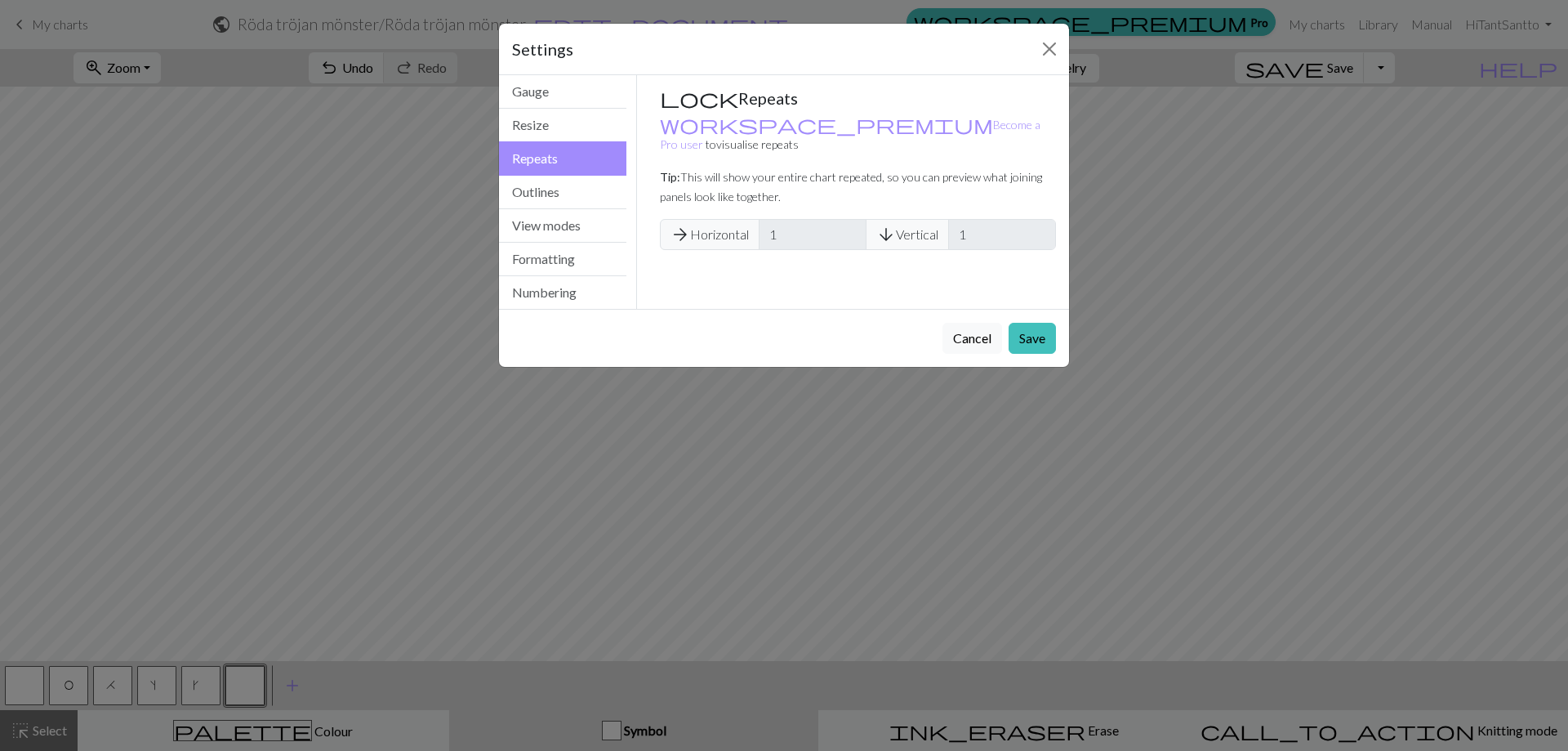 click on "arrow_forward  Horizontal 1 arrow_downward  Vertical 1" at bounding box center [858, 235] 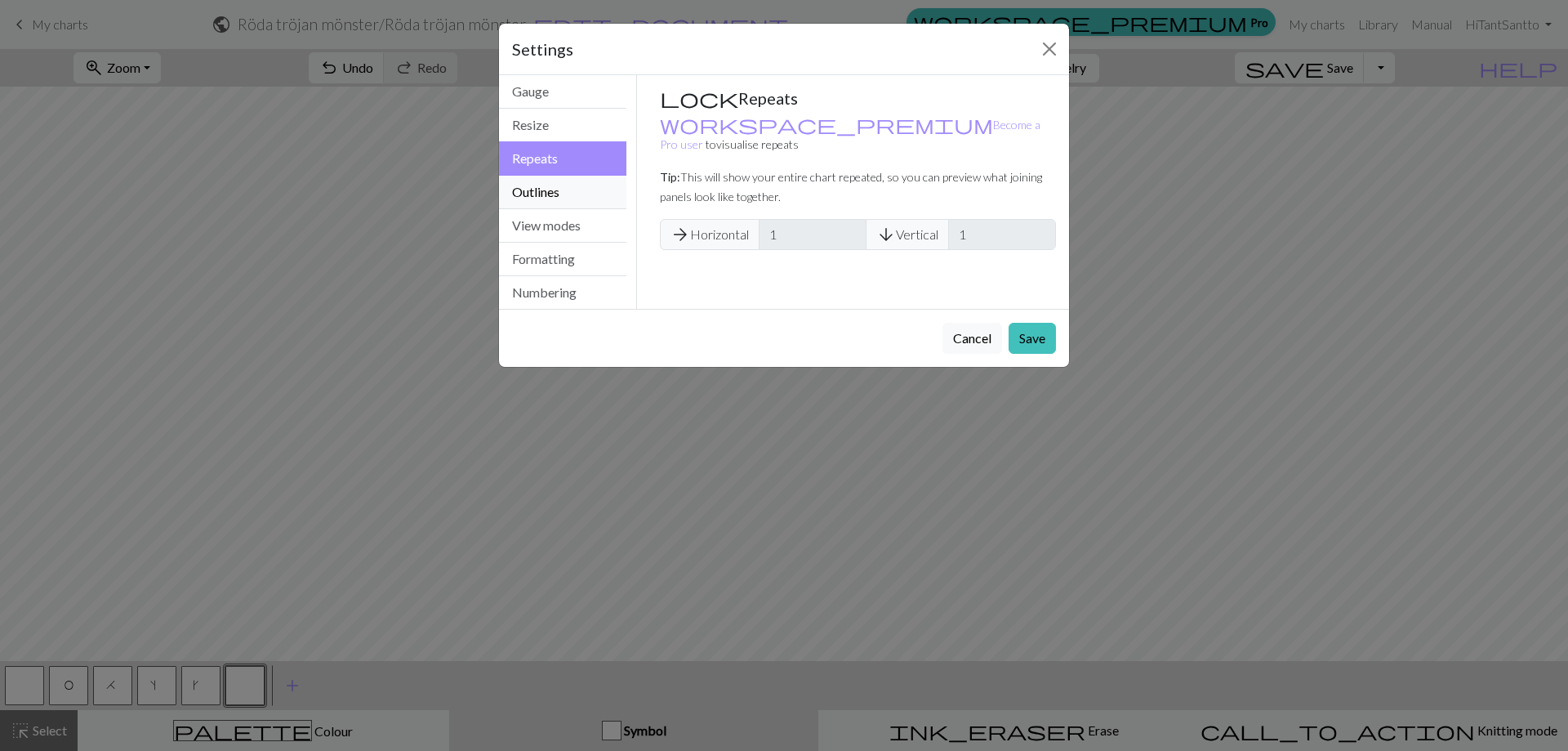 click on "Outlines" at bounding box center (563, 192) 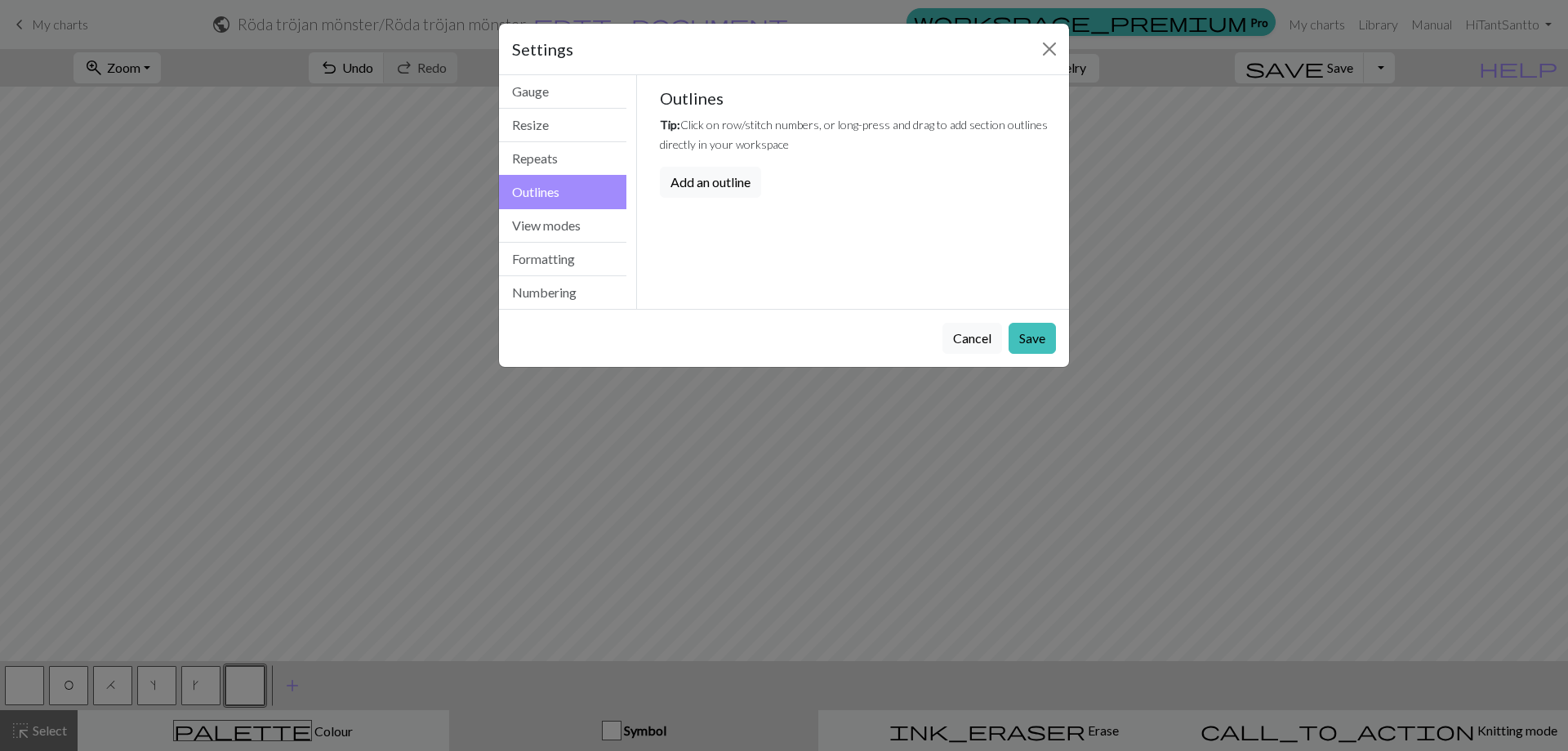 click on "Add an outline" at bounding box center (710, 182) 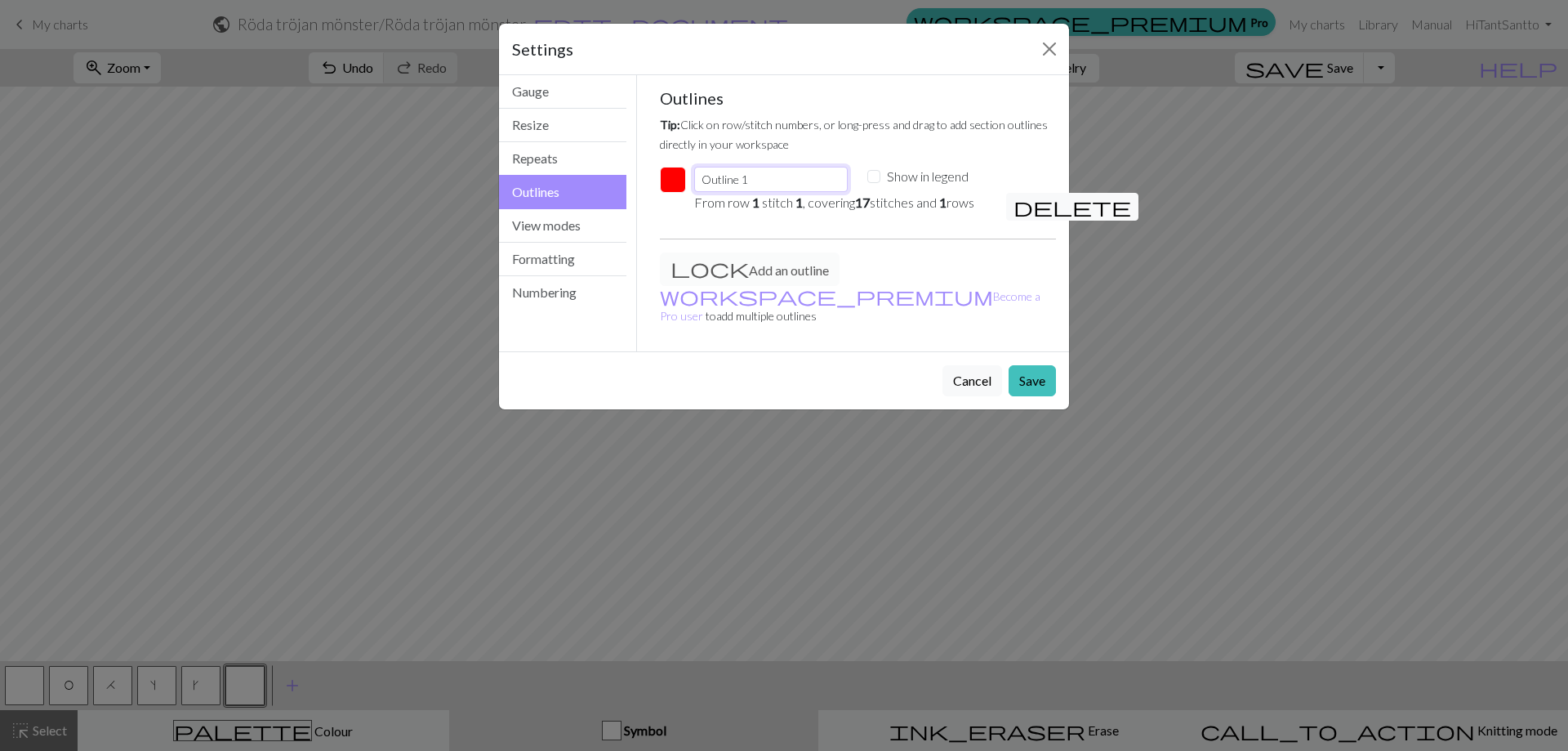 drag, startPoint x: 786, startPoint y: 186, endPoint x: 781, endPoint y: 197, distance: 12.083046 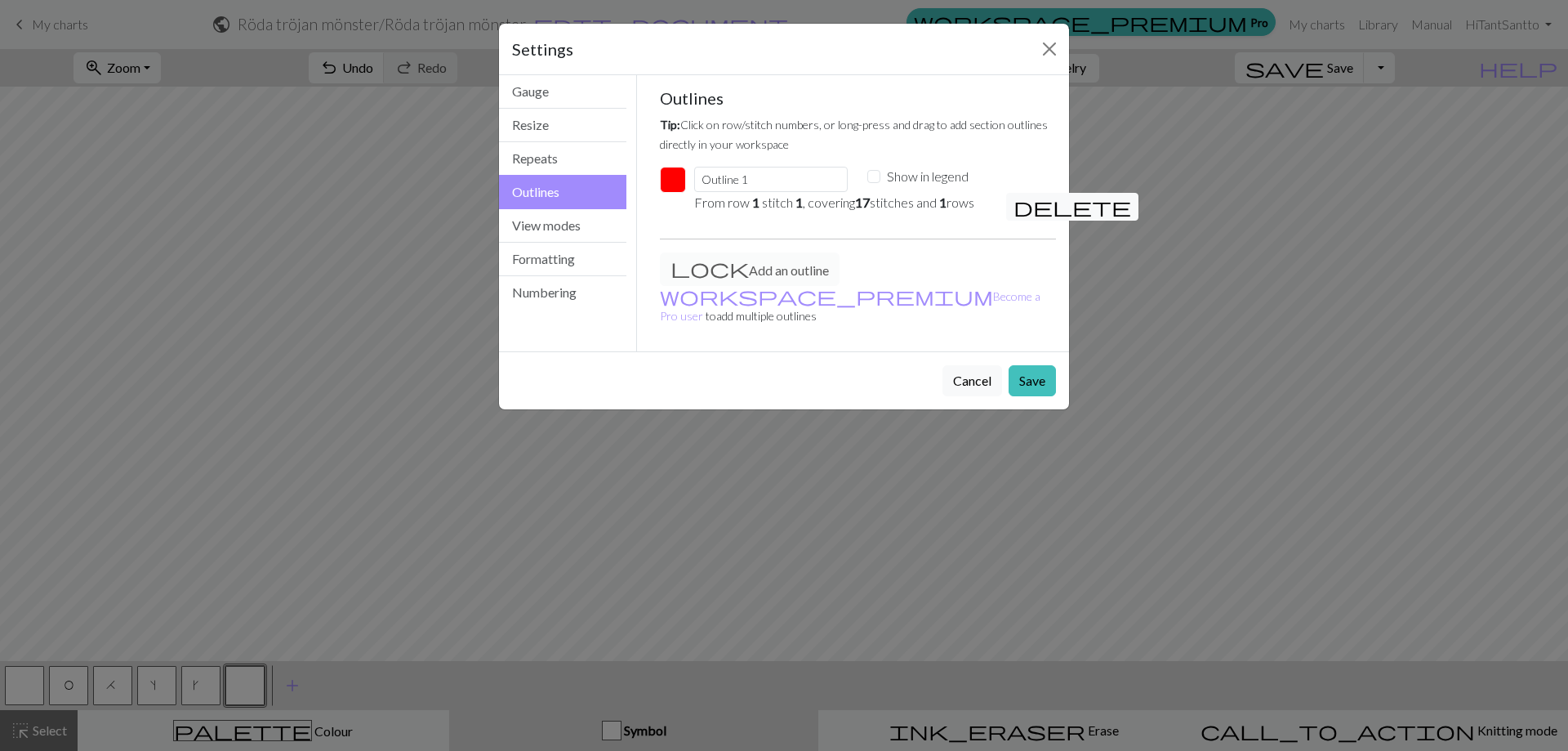 click on "1" at bounding box center [755, 202] 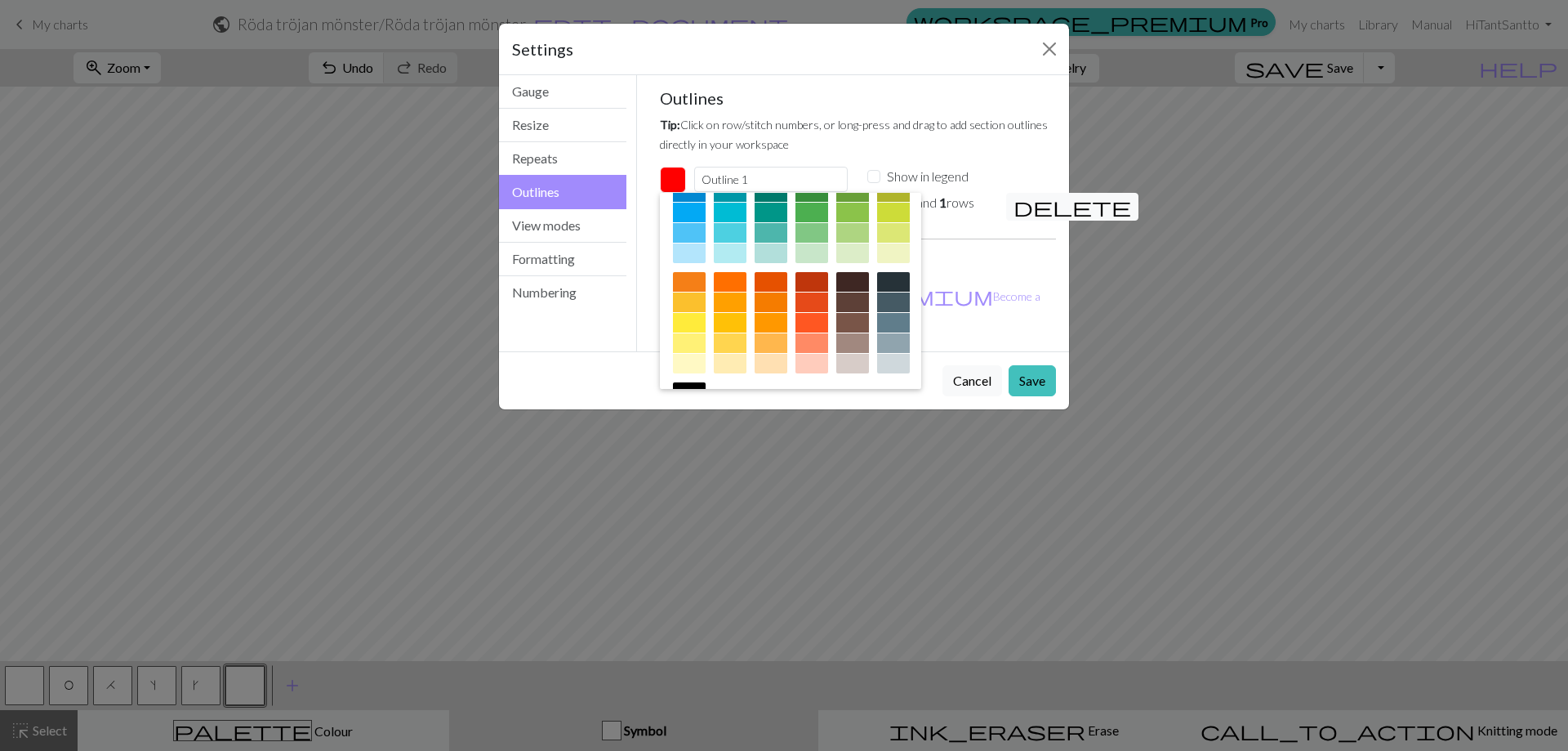 scroll, scrollTop: 263, scrollLeft: 0, axis: vertical 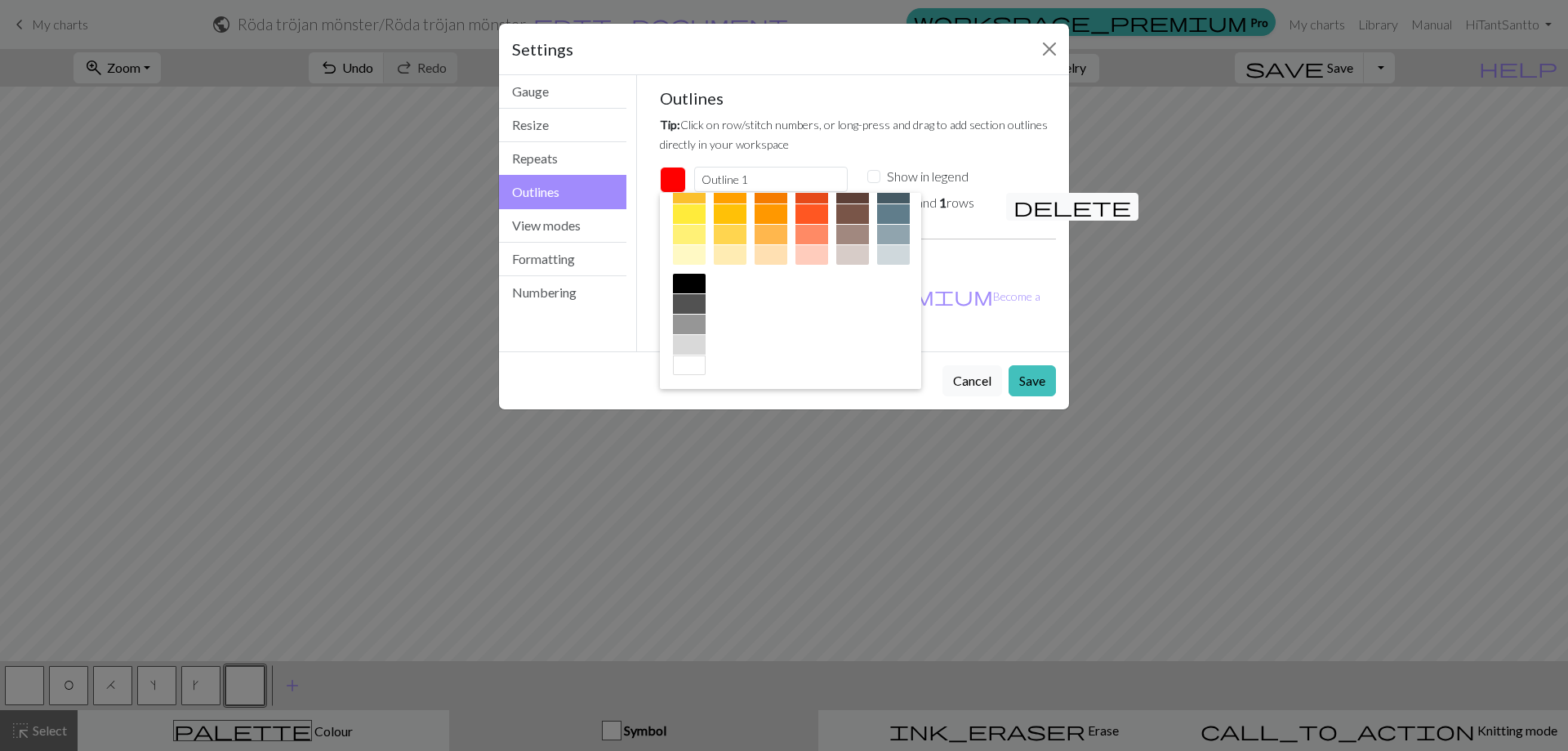 click at bounding box center (689, 284) 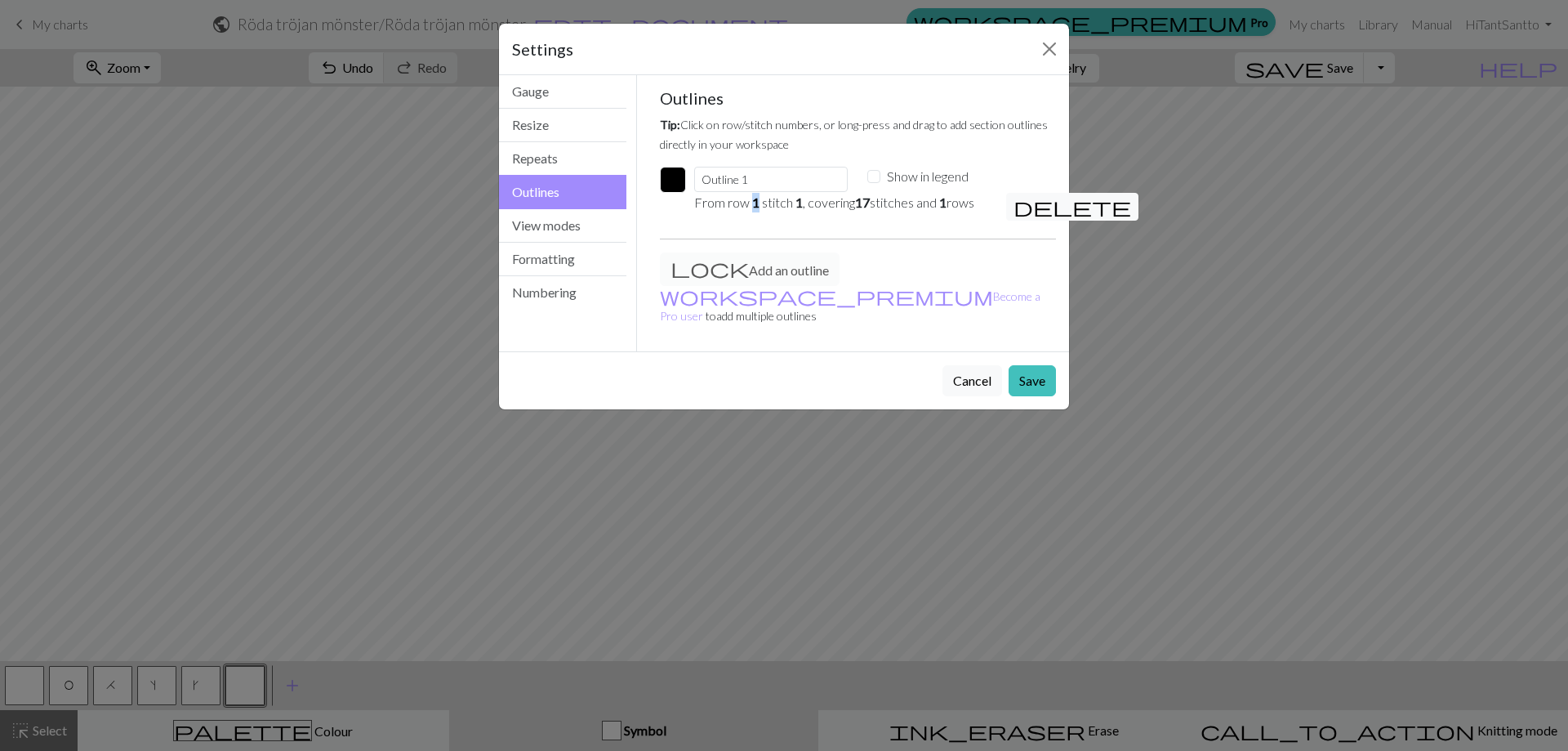 click on "1" at bounding box center [755, 202] 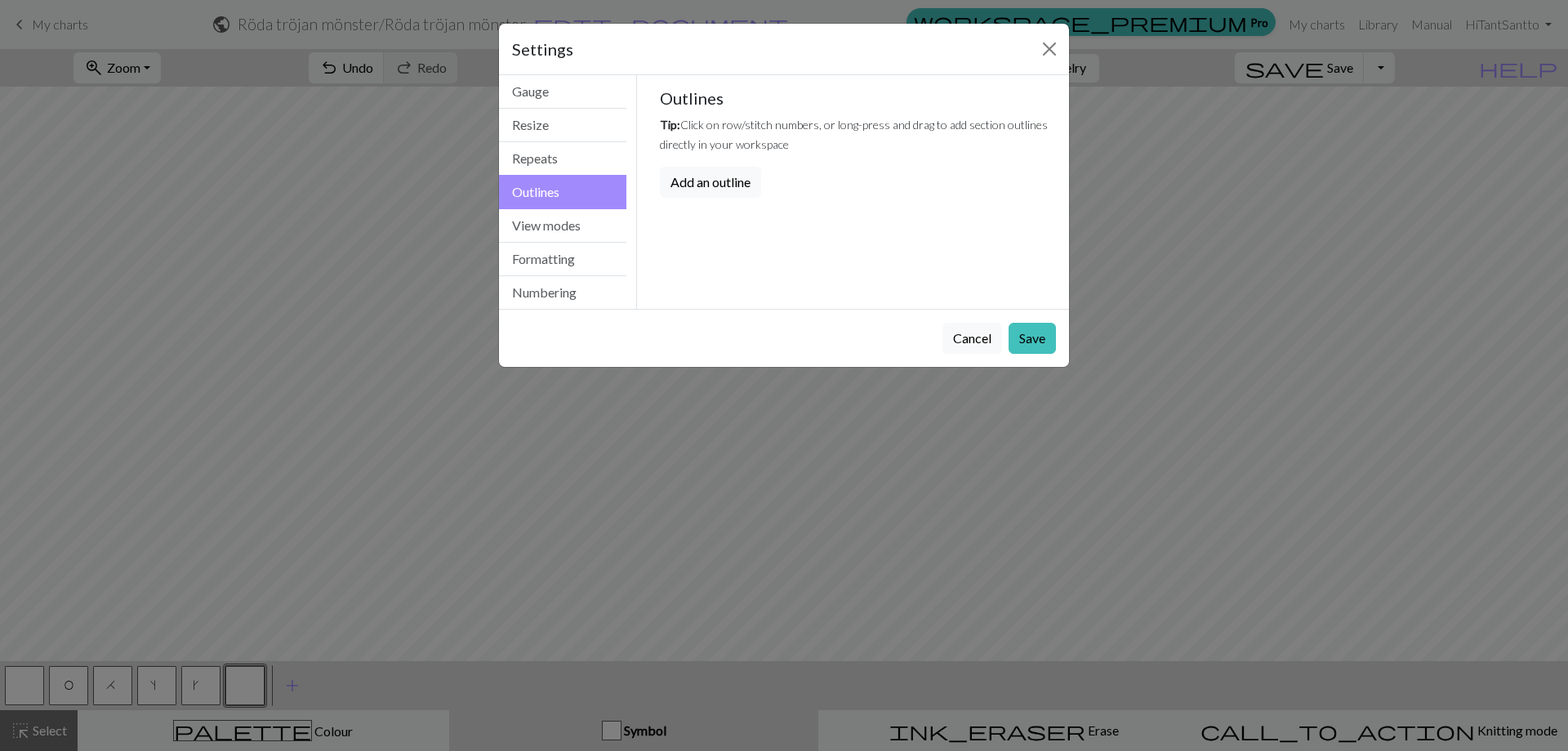 click on "Add an outline" at bounding box center [710, 182] 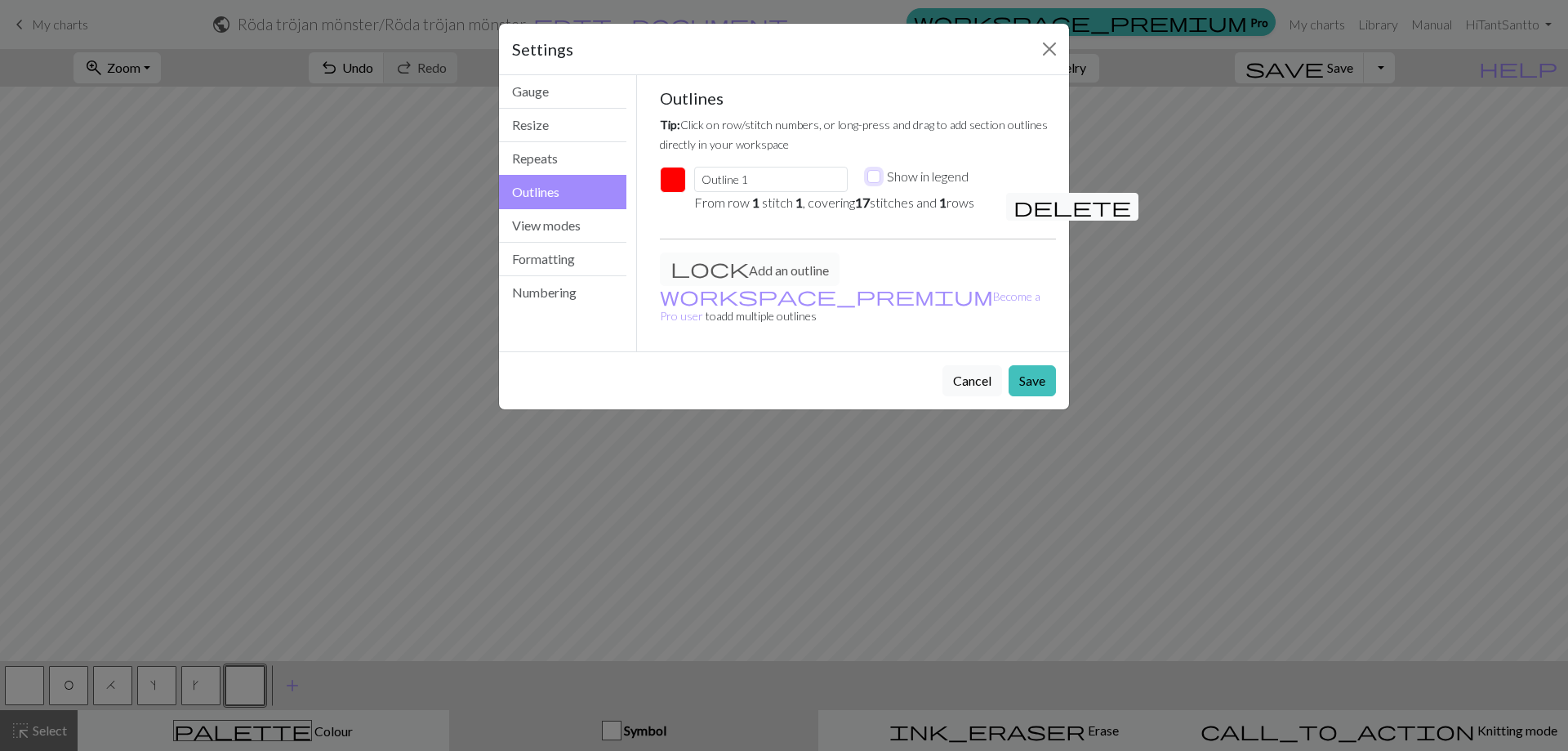 click on "Show in legend" at bounding box center [874, 177] 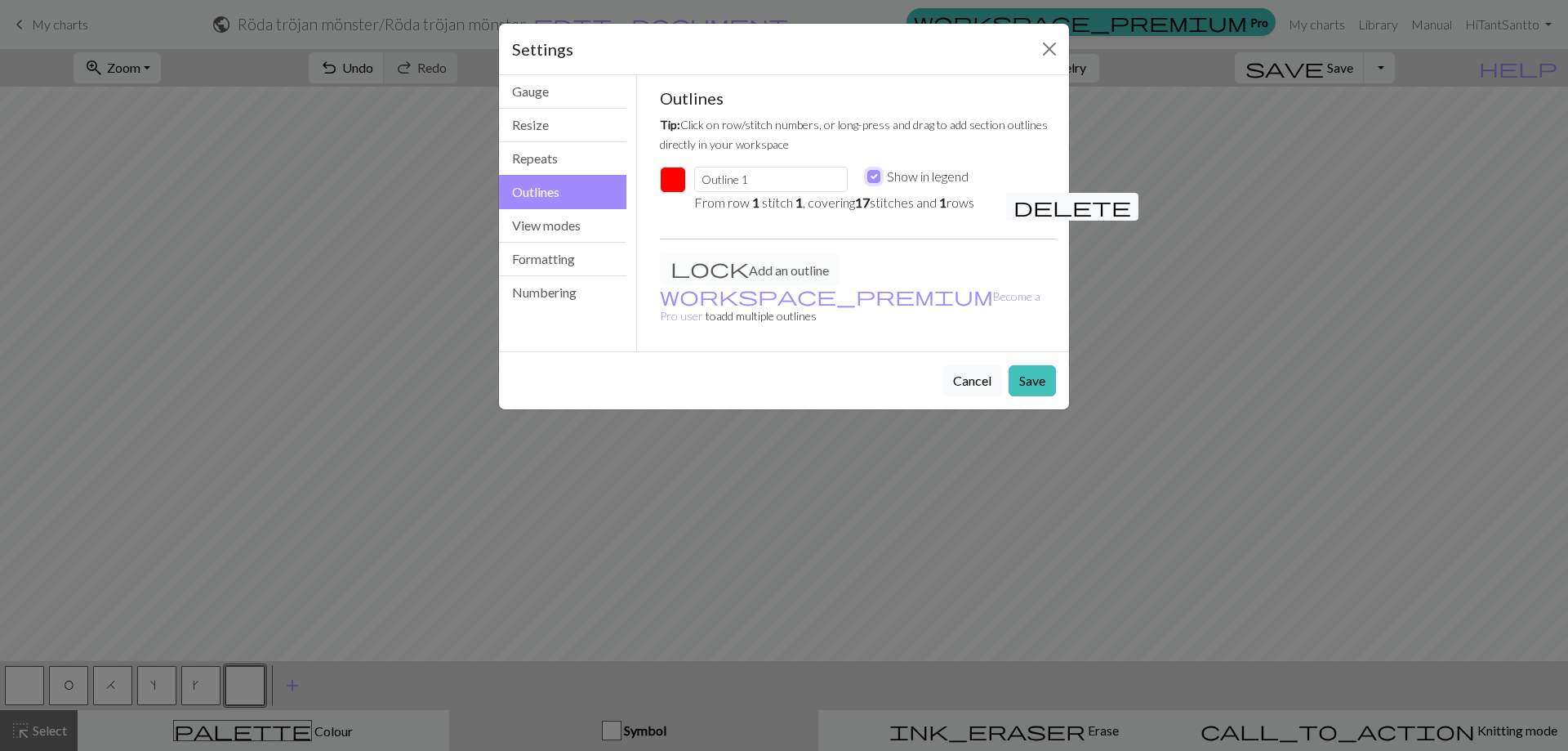 checkbox on "true" 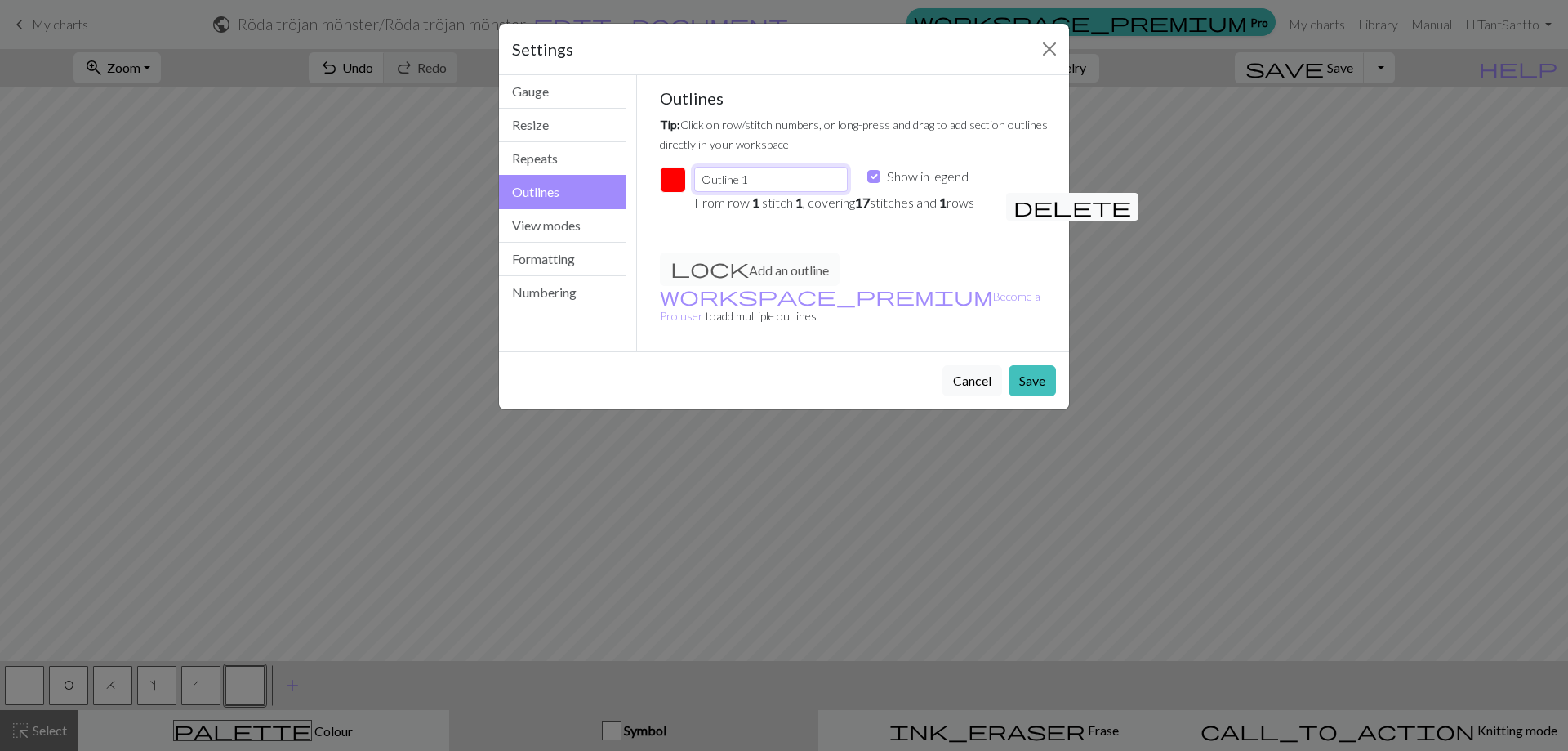 click on "Outline 1" at bounding box center (771, 179) 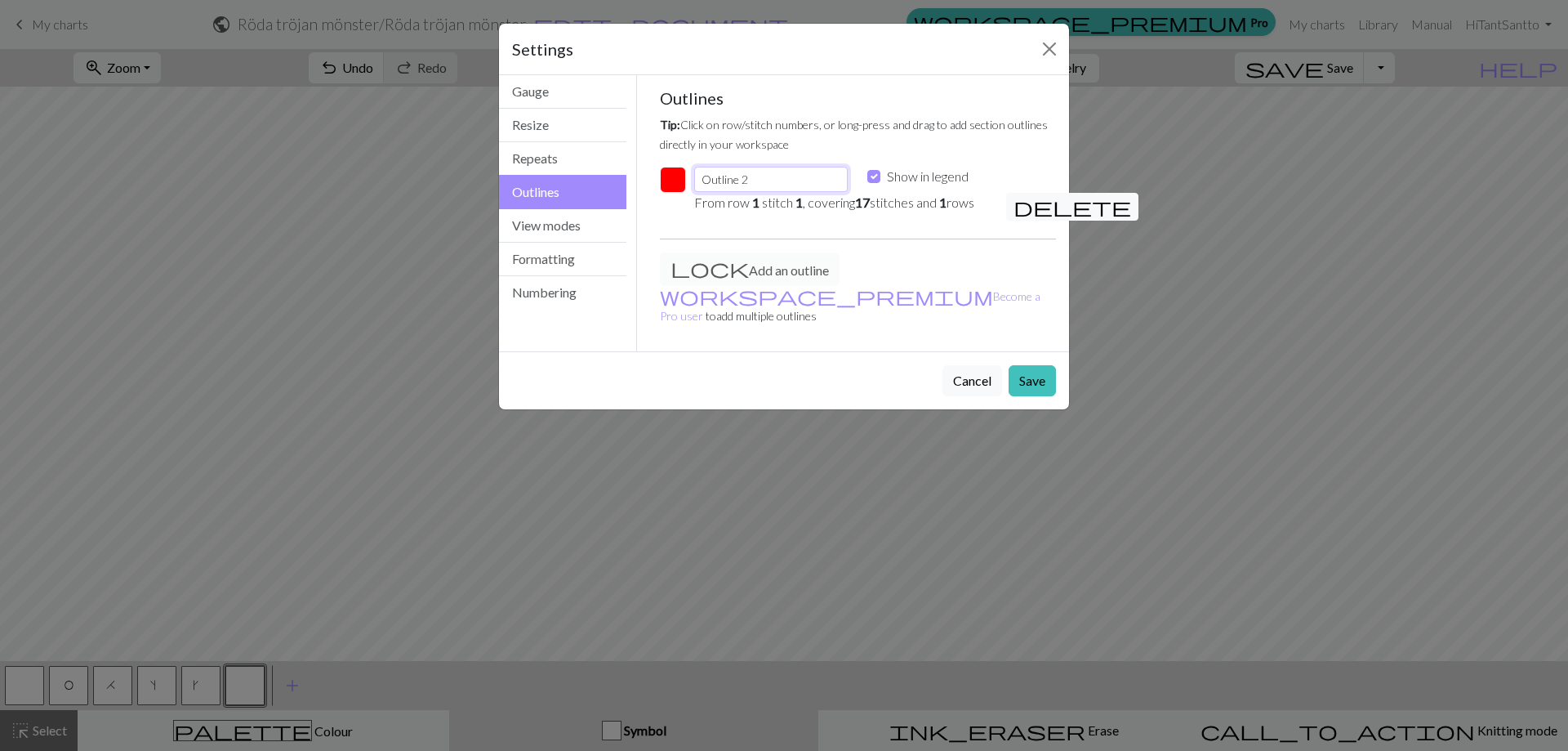 type on "Outline 2" 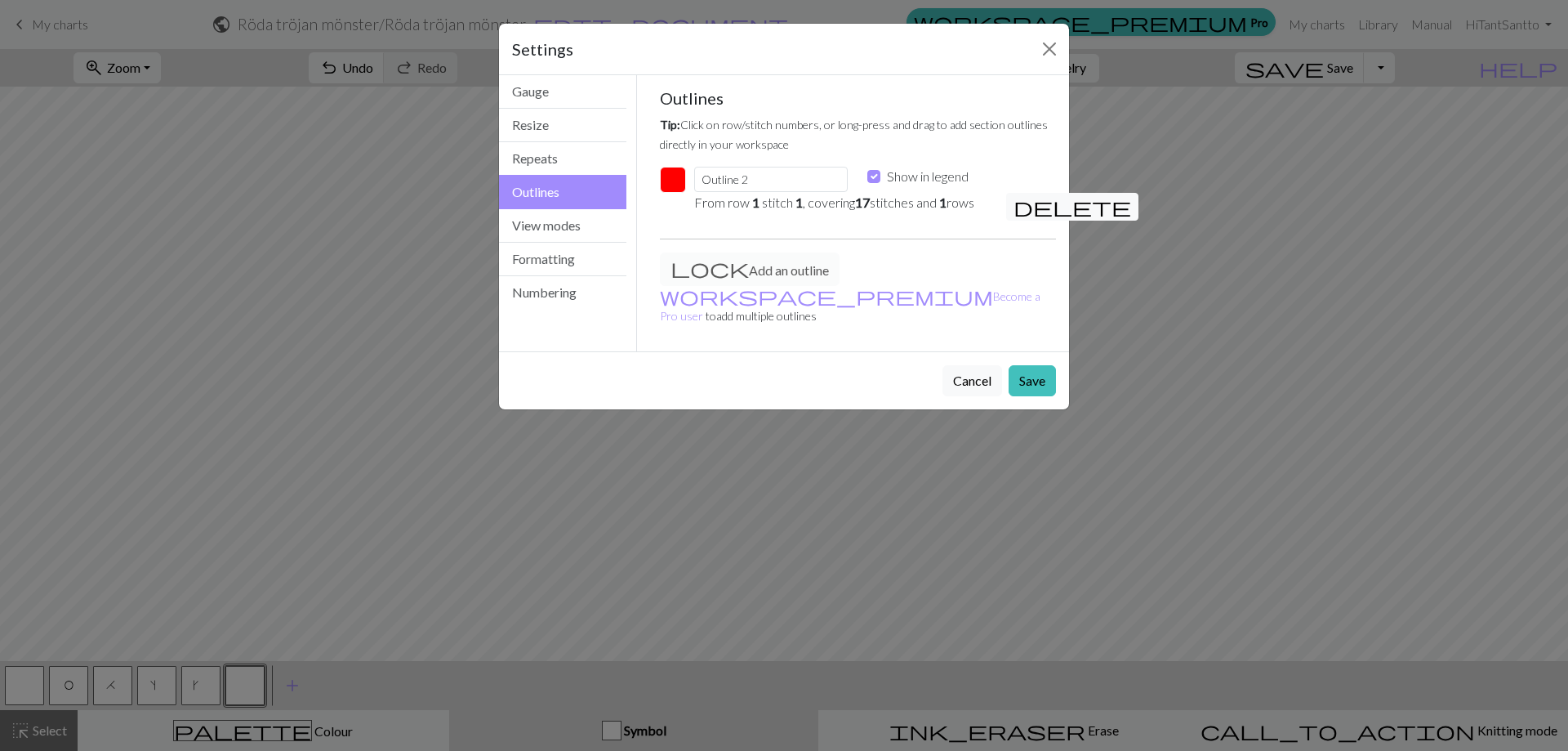 click on "Outline 2" at bounding box center [771, 180] 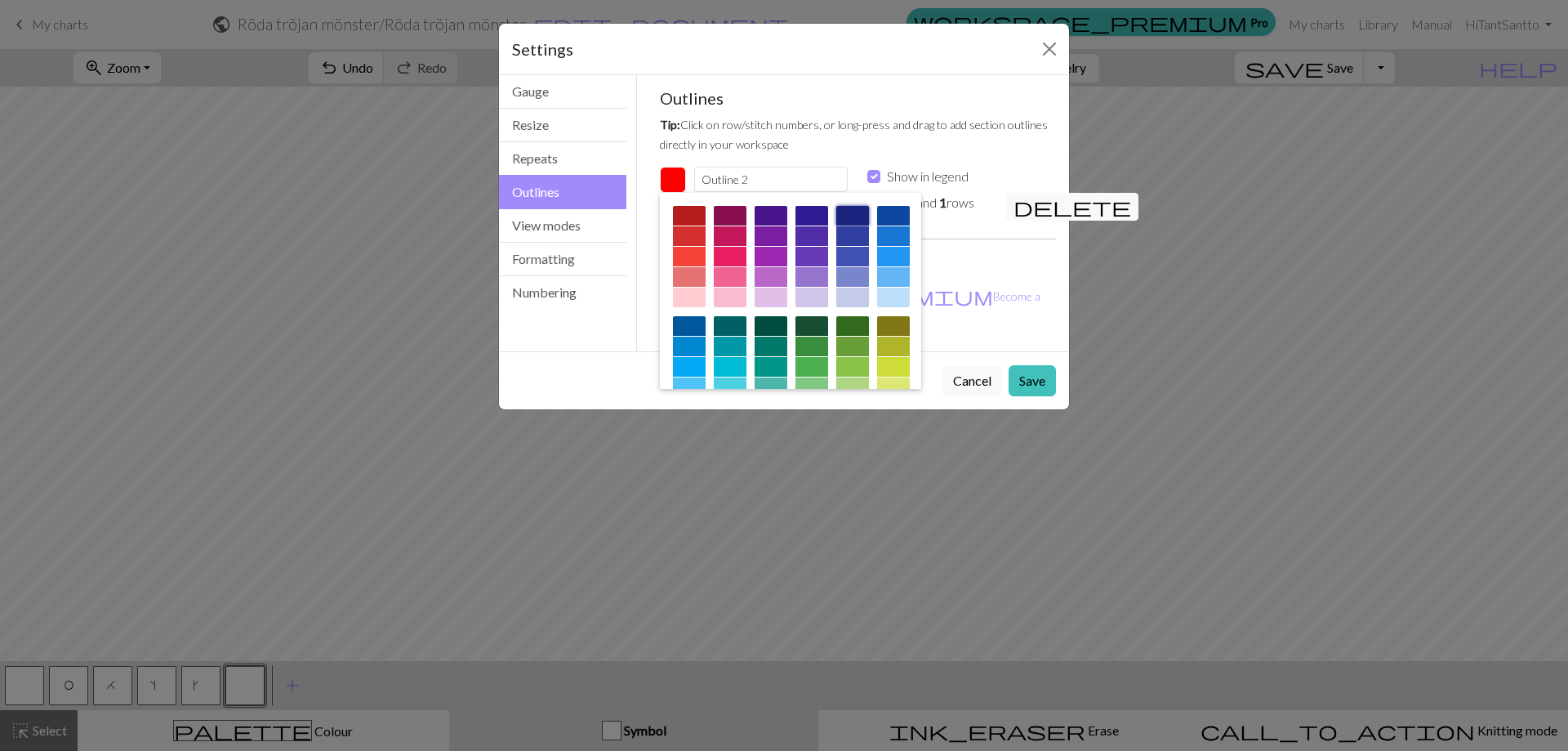 click at bounding box center [853, 216] 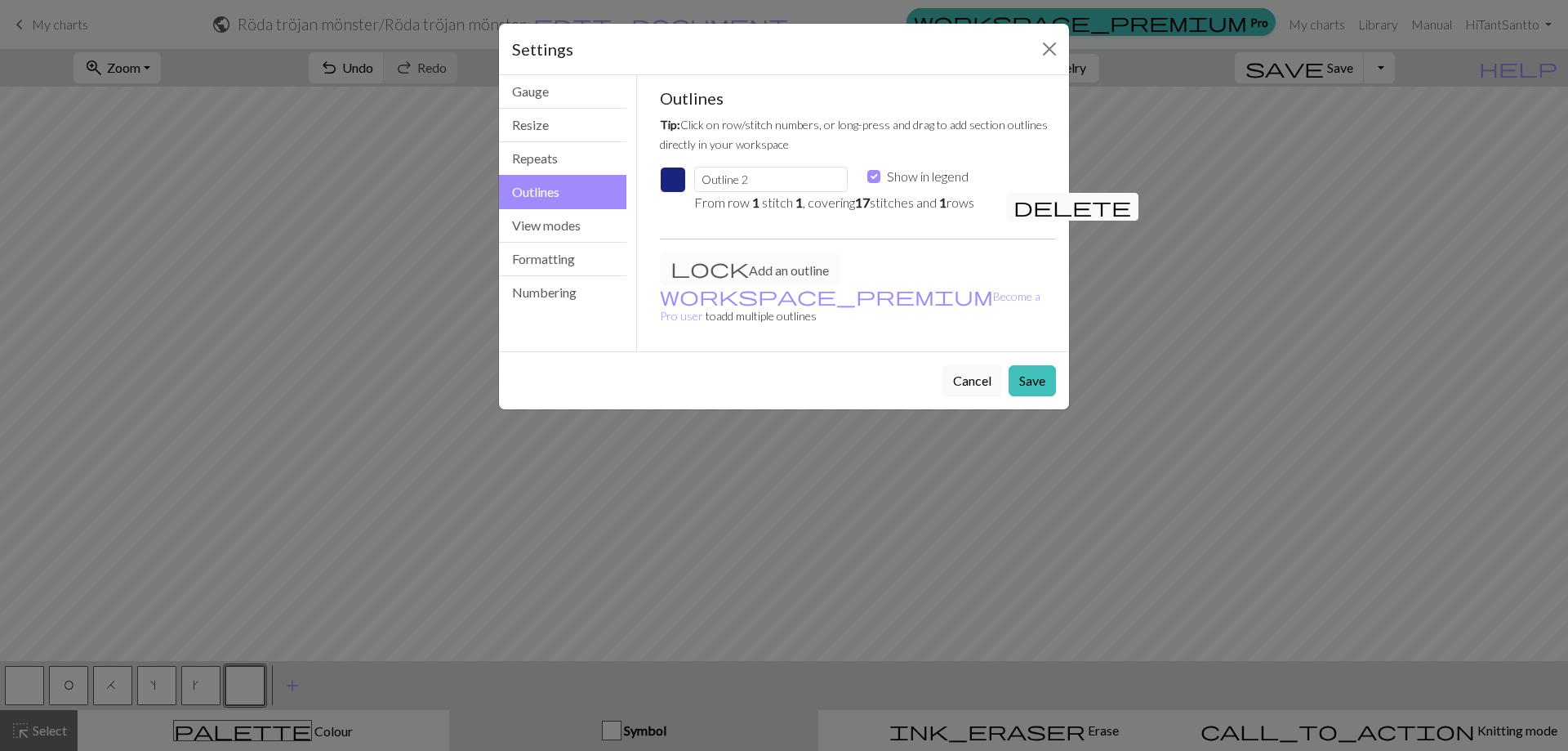click on "Save" at bounding box center (1032, 381) 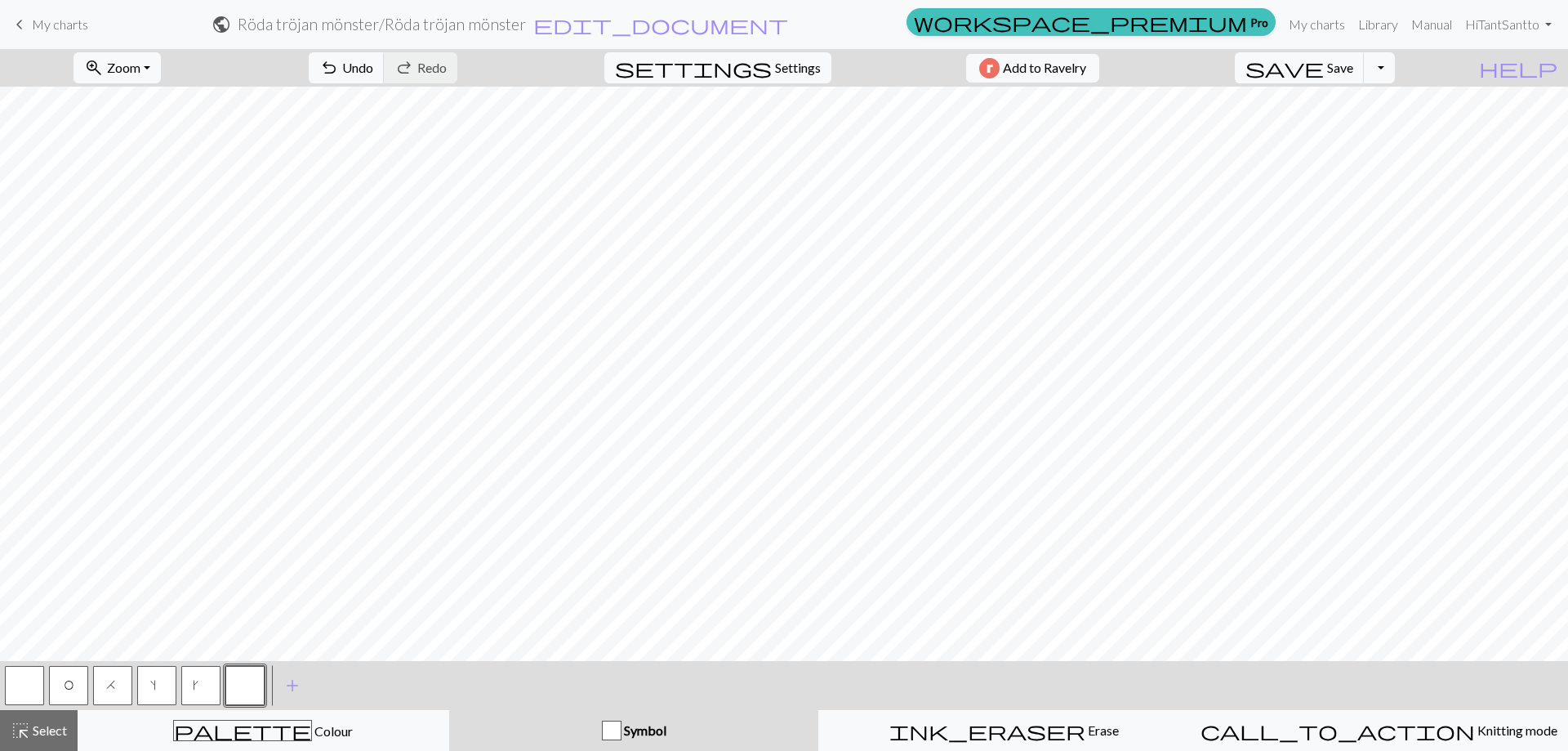 type 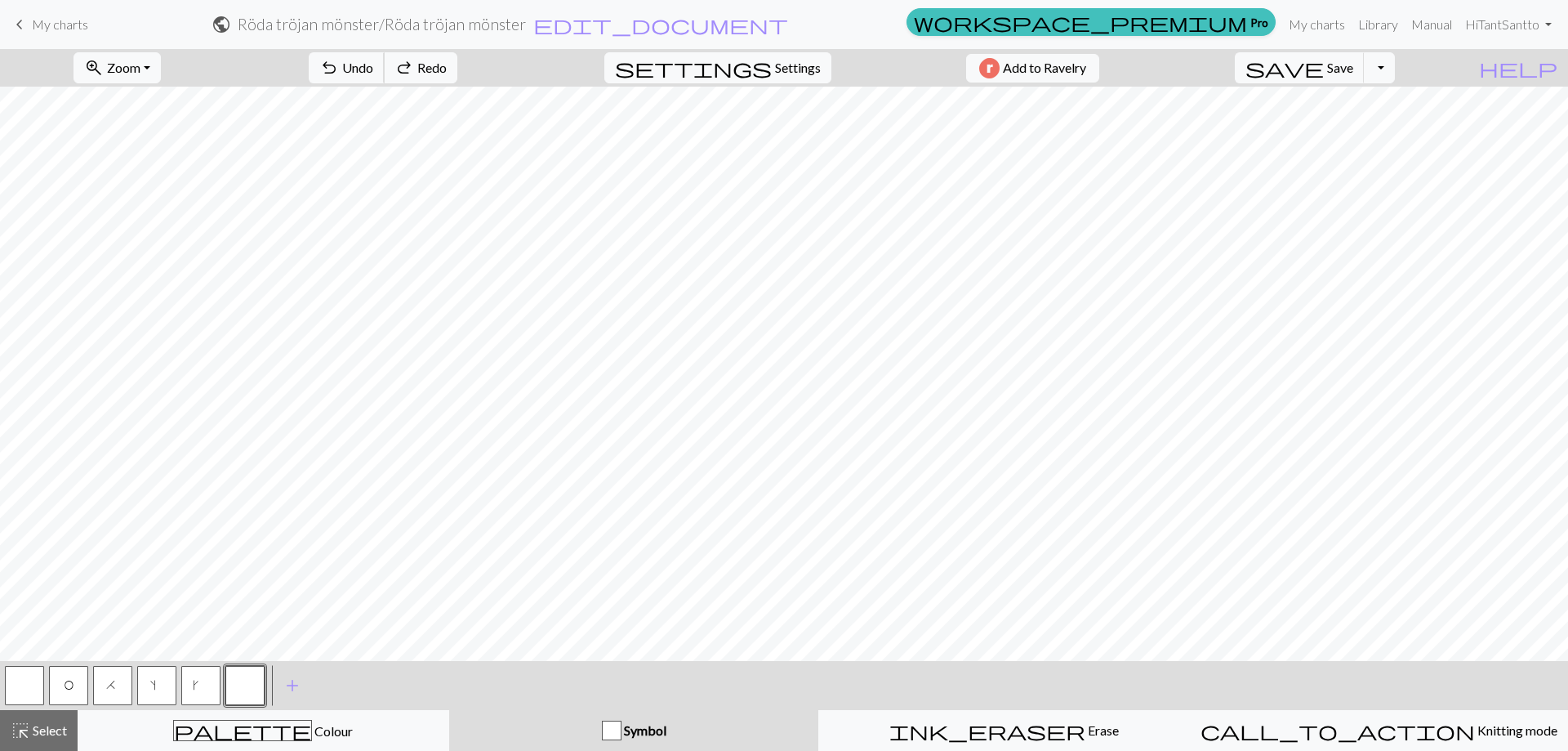 click on "Undo" at bounding box center (358, 67) 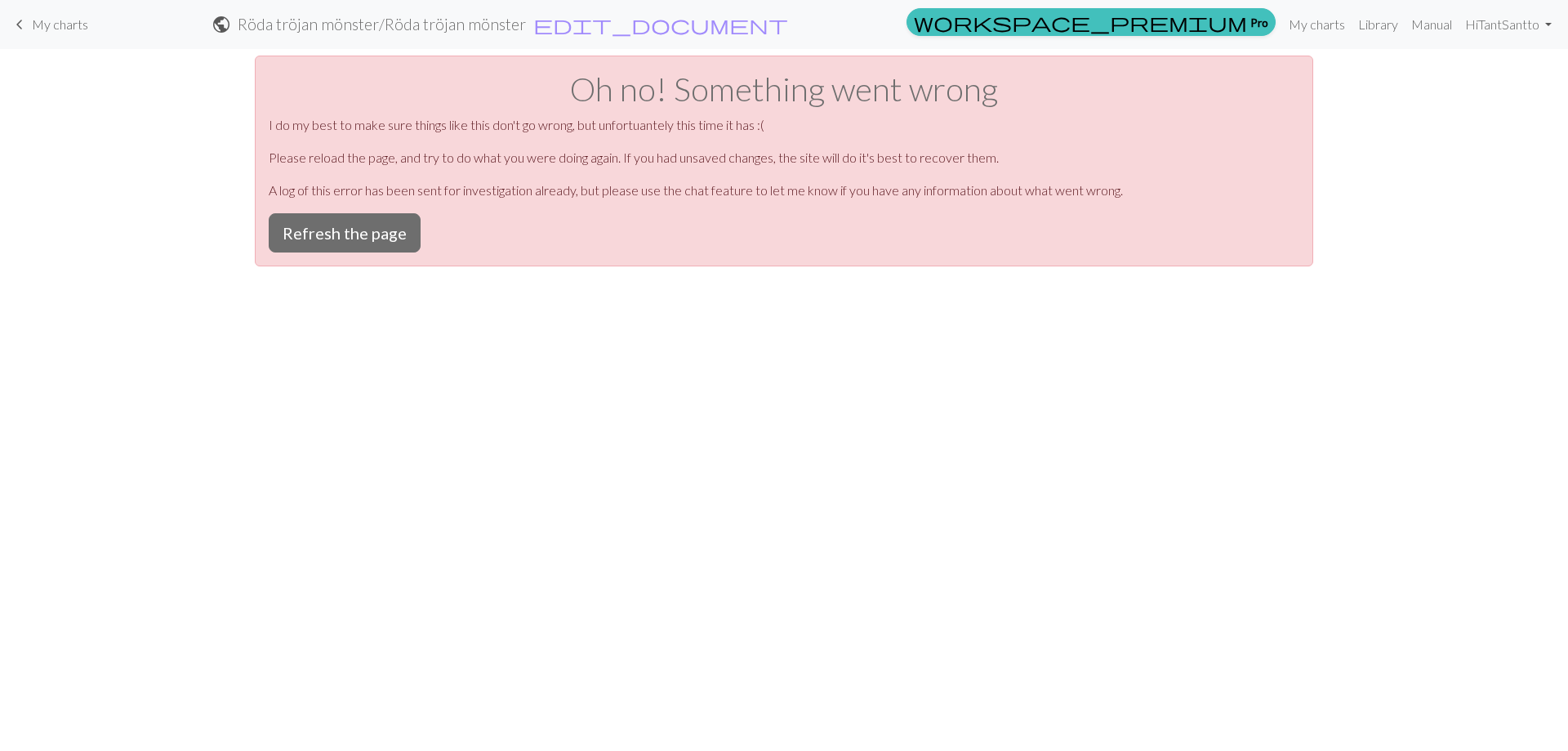 click on "Refresh the page" at bounding box center (345, 233) 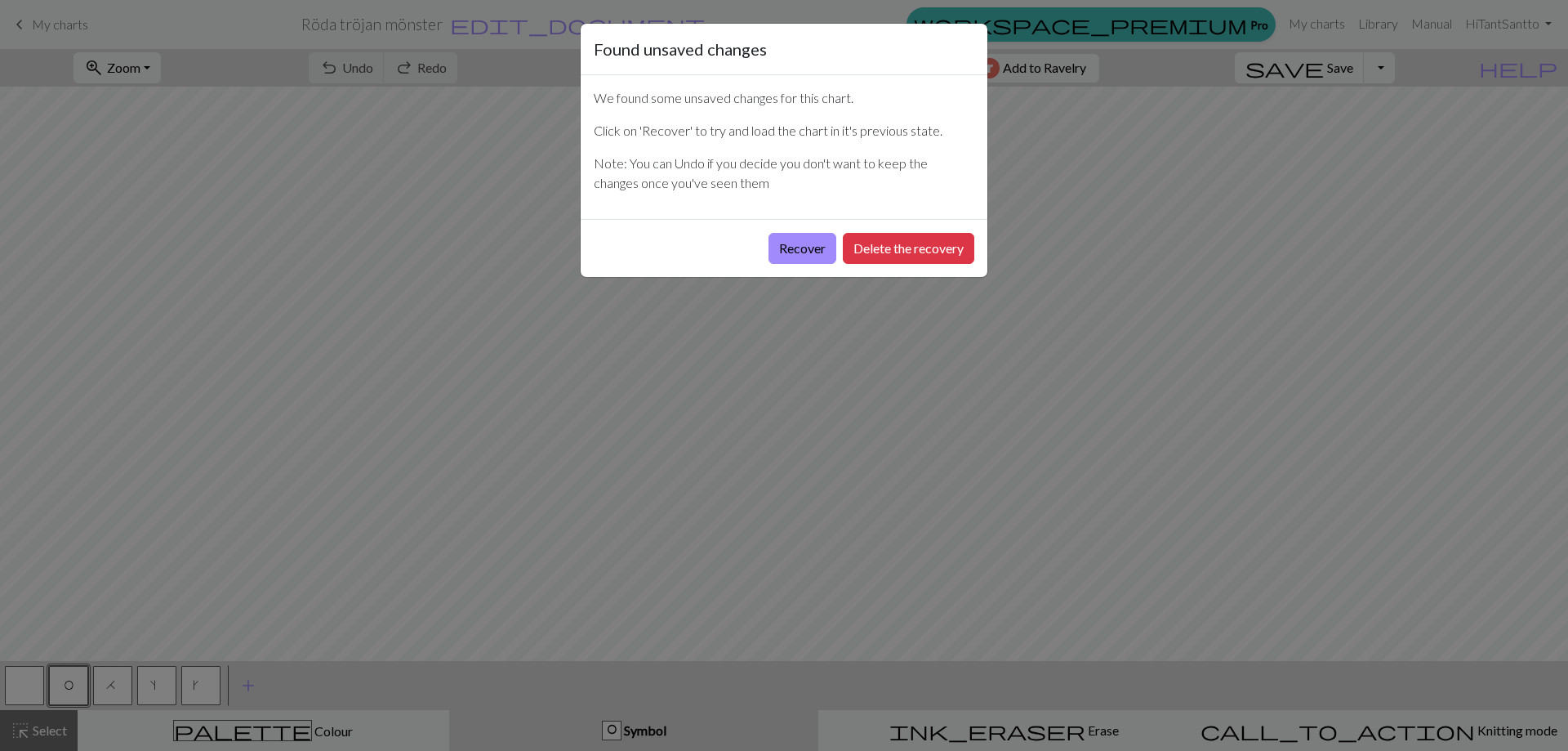 scroll, scrollTop: 0, scrollLeft: 0, axis: both 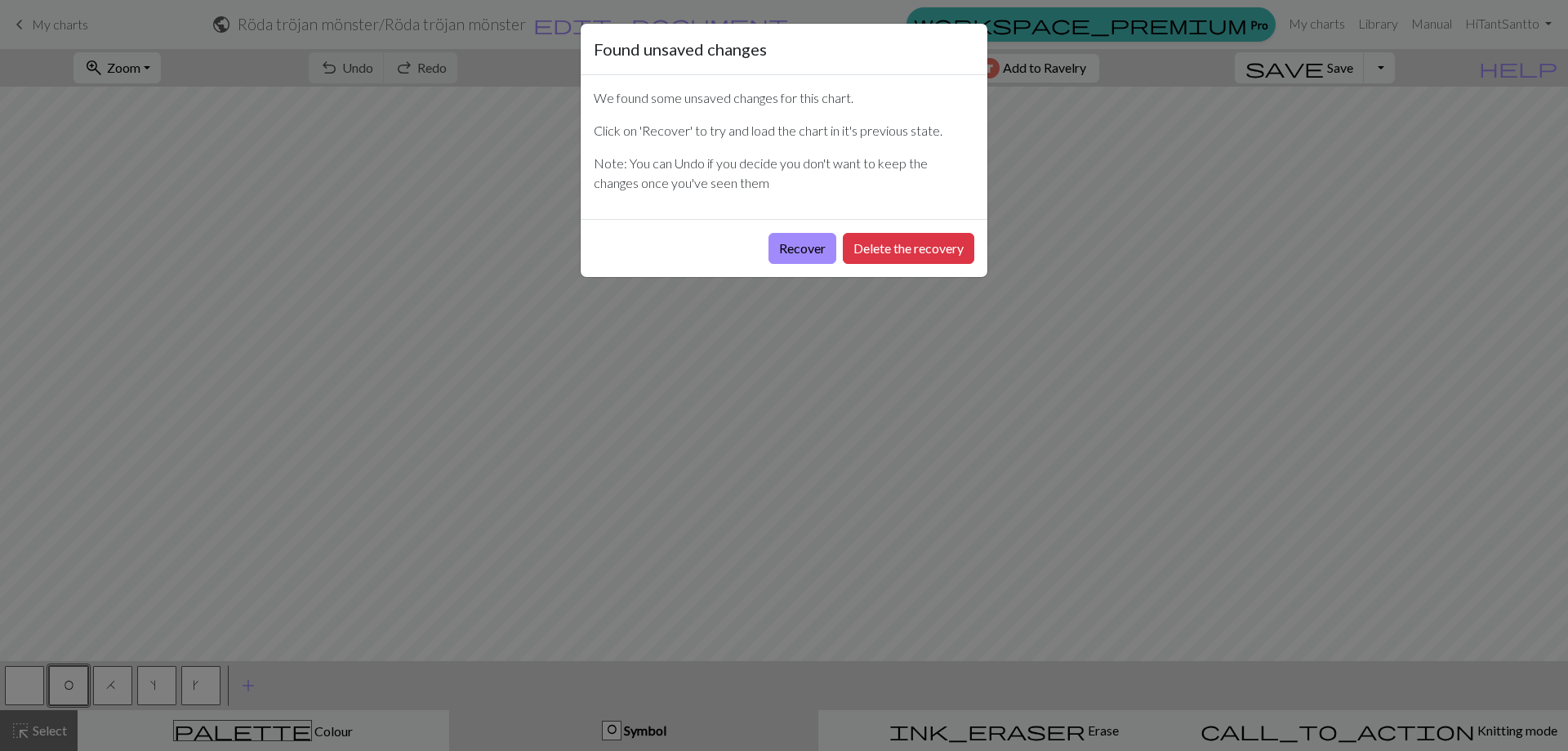 click on "Recover" at bounding box center [802, 248] 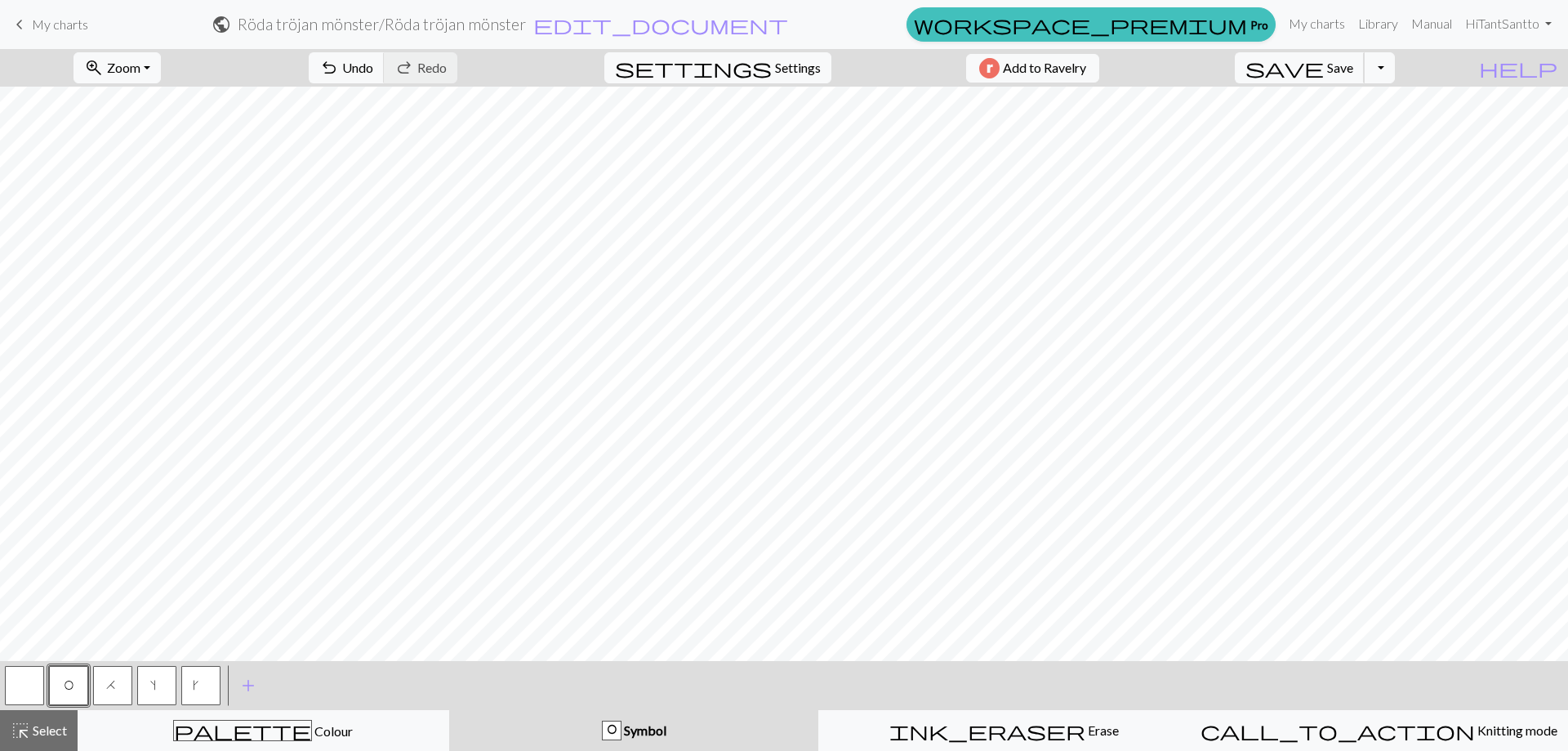 click on "Save" at bounding box center (1340, 67) 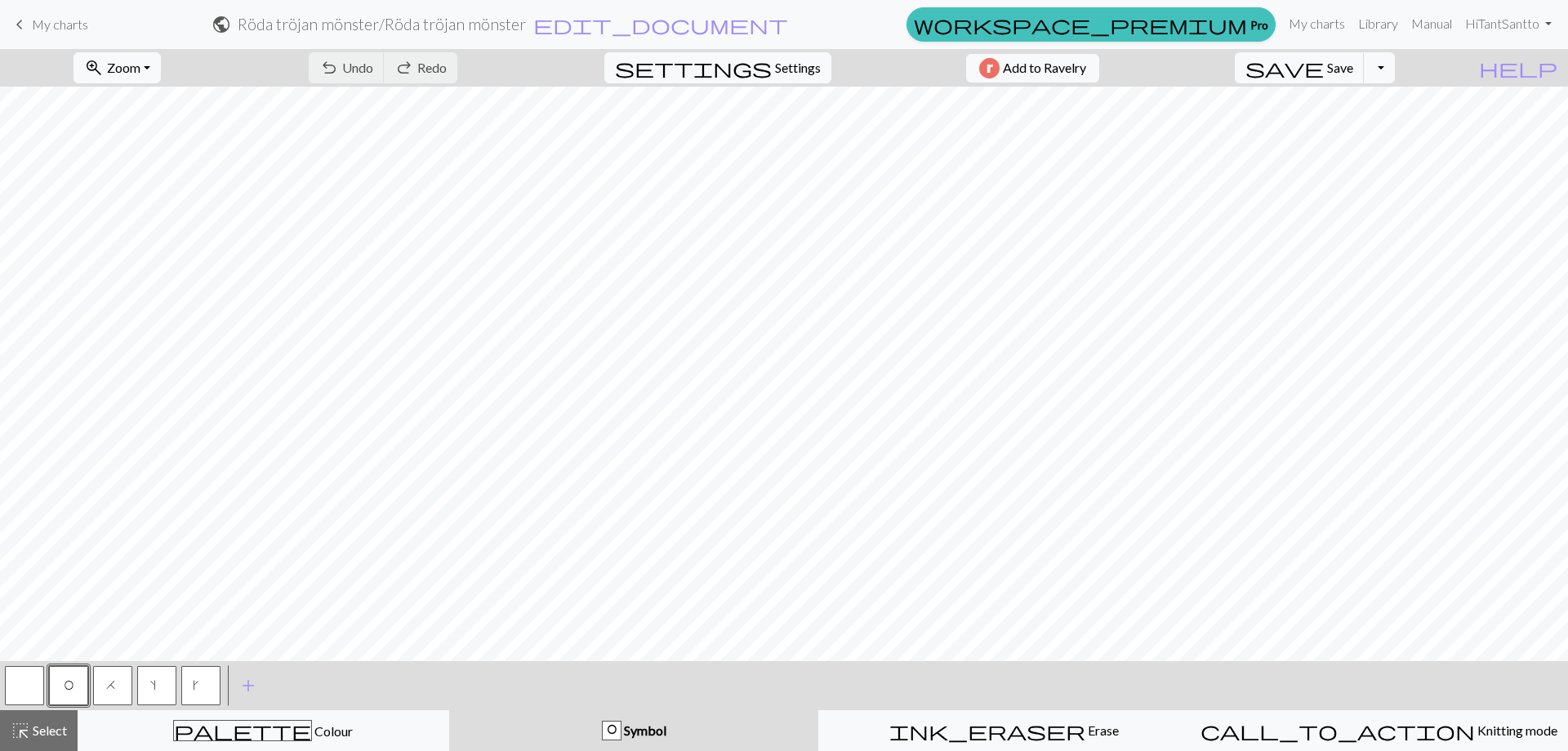 drag, startPoint x: 38, startPoint y: 682, endPoint x: 417, endPoint y: 671, distance: 379.1596 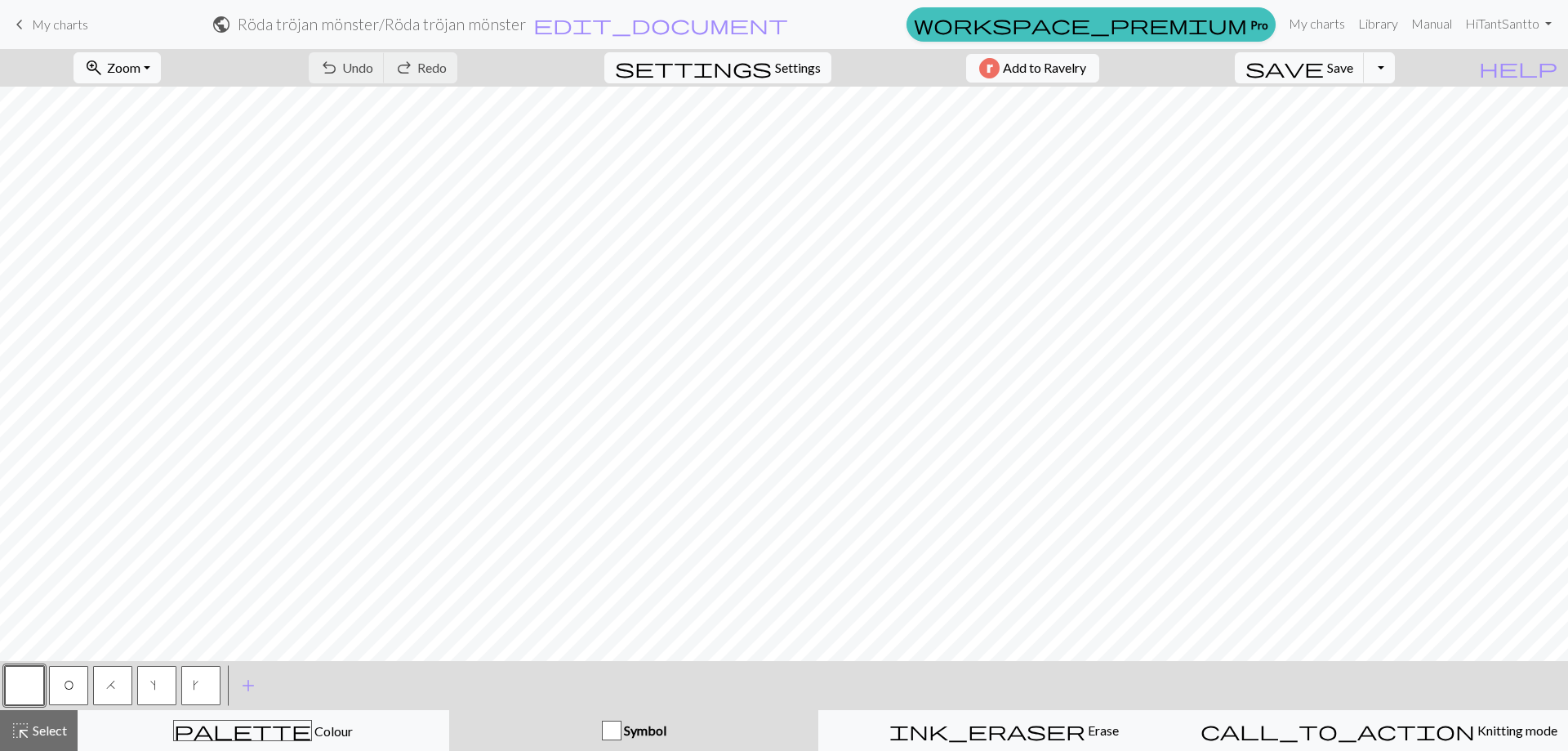 click at bounding box center [24, 686] 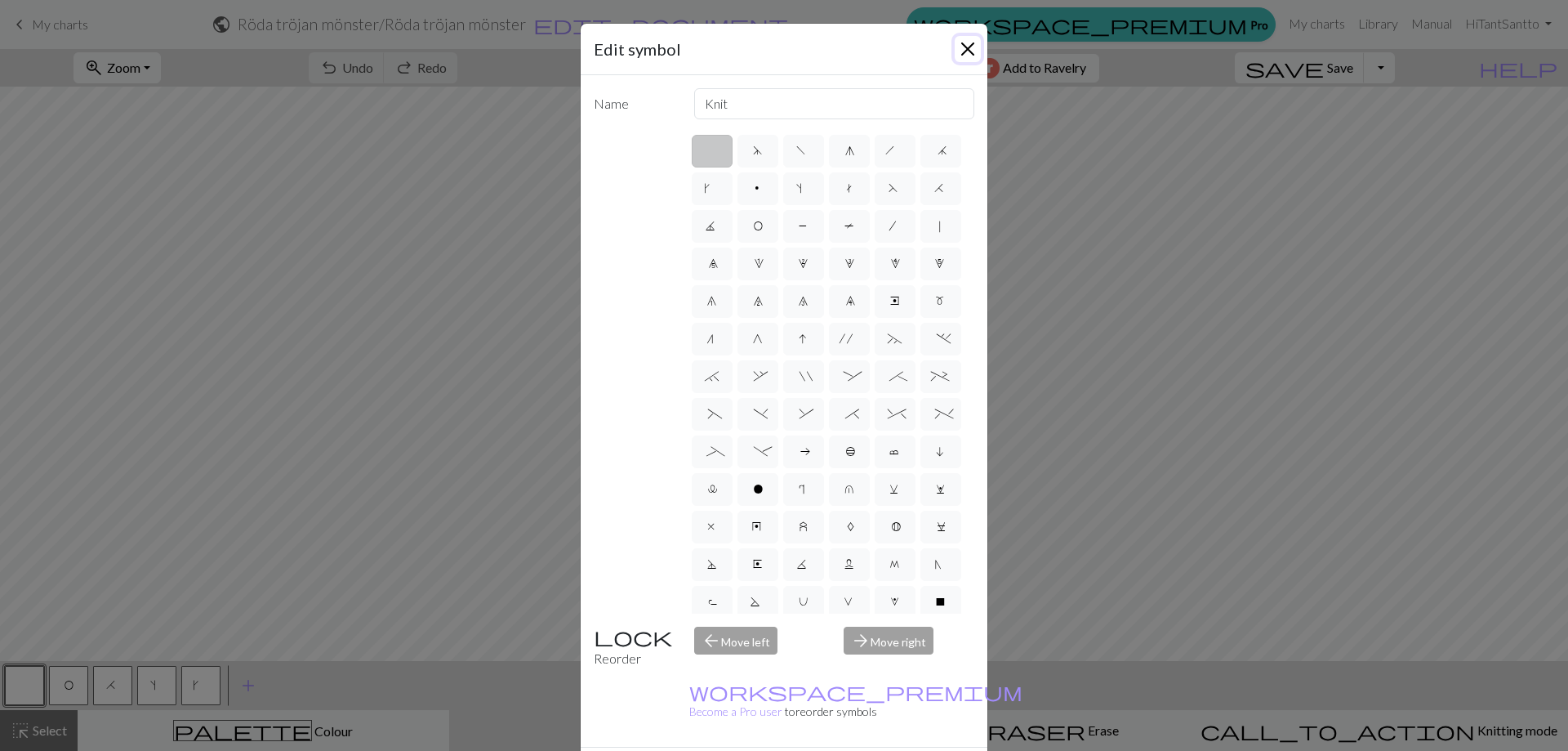 click at bounding box center [968, 49] 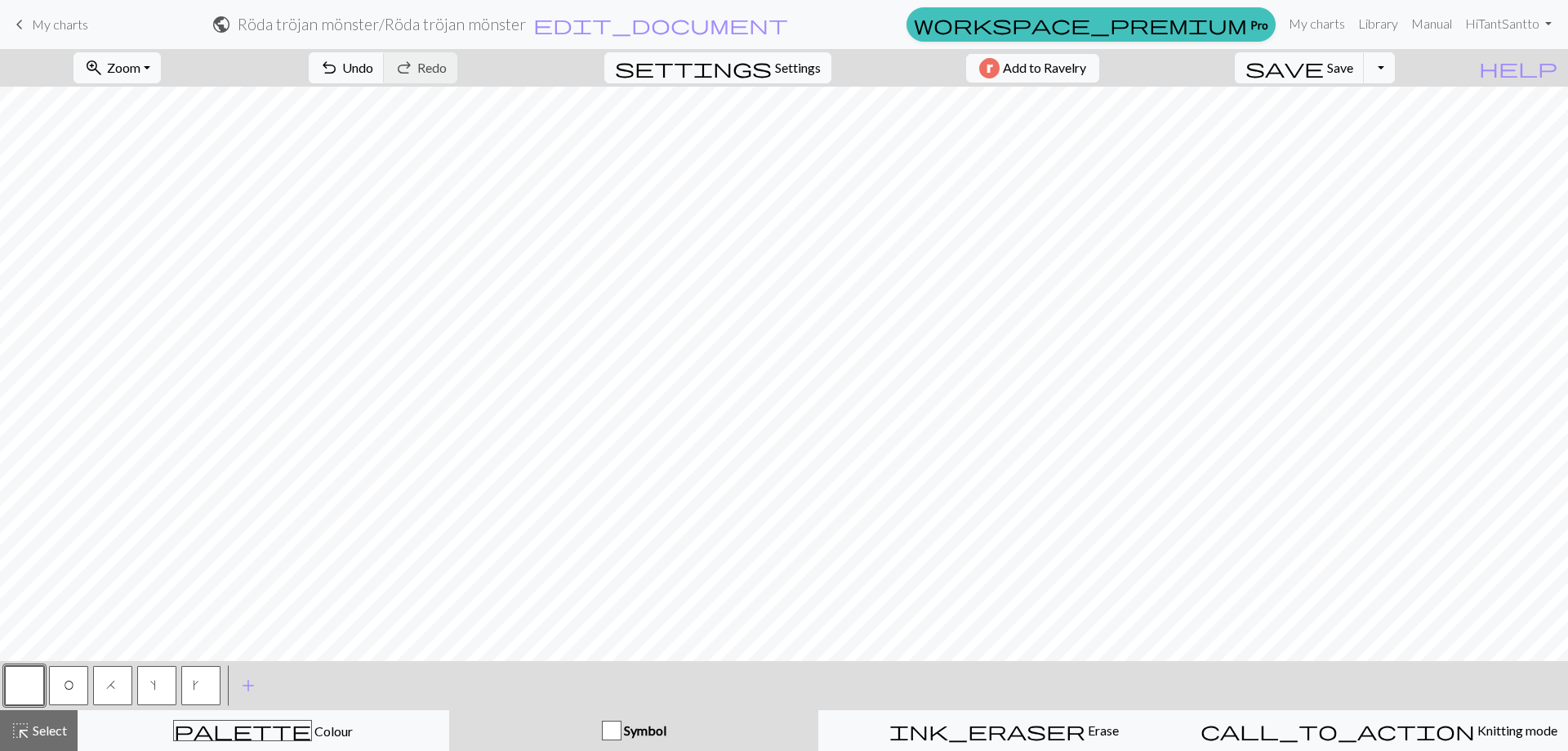 click on "settings  Settings" at bounding box center [718, 68] 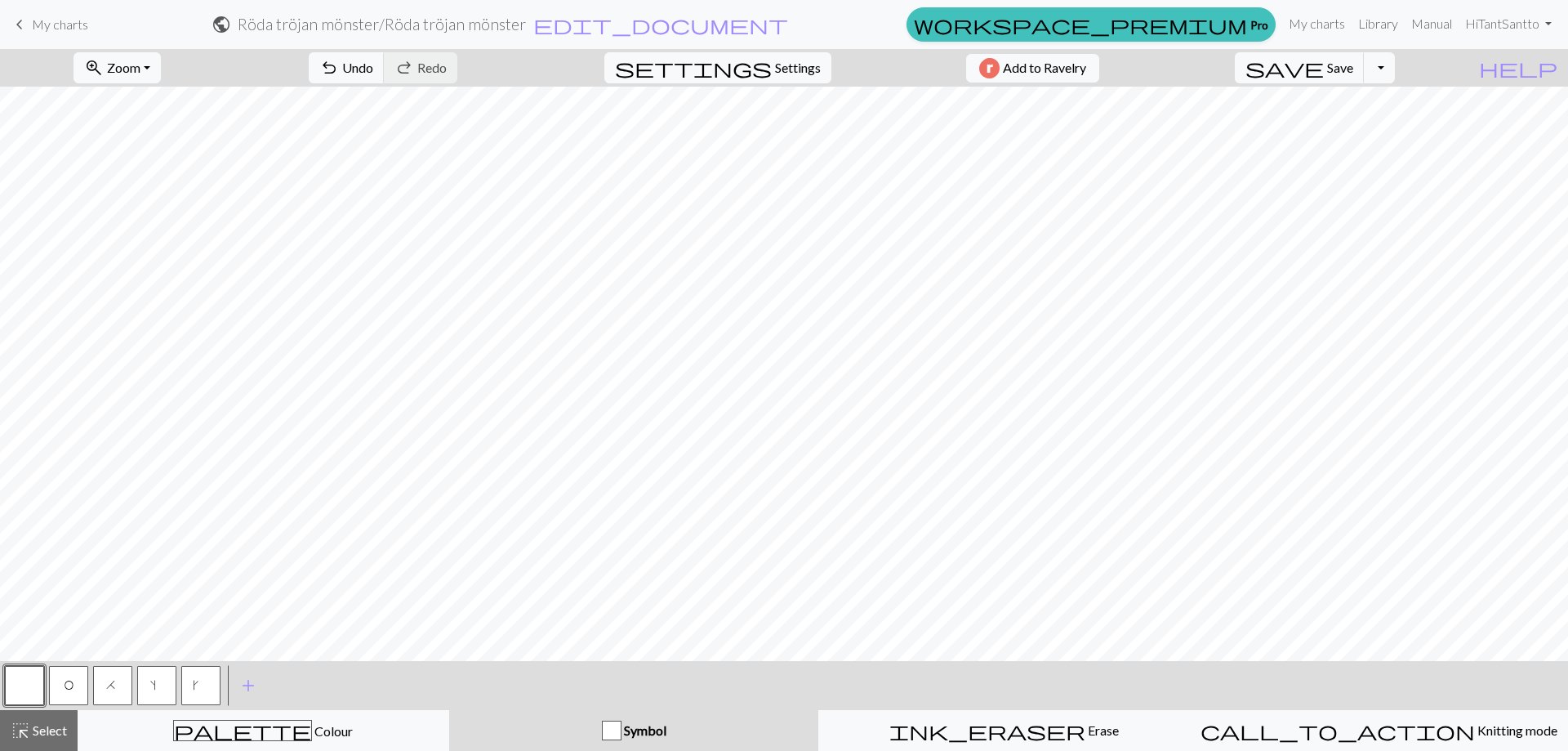 select on "aran" 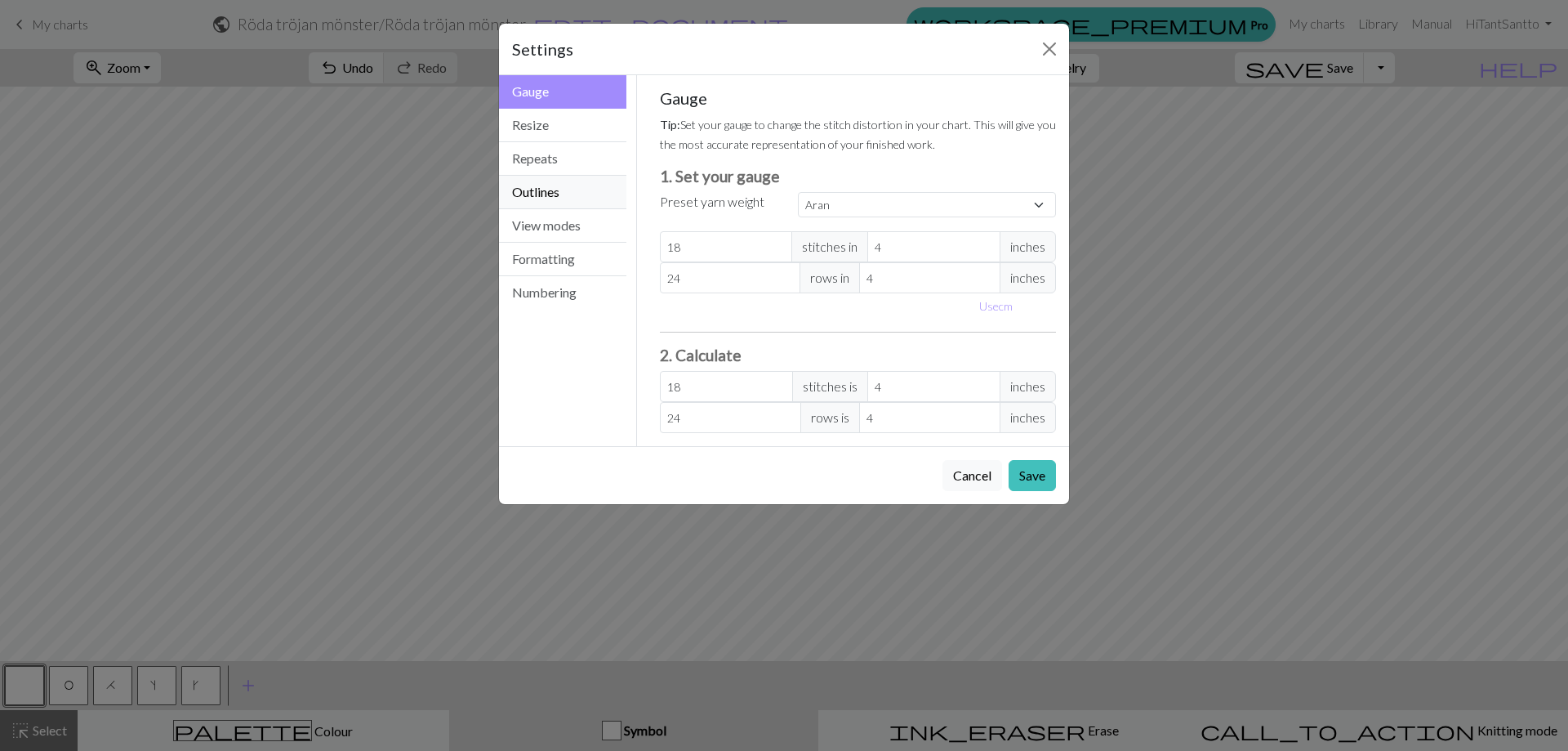 click on "Outlines" at bounding box center [563, 192] 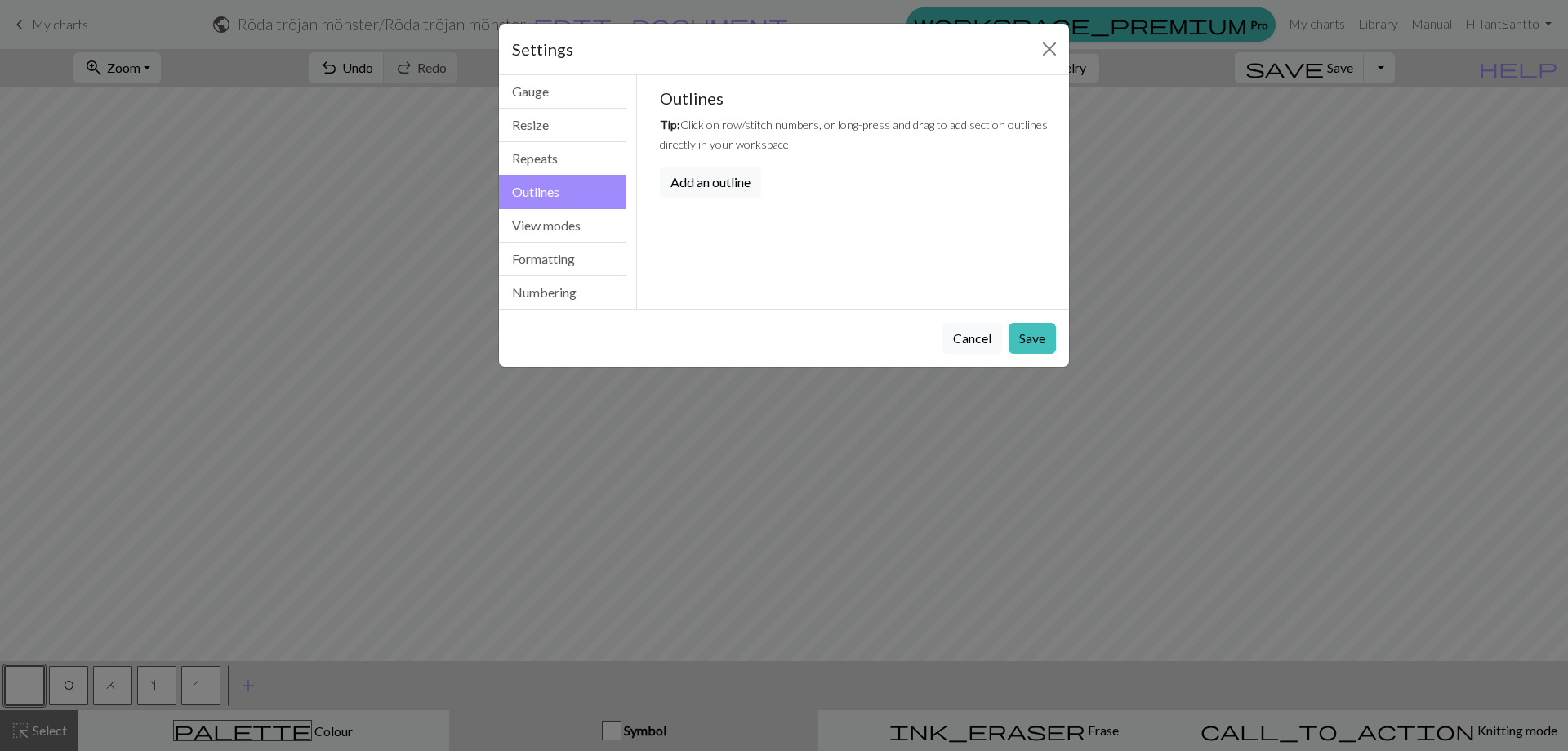 click on "Add an outline" at bounding box center (710, 182) 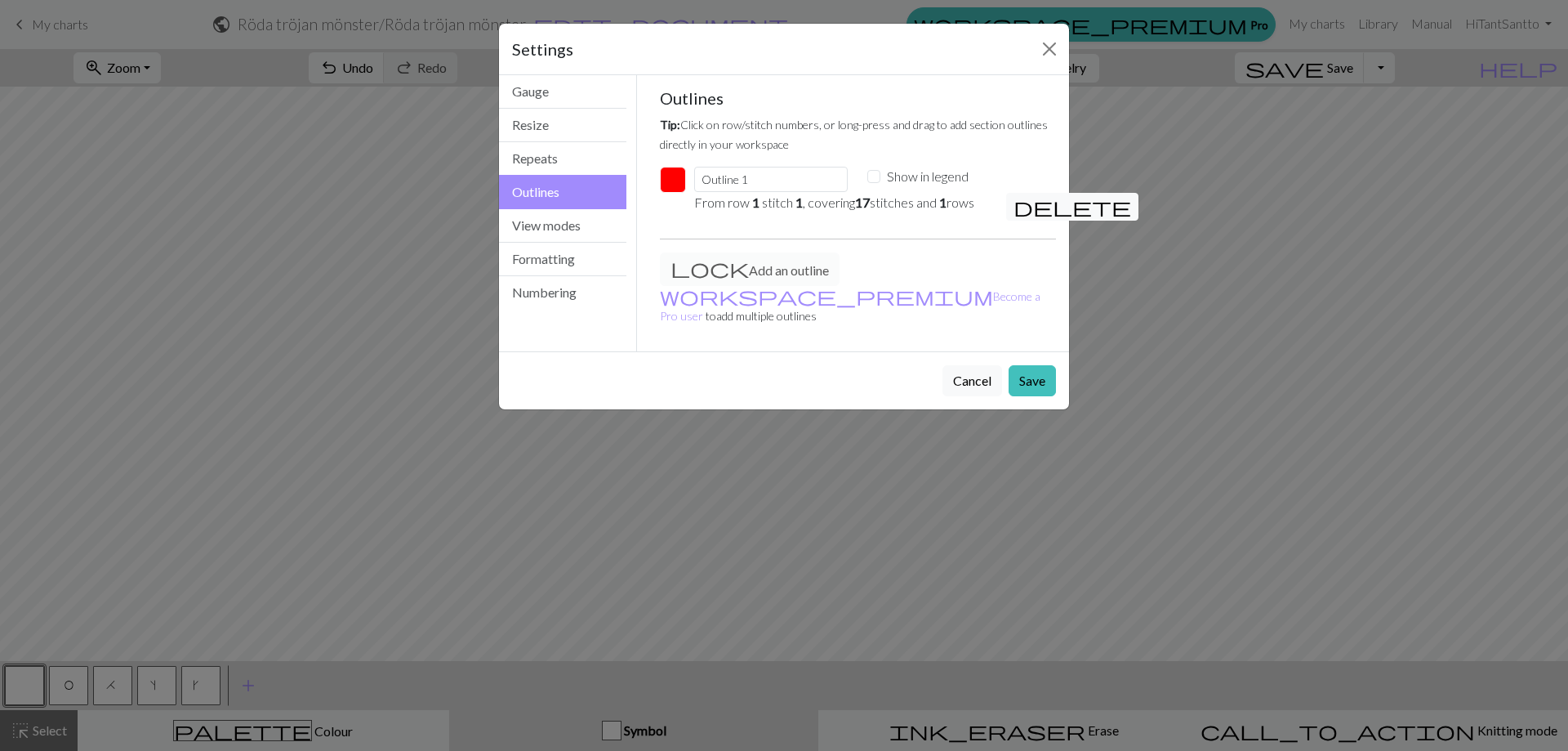 click at bounding box center [673, 180] 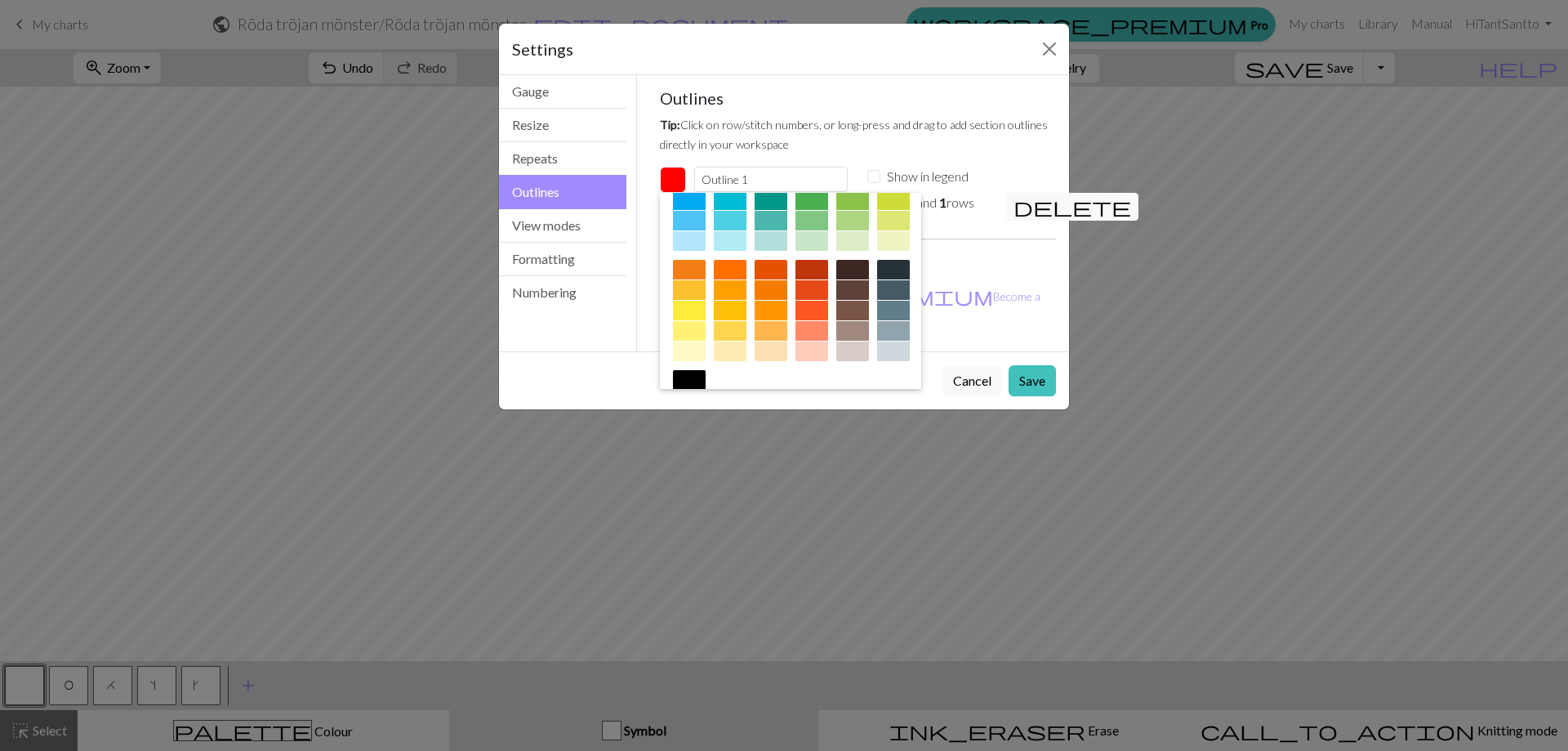 scroll, scrollTop: 263, scrollLeft: 0, axis: vertical 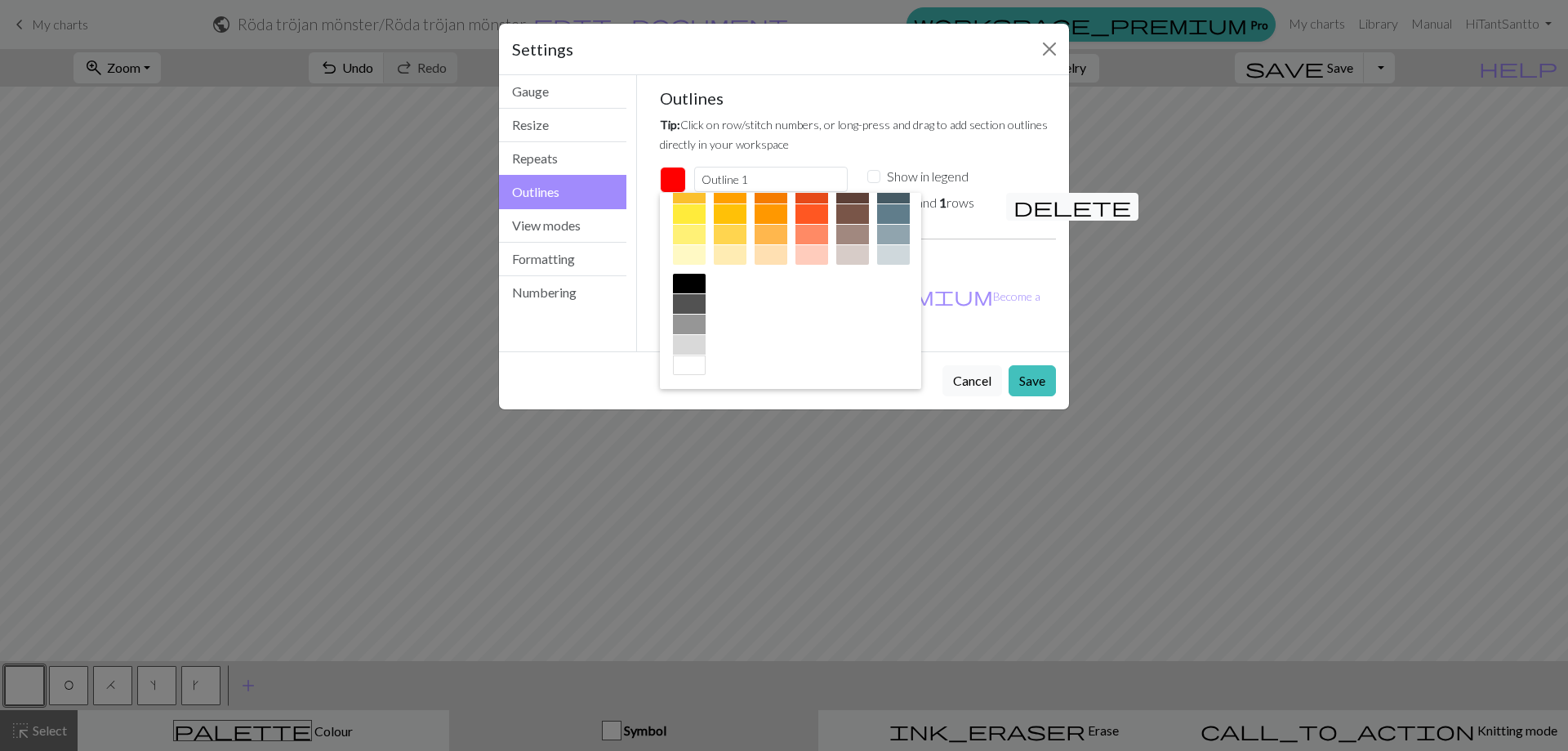 click at bounding box center (689, 284) 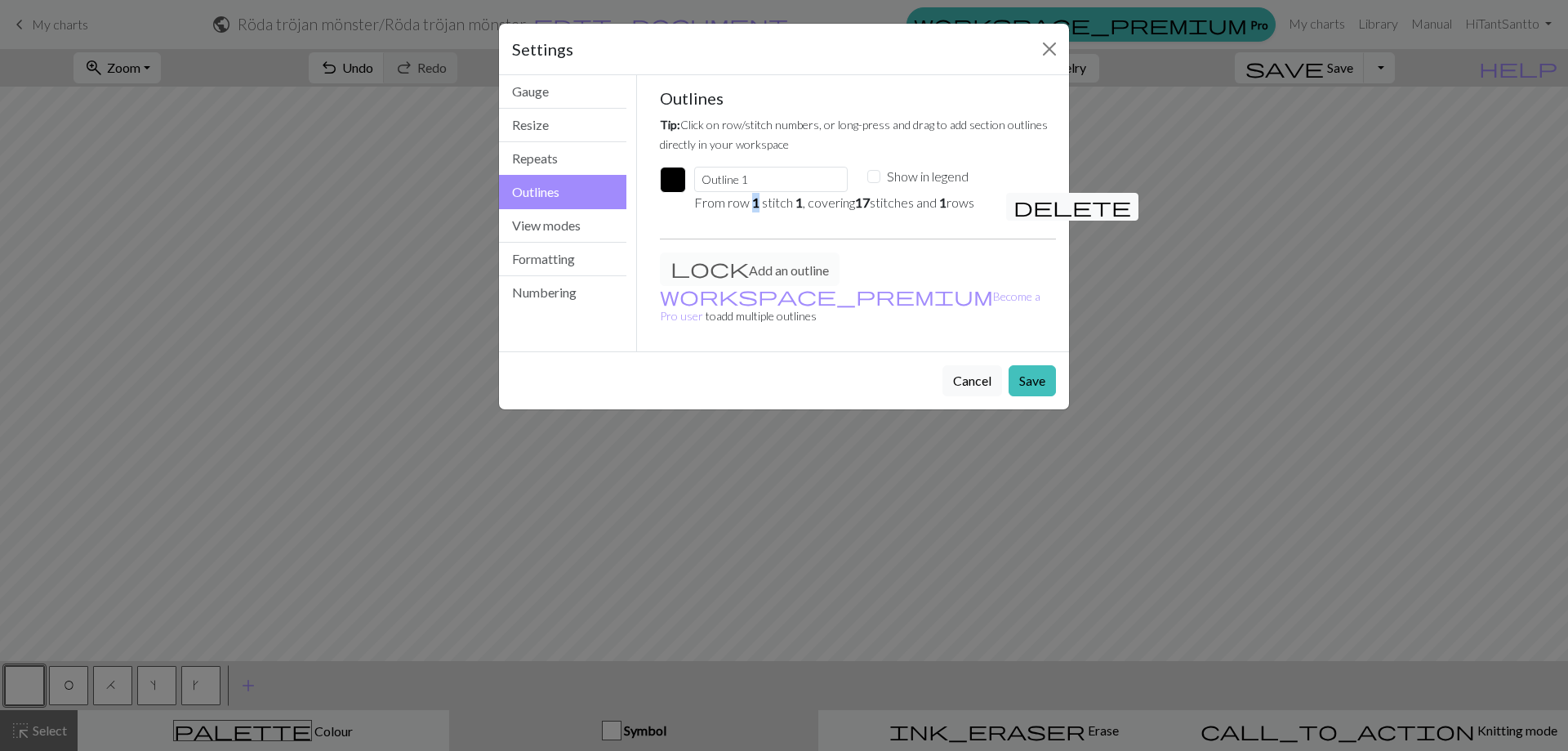 click on "1" at bounding box center (755, 202) 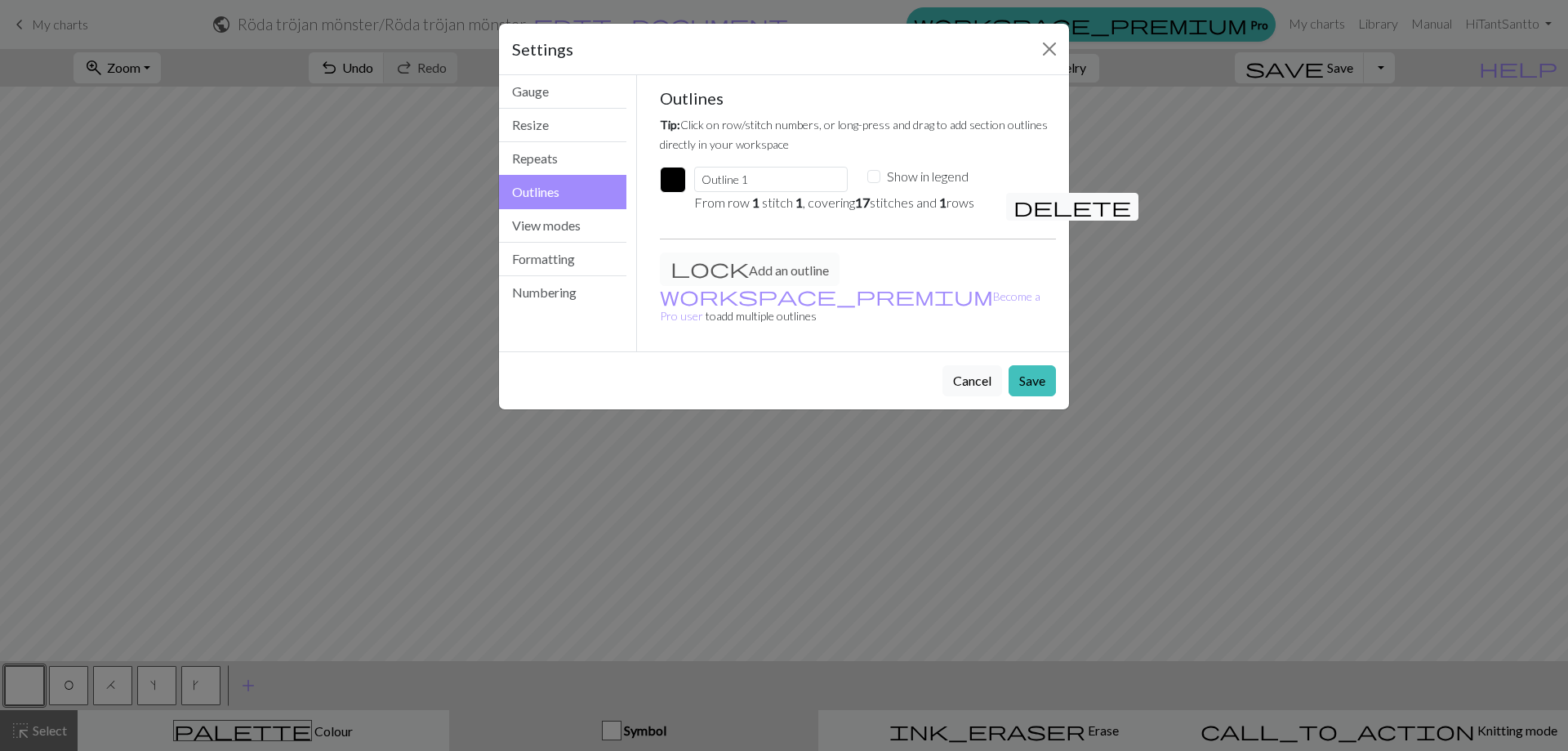 click on "Save" at bounding box center (1032, 381) 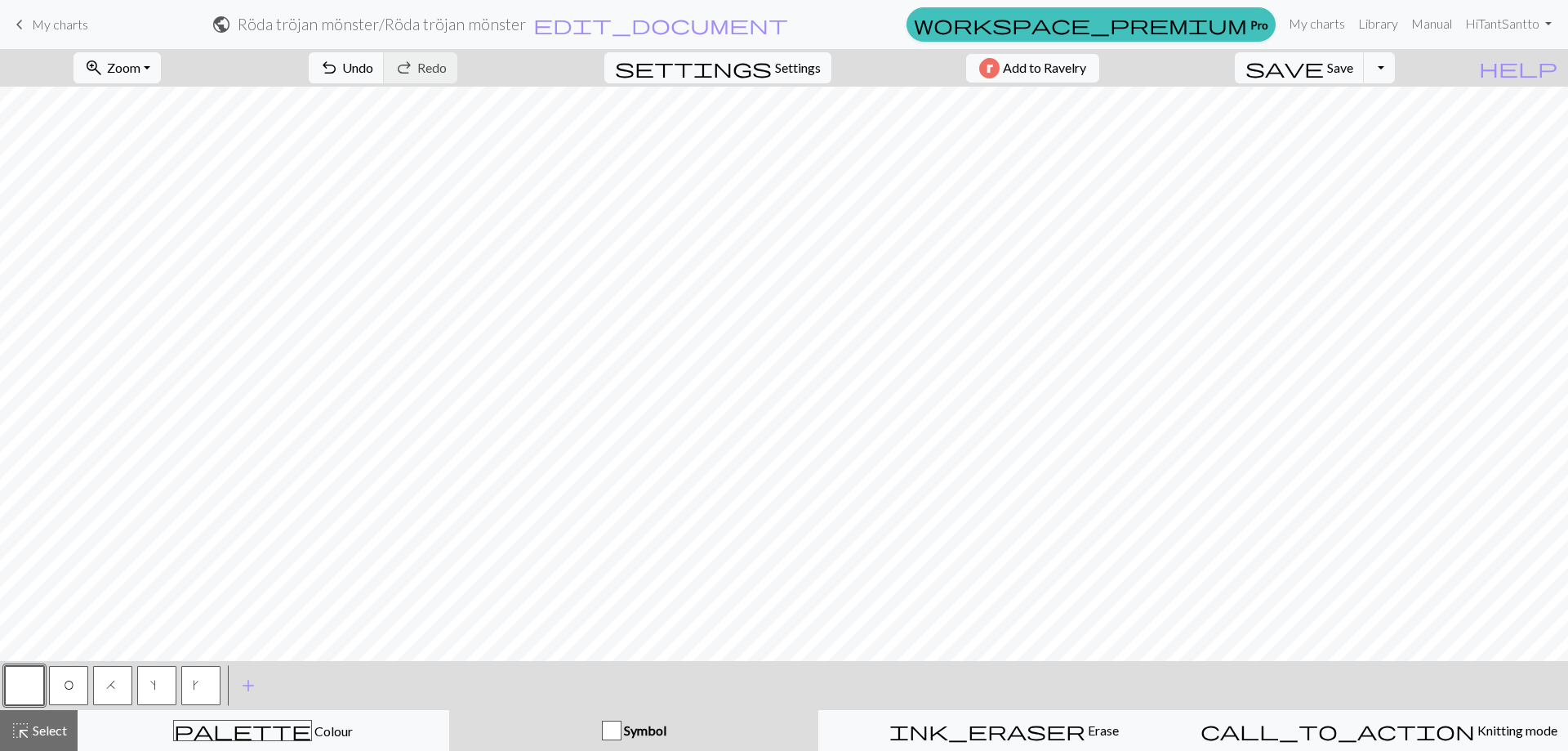 type 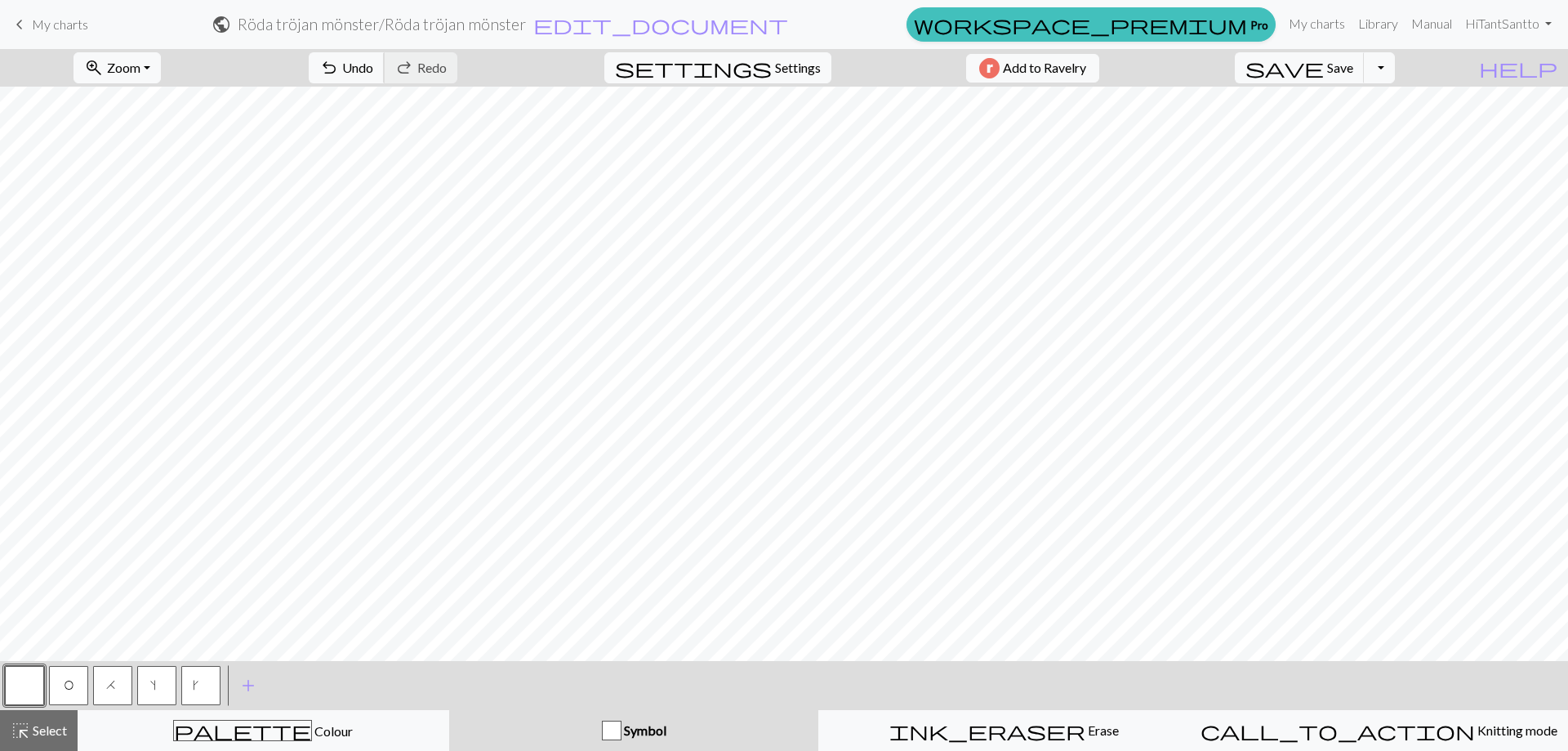 click on "undo" at bounding box center (329, 68) 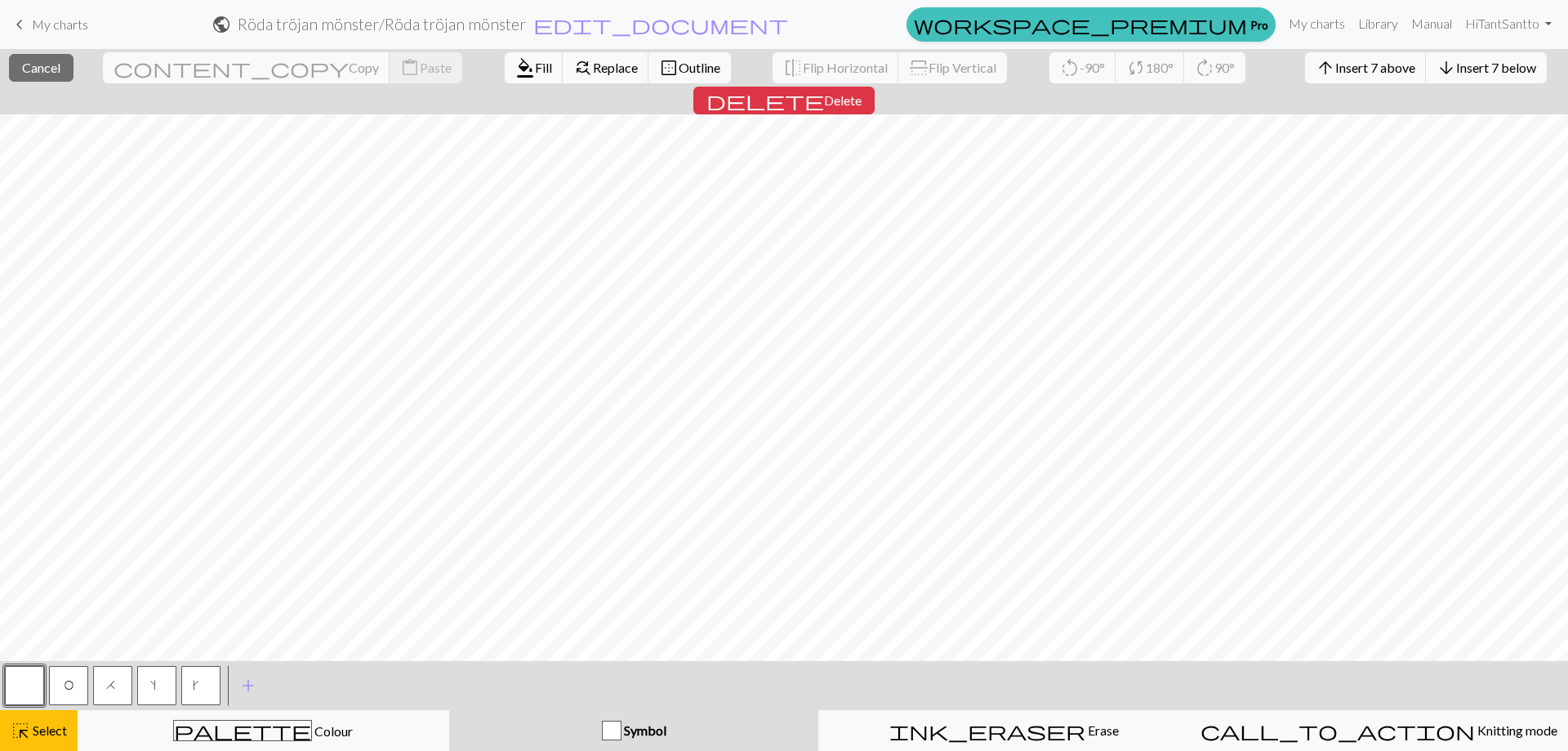click on "border_outer  Outline" at bounding box center (689, 68) 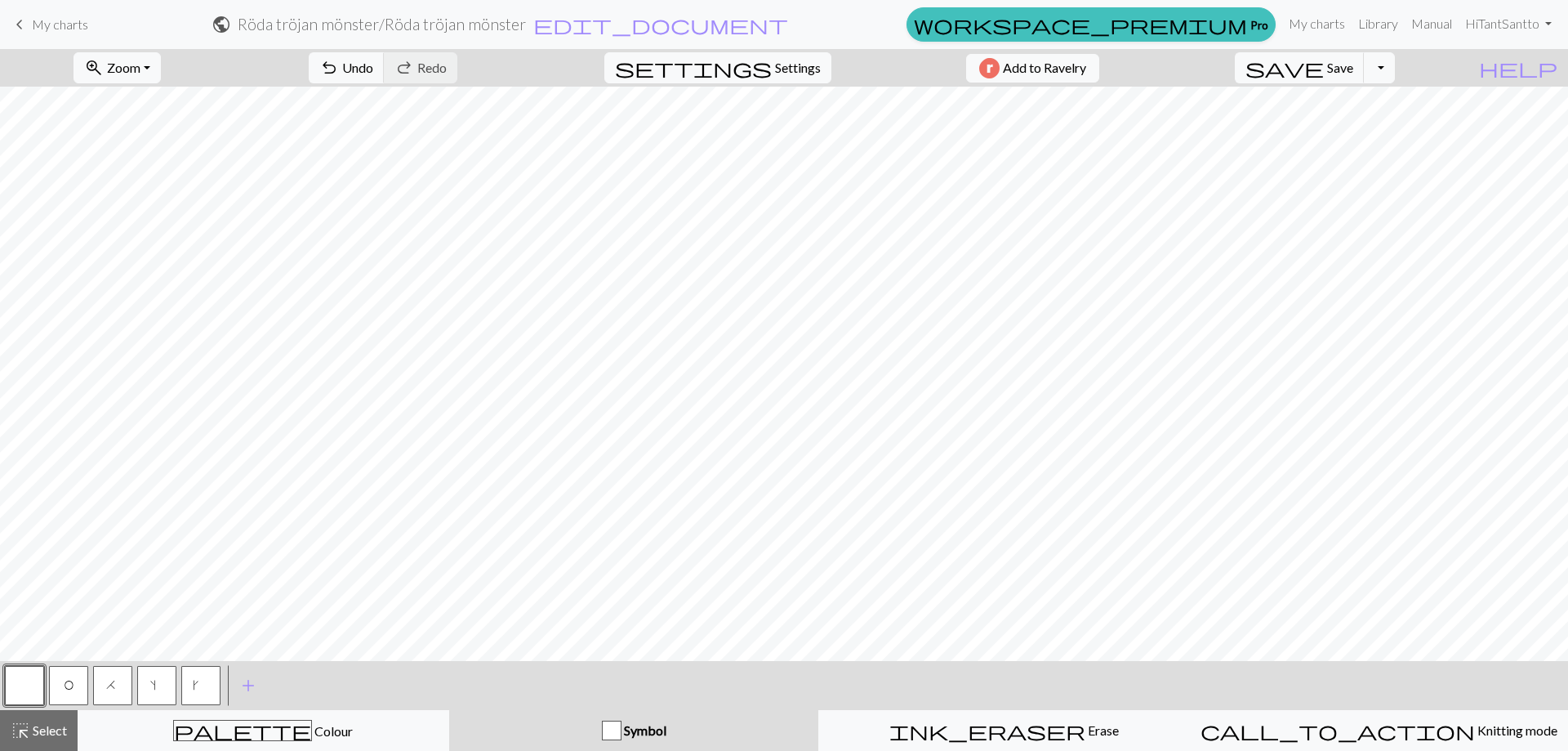 click on "ink_eraser   Erase   Erase" at bounding box center [1004, 731] 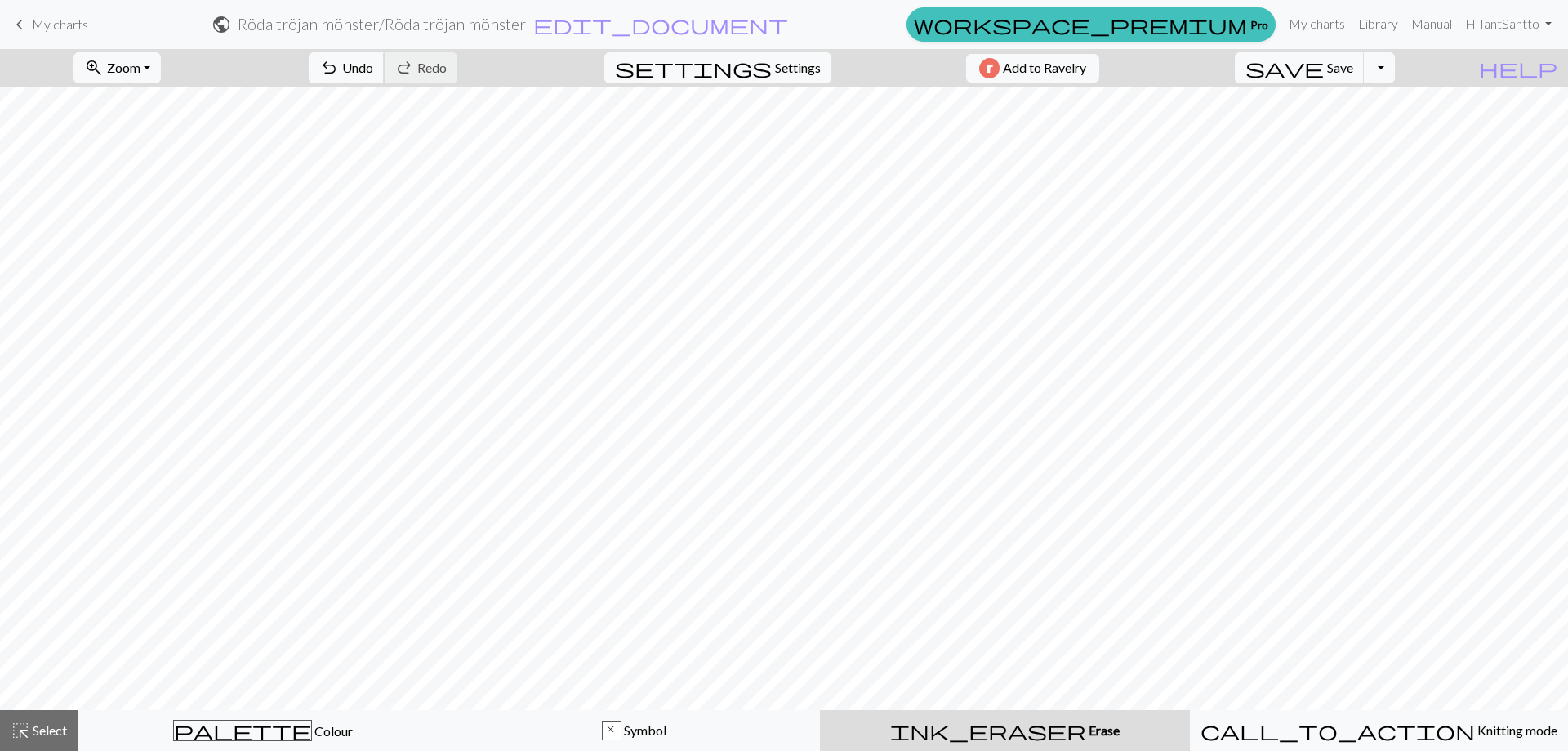 click on "undo" at bounding box center (329, 68) 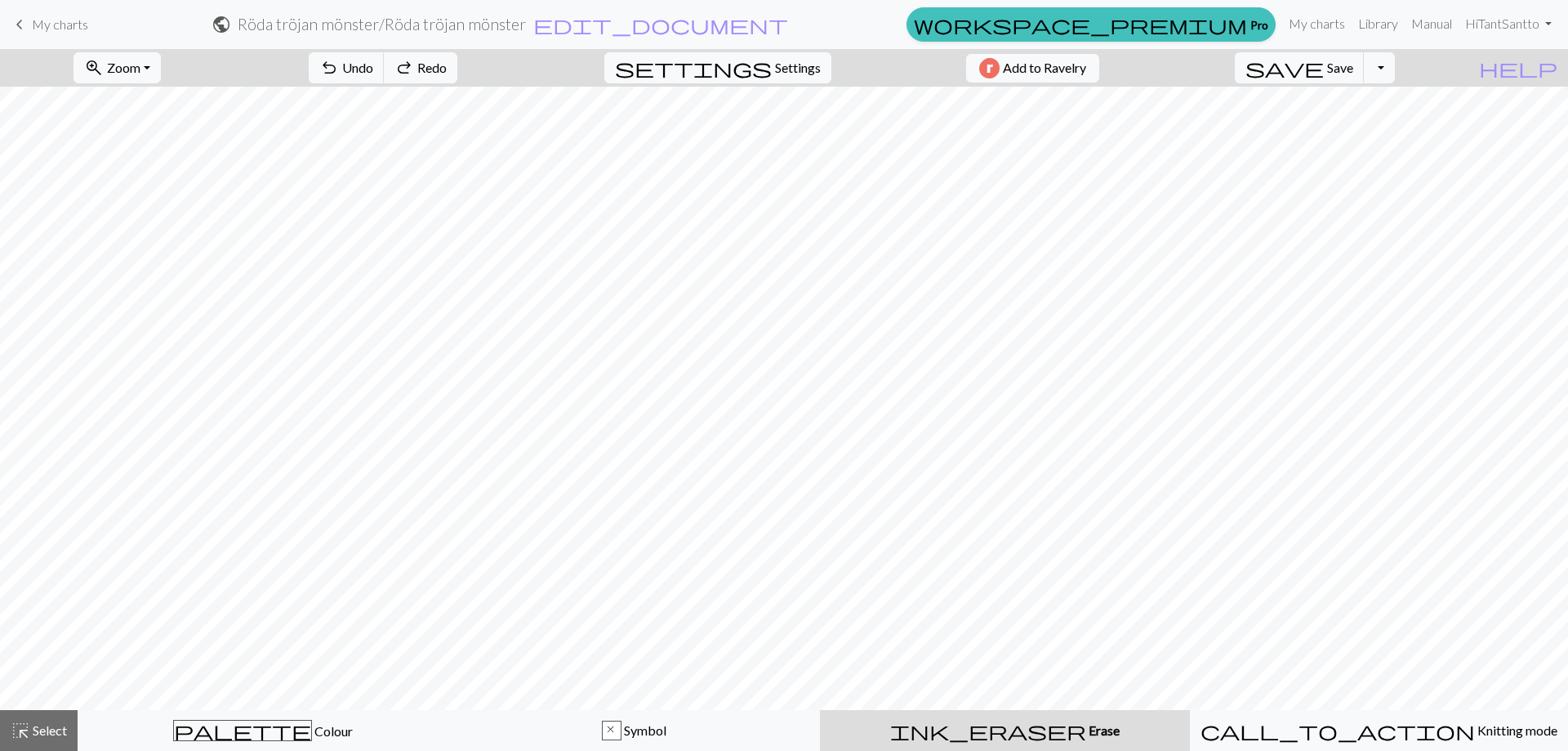 click on "Settings" at bounding box center [798, 68] 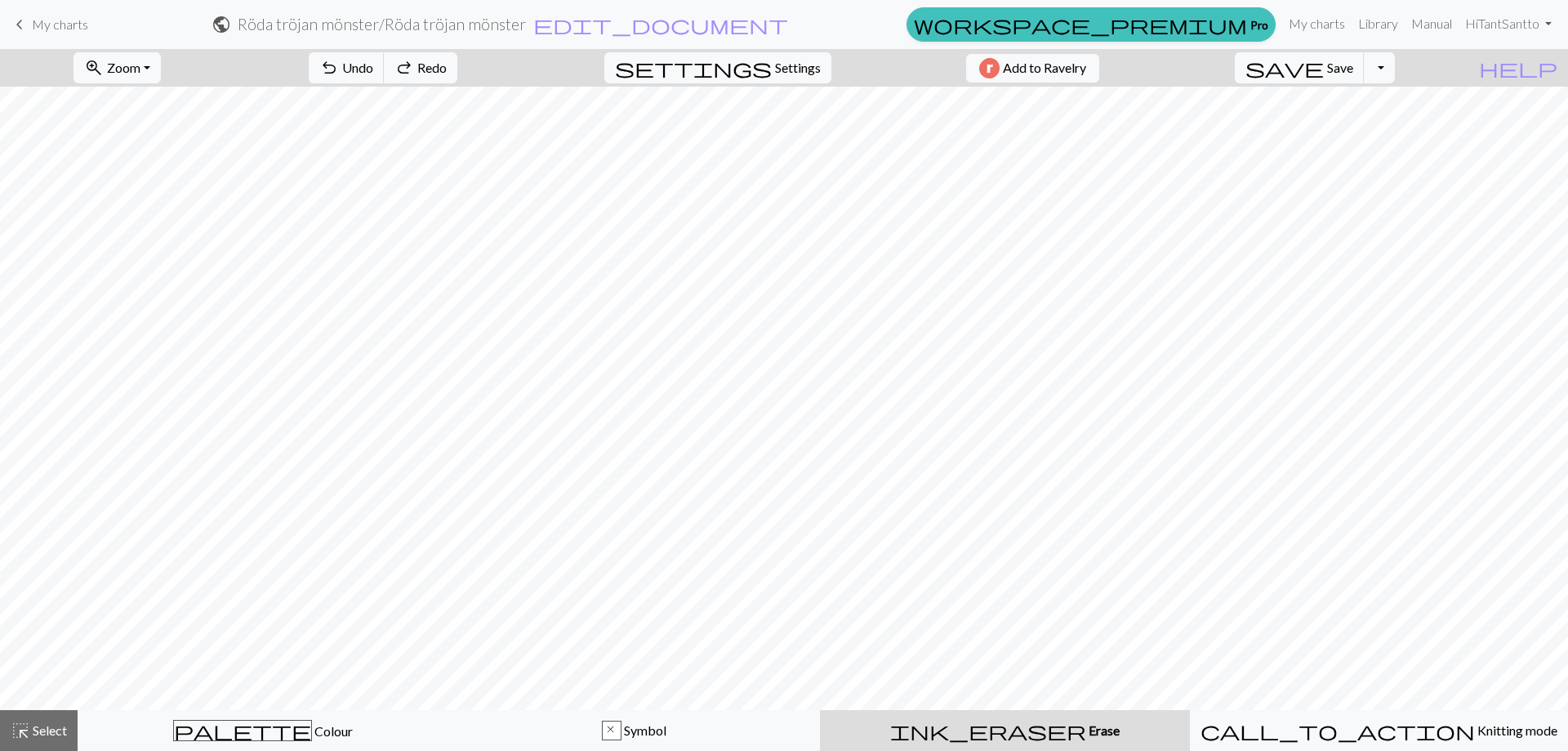 select on "aran" 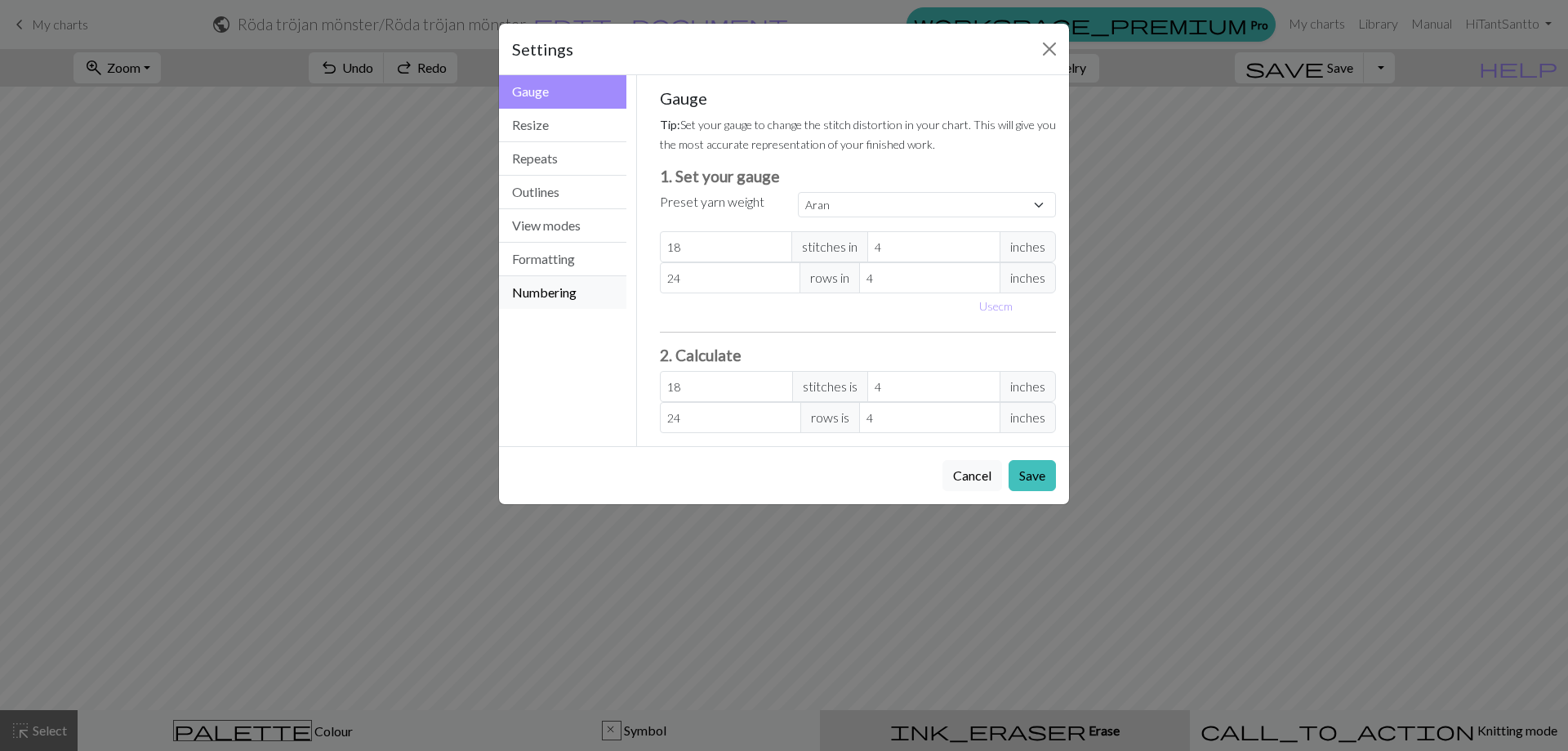 click on "Numbering" at bounding box center (563, 293) 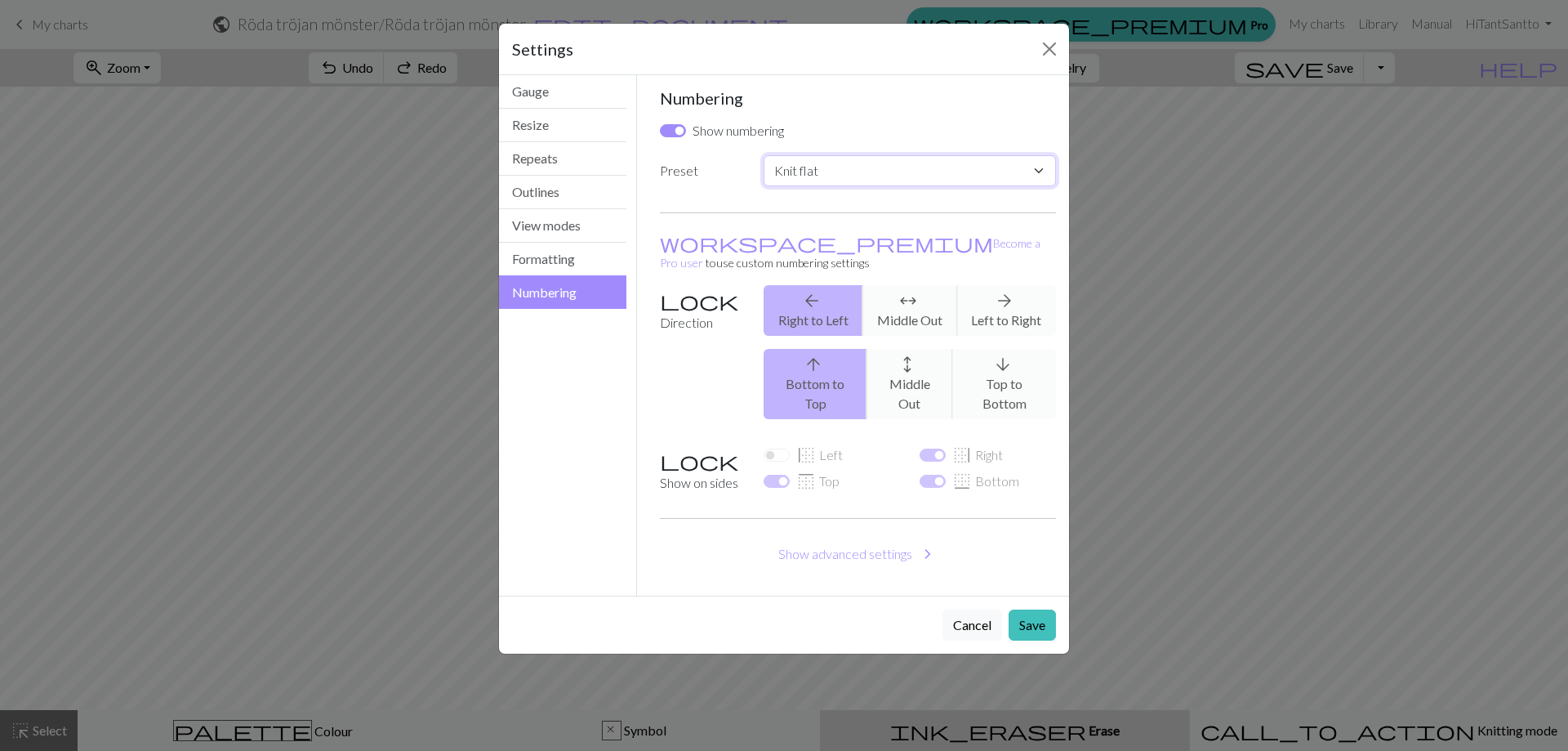 click on "Custom Knit flat Knit in the round Lace knitting Cross stitch" at bounding box center [910, 171] 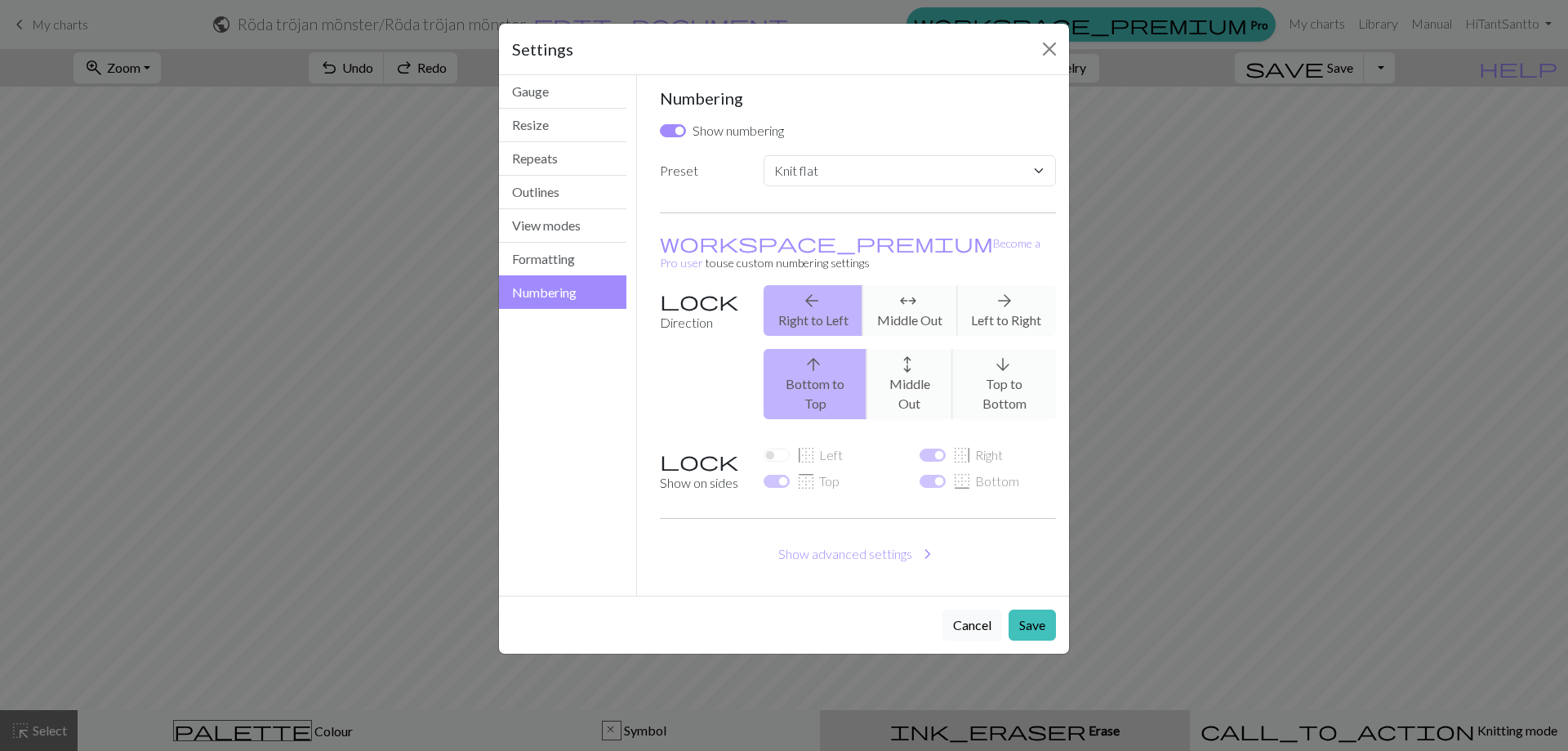 click on "Numbering Show numbering Preset Custom Knit flat Knit in the round Lace knitting Cross stitch workspace_premium Become a Pro user   to  use custom numbering settings Direction arrow_back Right to Left arrows_outward Middle Out arrow_forward Left to Right arrow_upward Bottom to Top arrows_outward Middle Out arrow_downward Top to Bottom Show on sides border_left Left border_right Right border_top Top border_bottom Bottom Show advanced settings   chevron_right Alternate Number on alternate rows Start at height  Row 1 arrow_range  Stitch 1 Tip:  You can offset by a negative number to begin numbering inside the chart. e.g. to start numbering in the middle. End at height  Row arrow_range  Stitch Tip:  Leave blank to number continuously, or set a value to stop numbering at a specific row or stitch. Increment by height Row 1 arrow_range Stitch 1 Tip:  Set how many to increment by at each cell. For example, setting increment to 5 will show numbers 1, 6, 11, 16, etc." at bounding box center [858, 335] 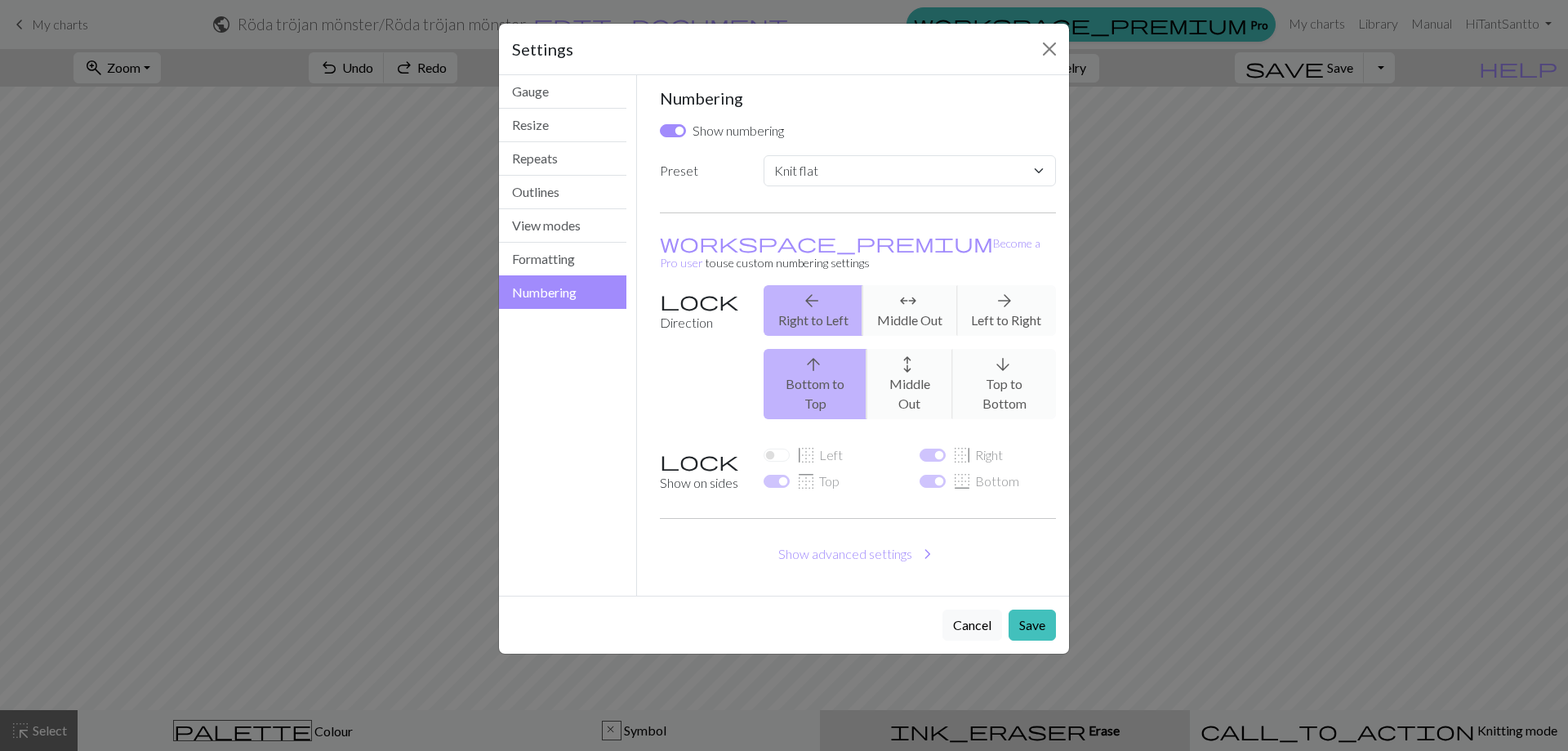 click on "Cancel" at bounding box center (972, 625) 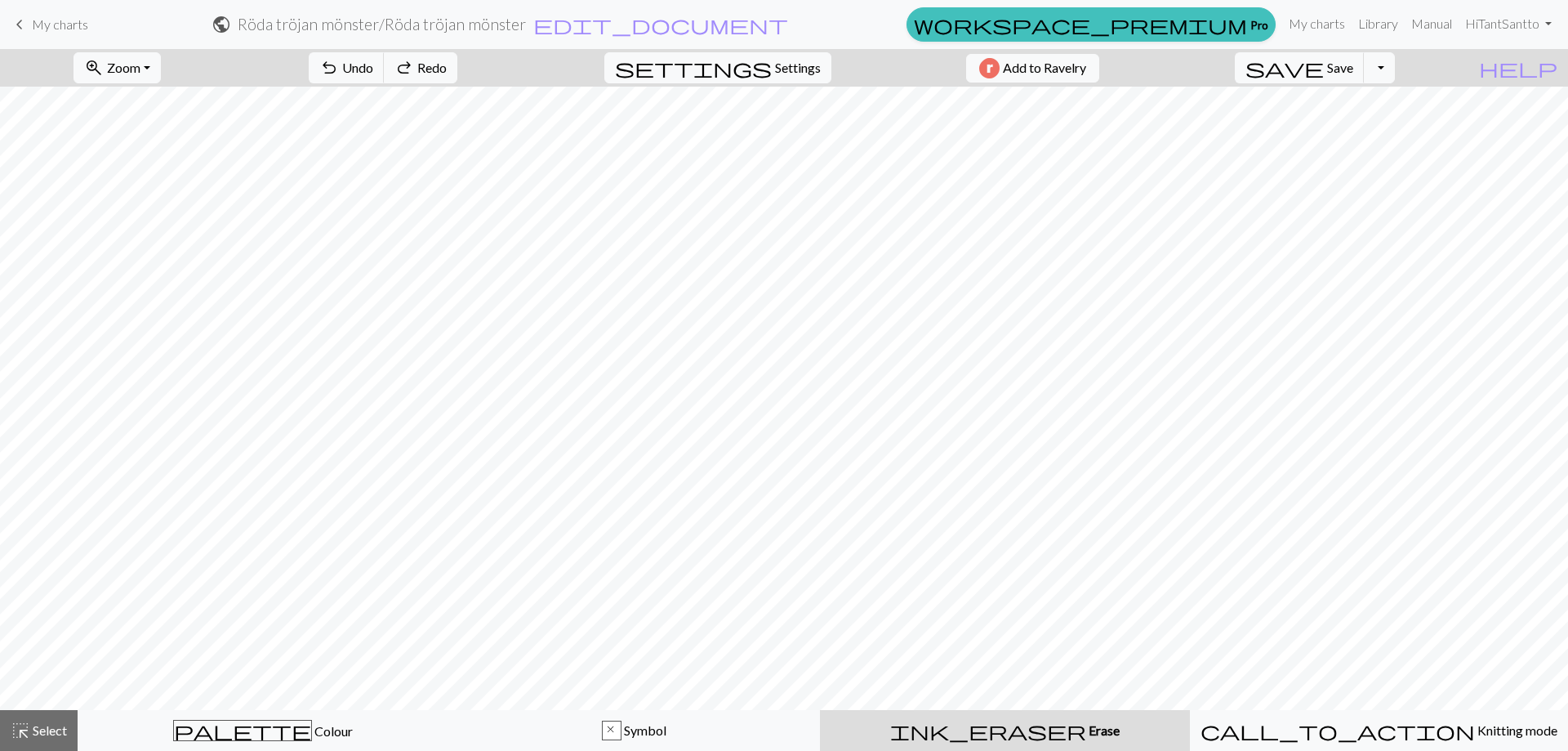 click on "Settings" at bounding box center (798, 68) 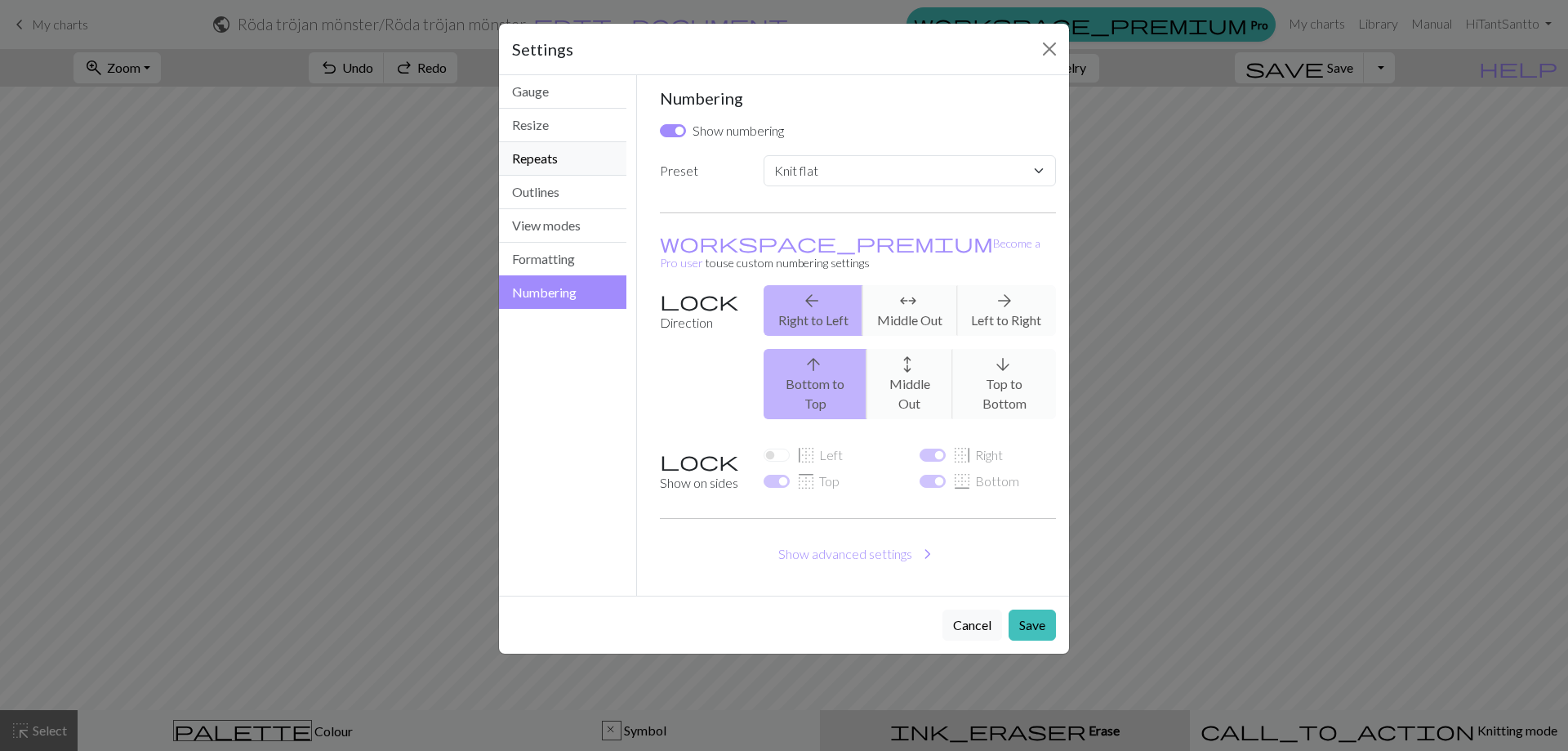 click on "Repeats" at bounding box center (563, 159) 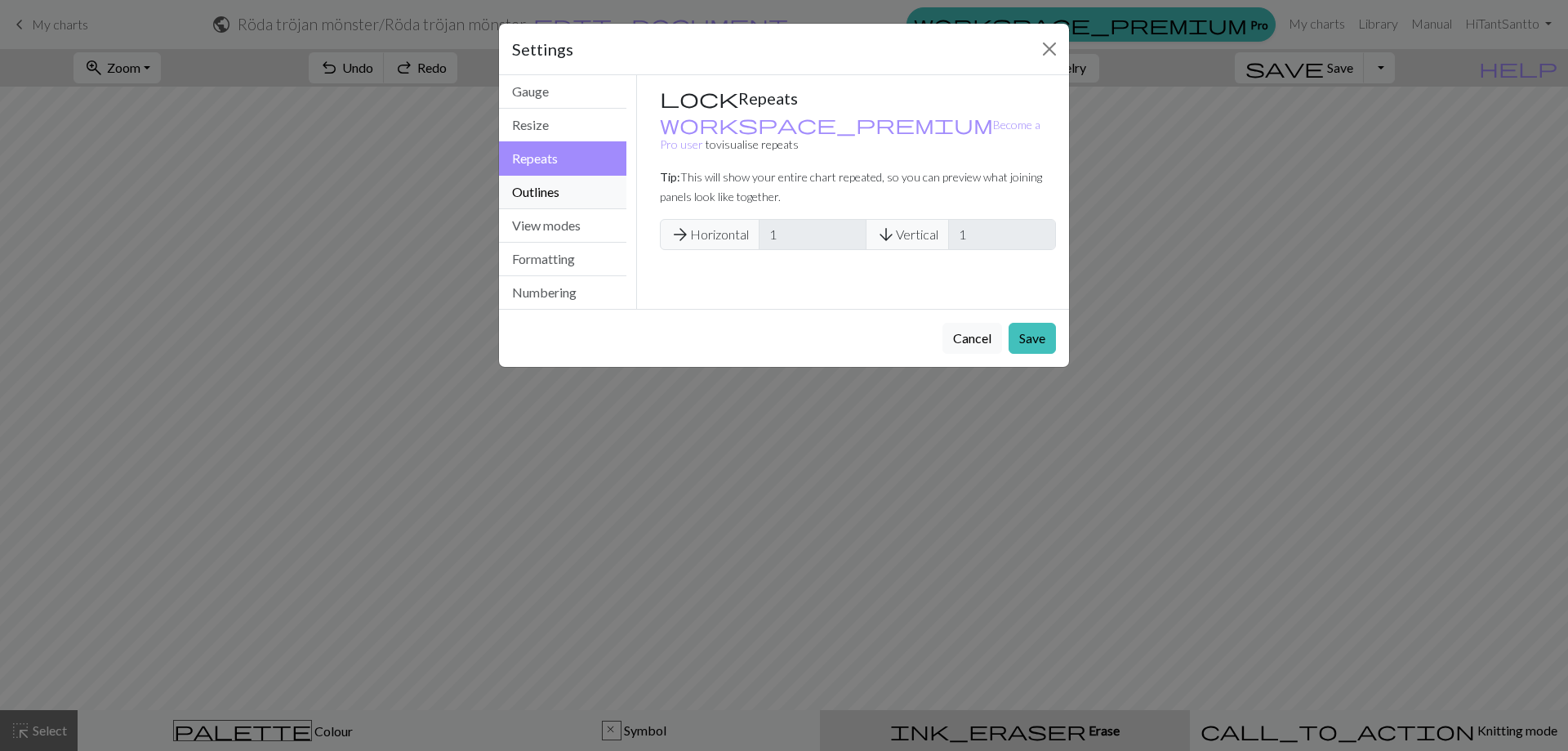 click on "Outlines" at bounding box center (563, 192) 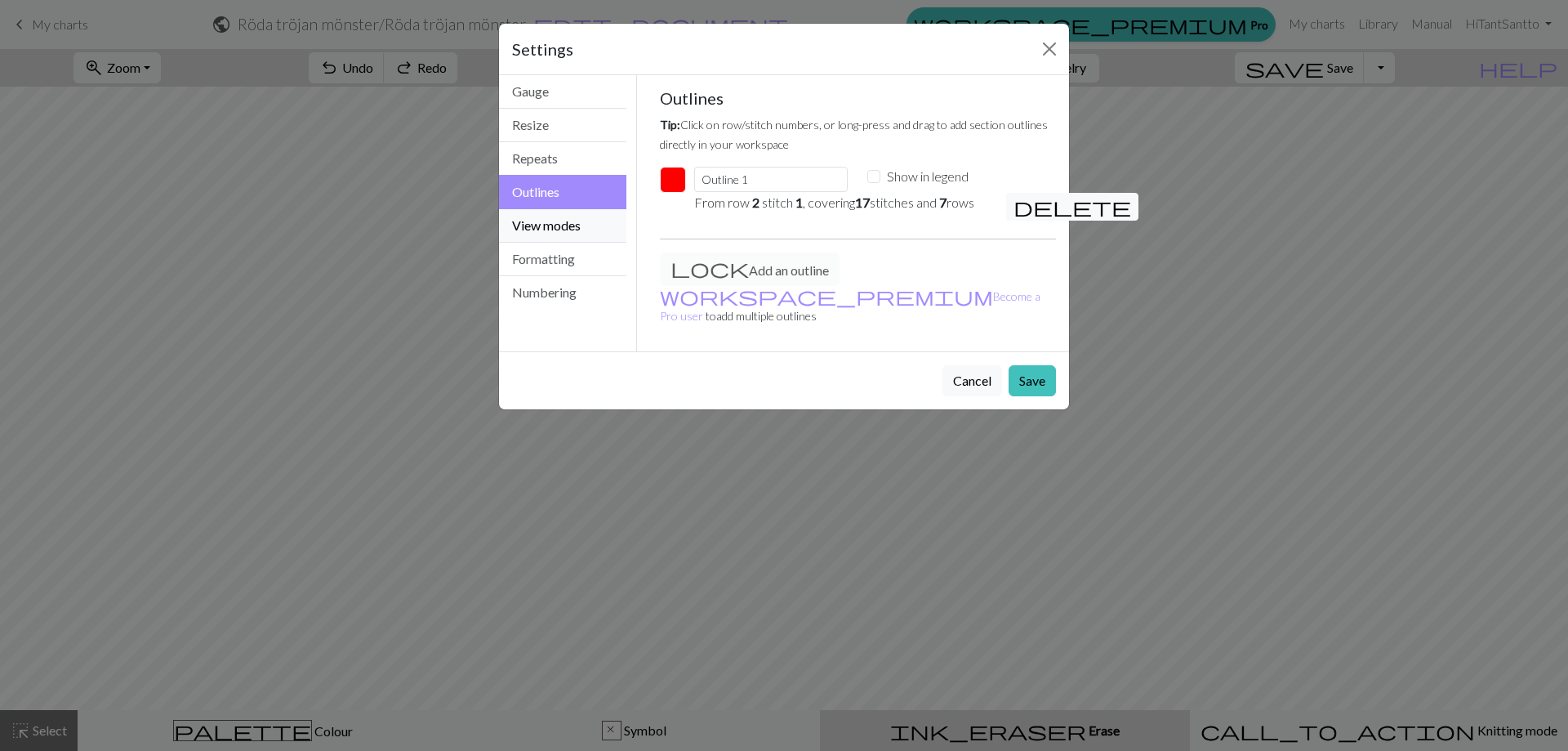 click on "View modes" at bounding box center [563, 226] 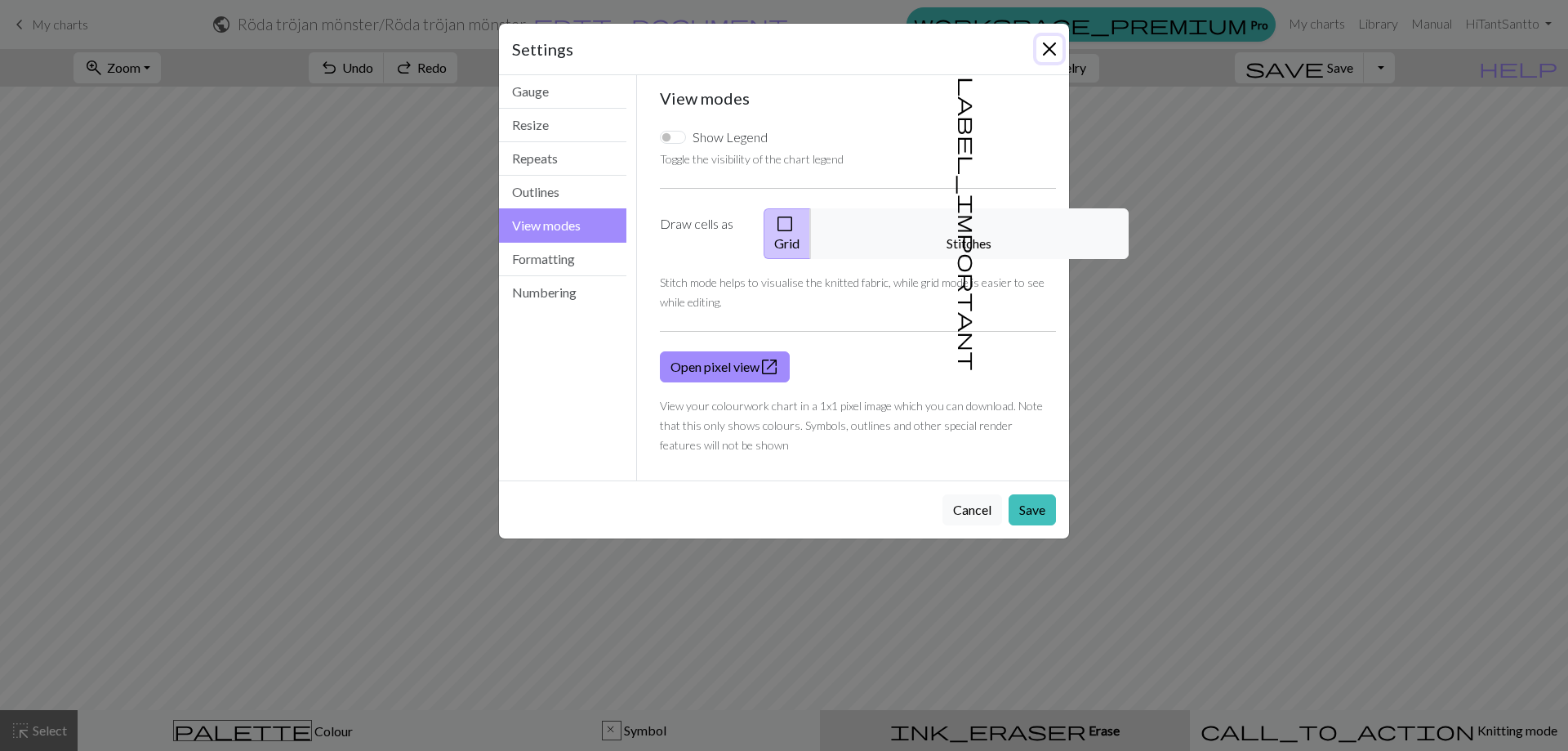 click at bounding box center (1049, 49) 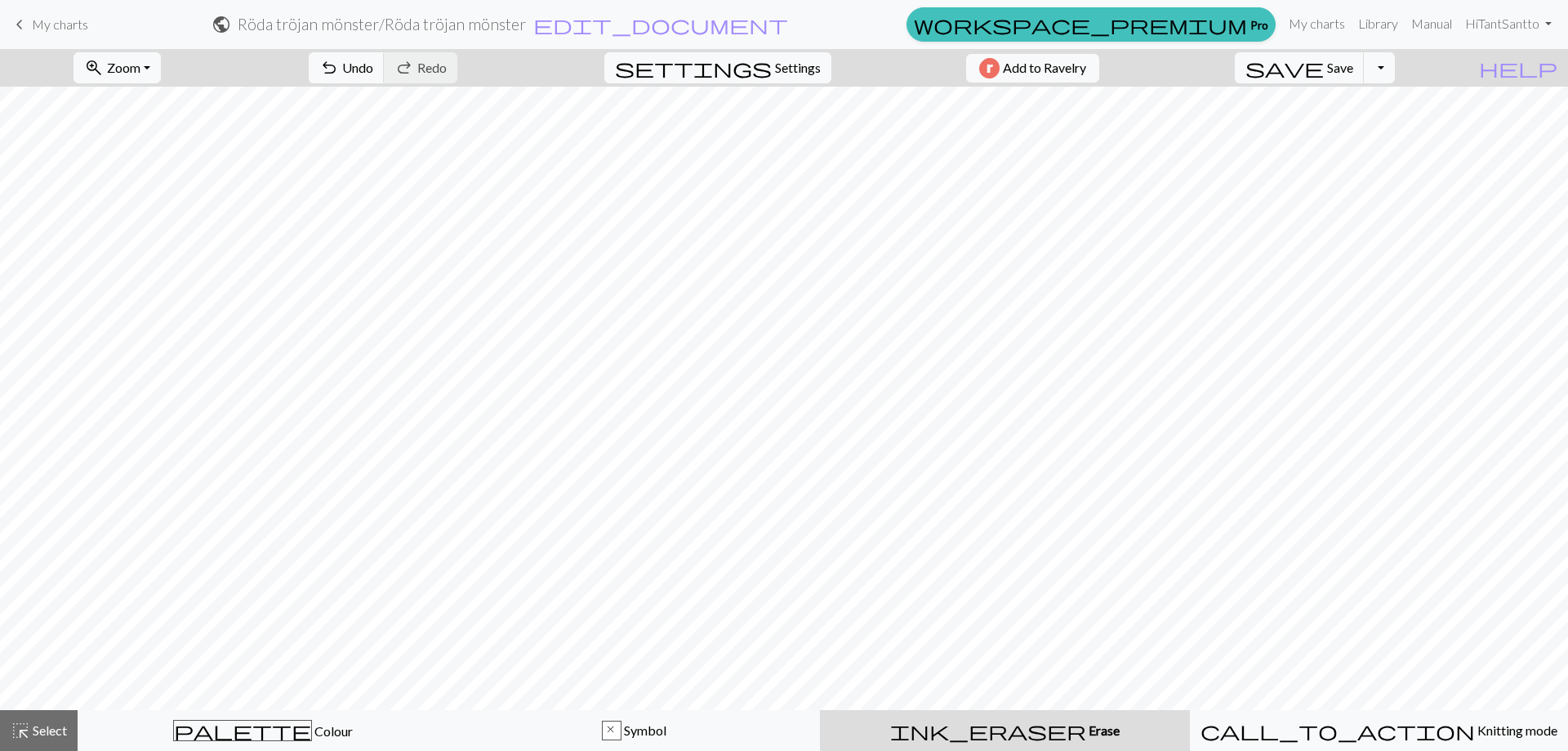 click on "x   Symbol" at bounding box center (635, 731) 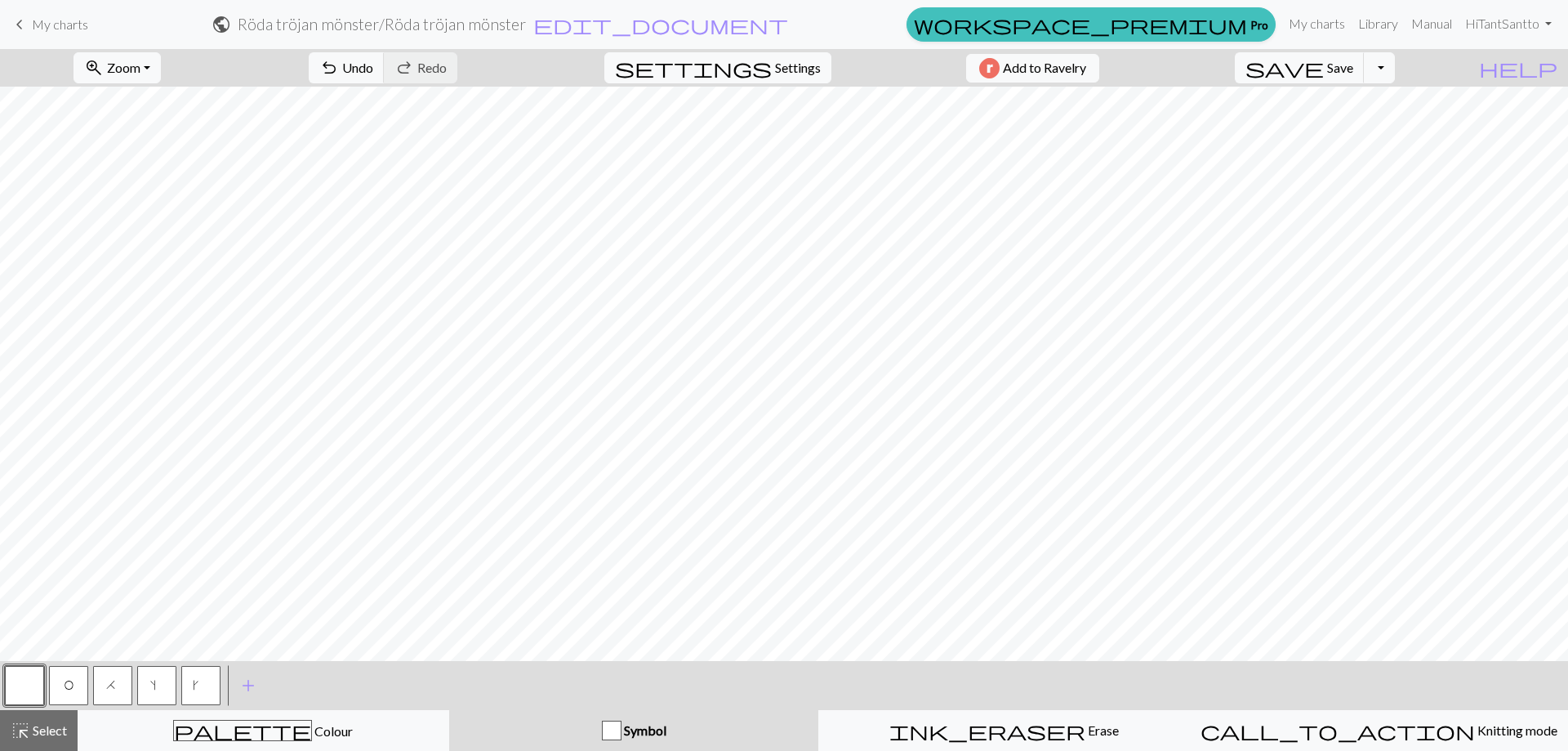 click at bounding box center (24, 686) 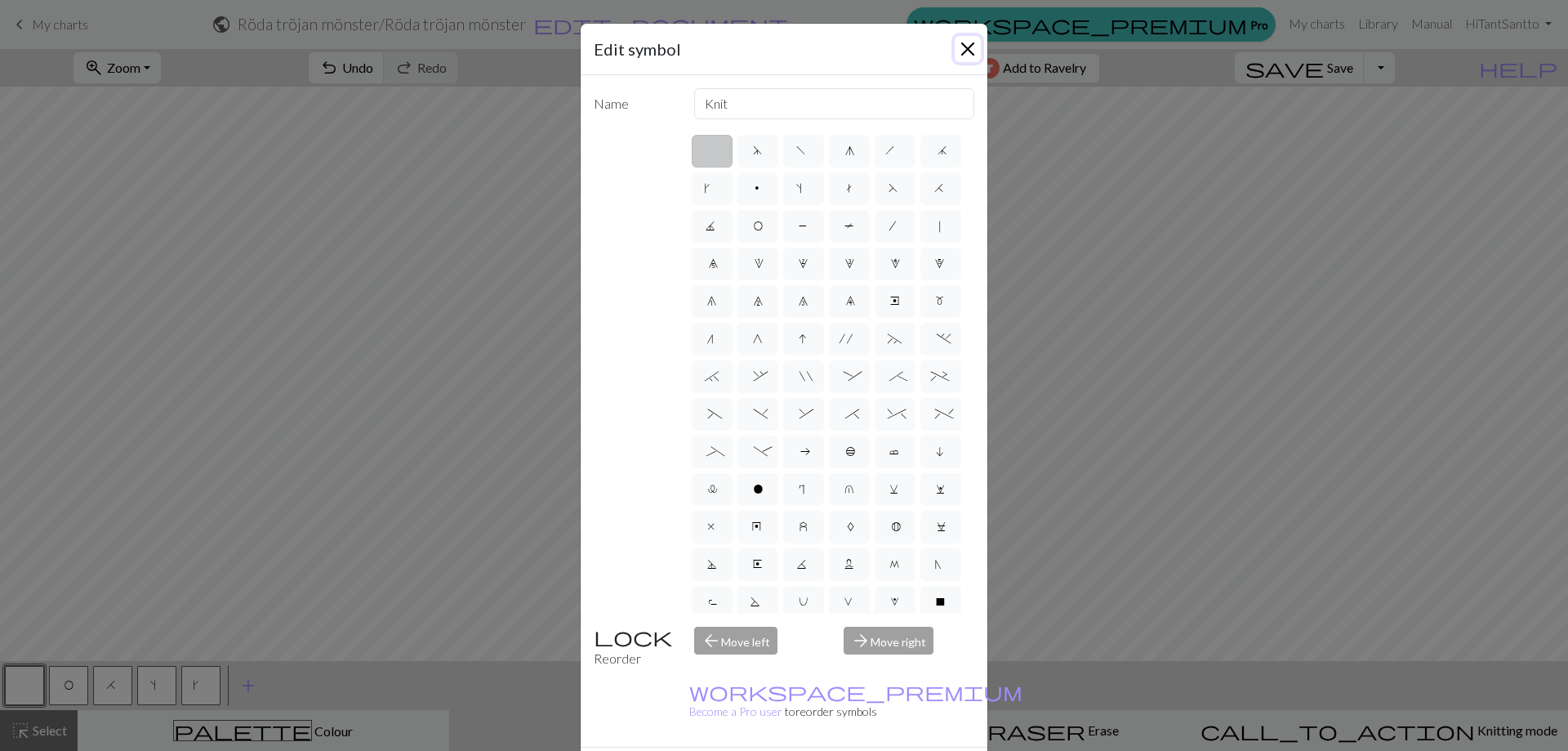 drag, startPoint x: 968, startPoint y: 43, endPoint x: 1014, endPoint y: 79, distance: 58.41233 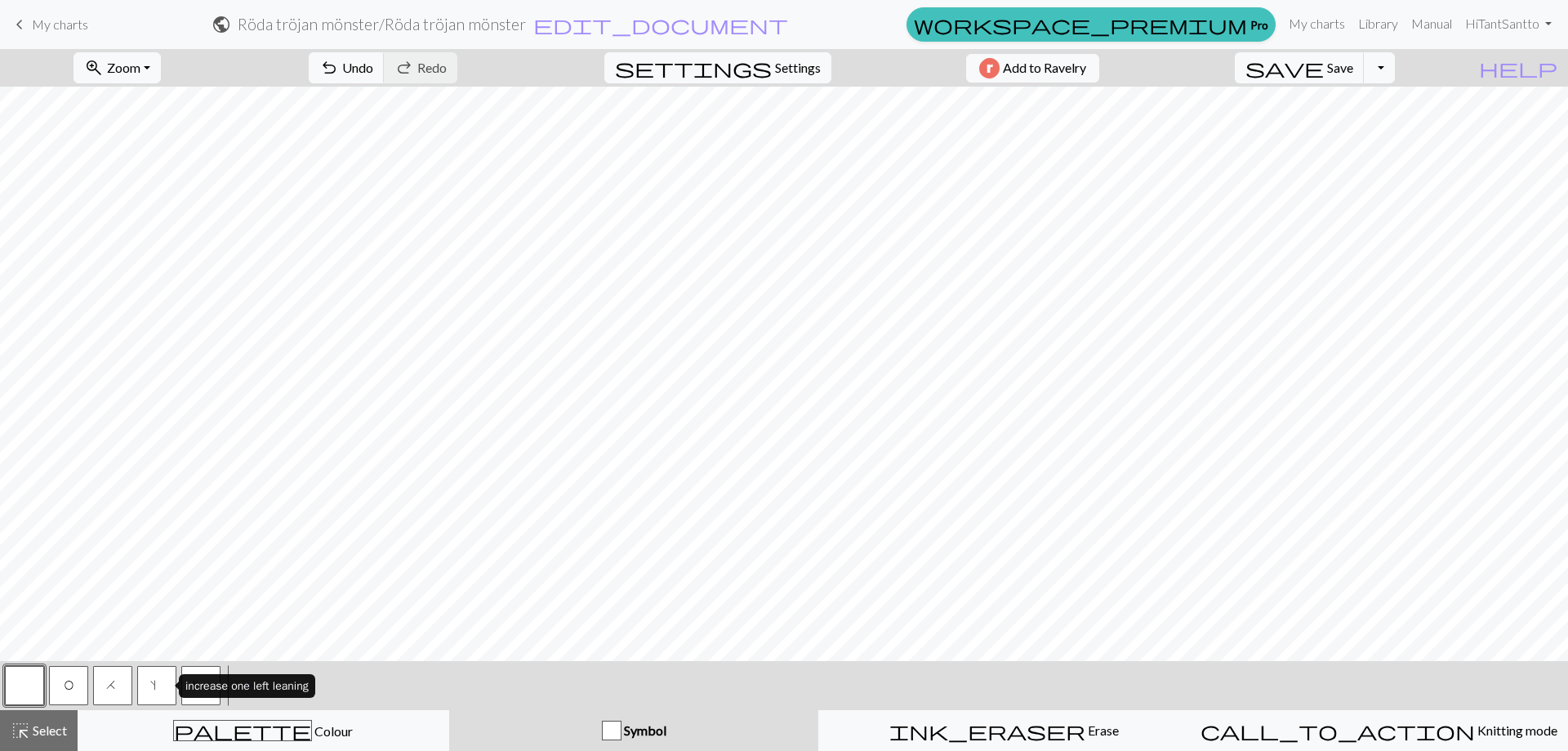 click on "s" at bounding box center [157, 687] 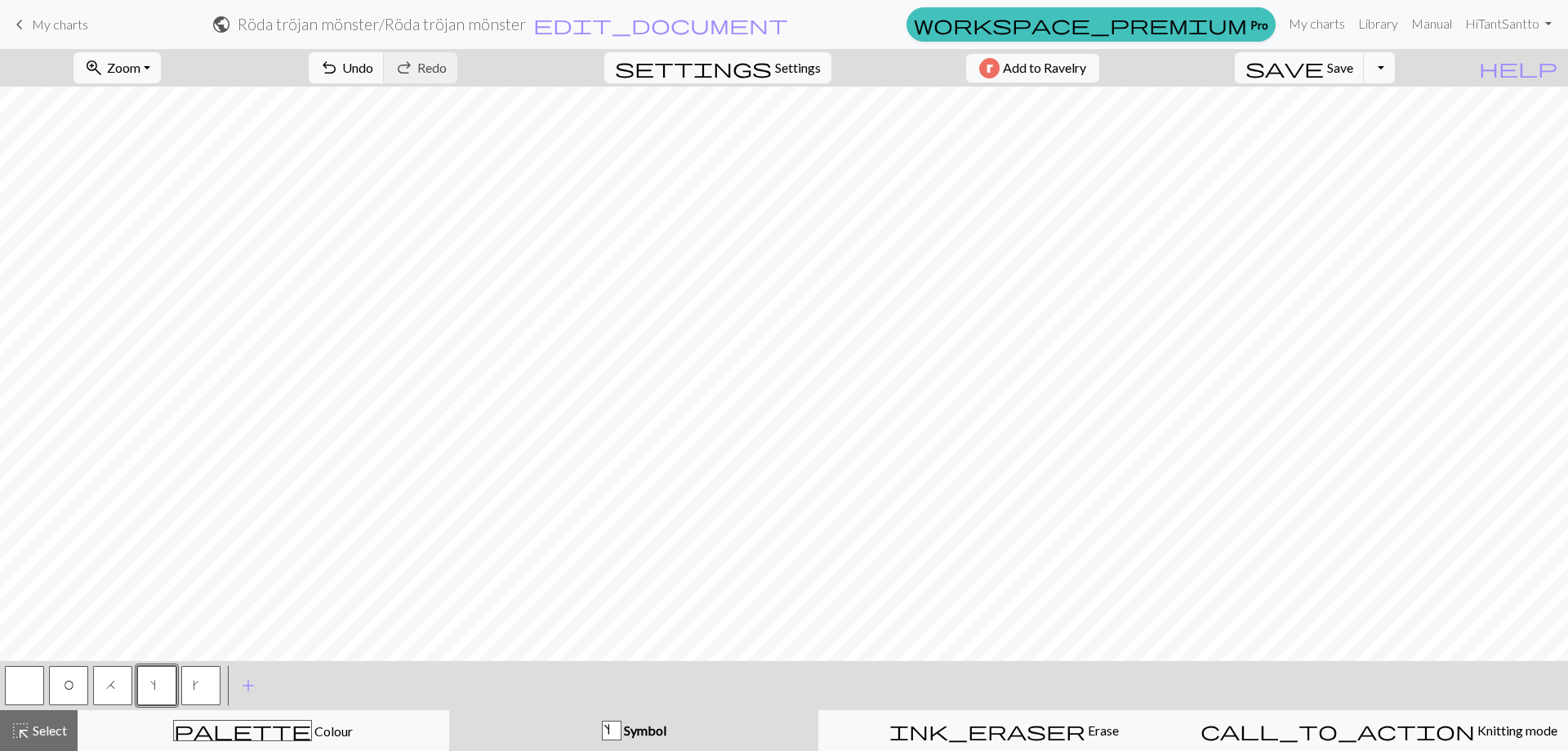 click on "k" at bounding box center (201, 687) 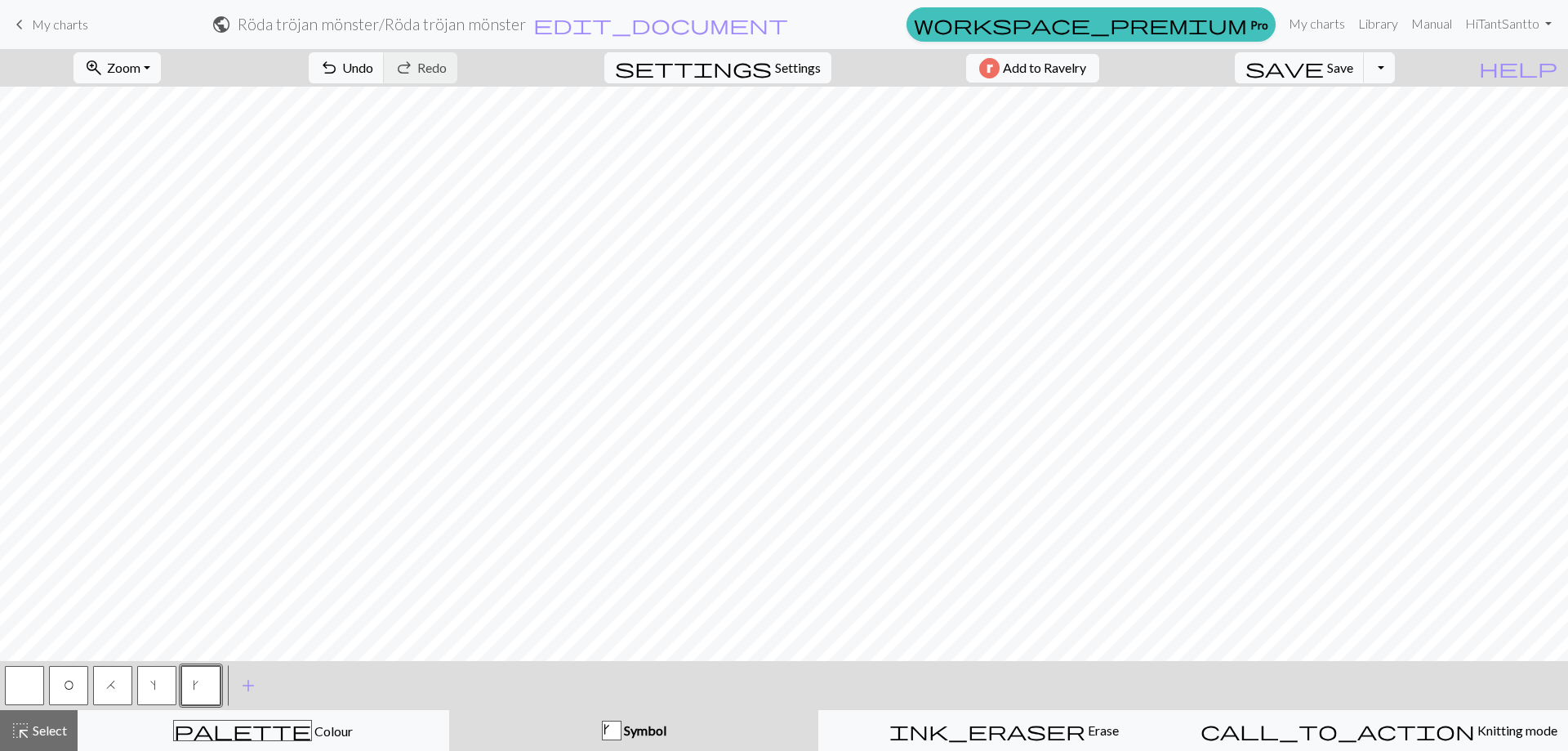 click on "O" at bounding box center [69, 686] 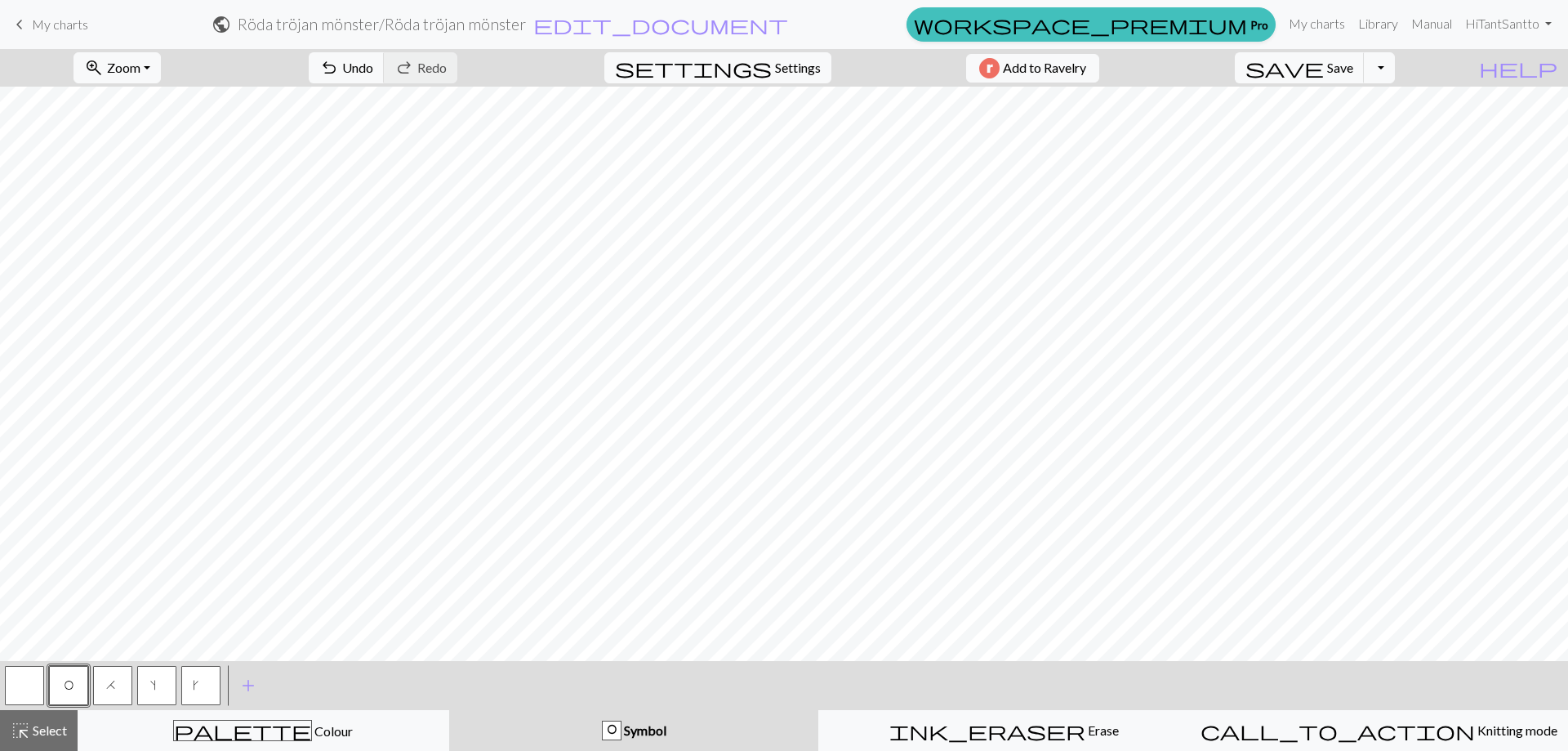 click on "Settings" at bounding box center (798, 68) 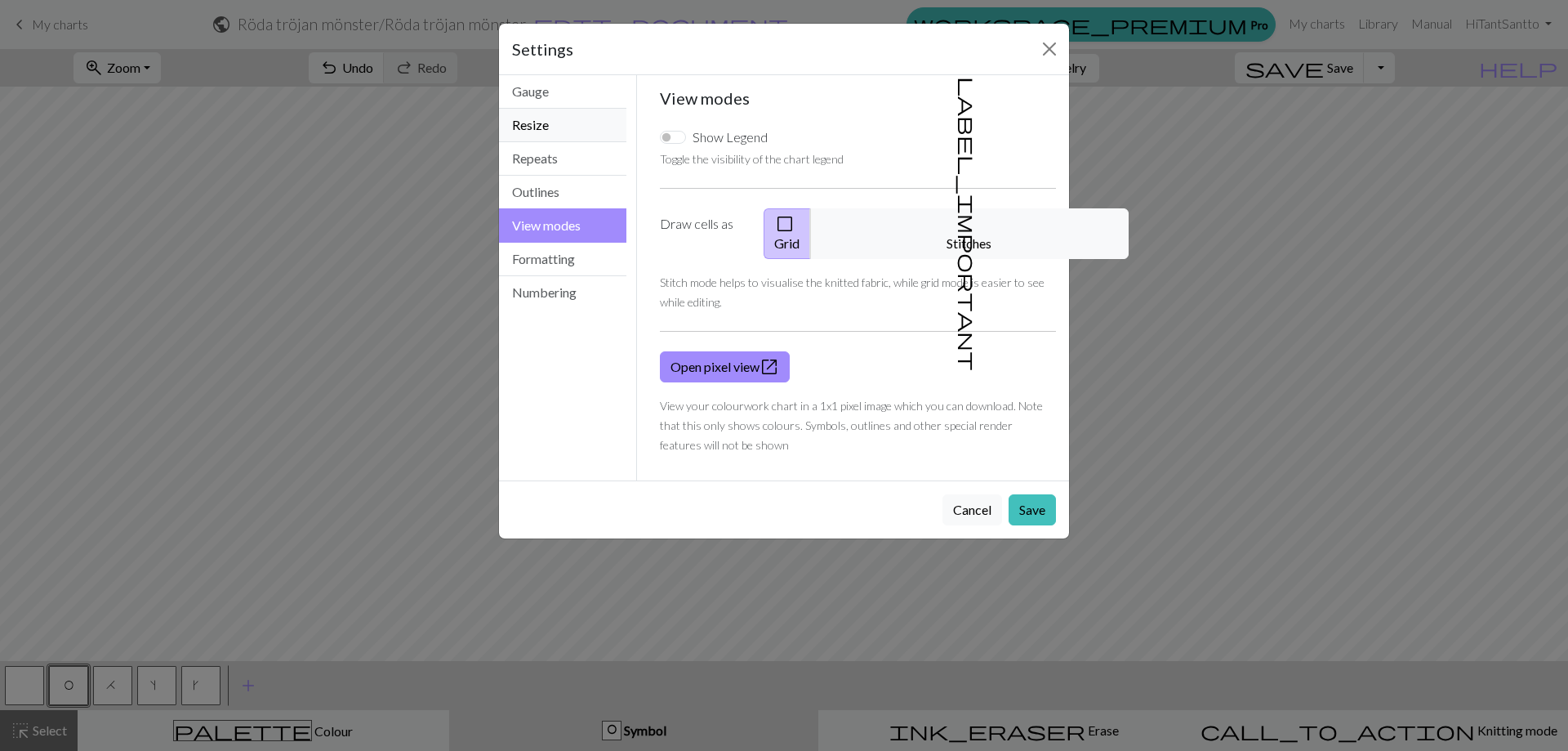 click on "Resize" at bounding box center (563, 125) 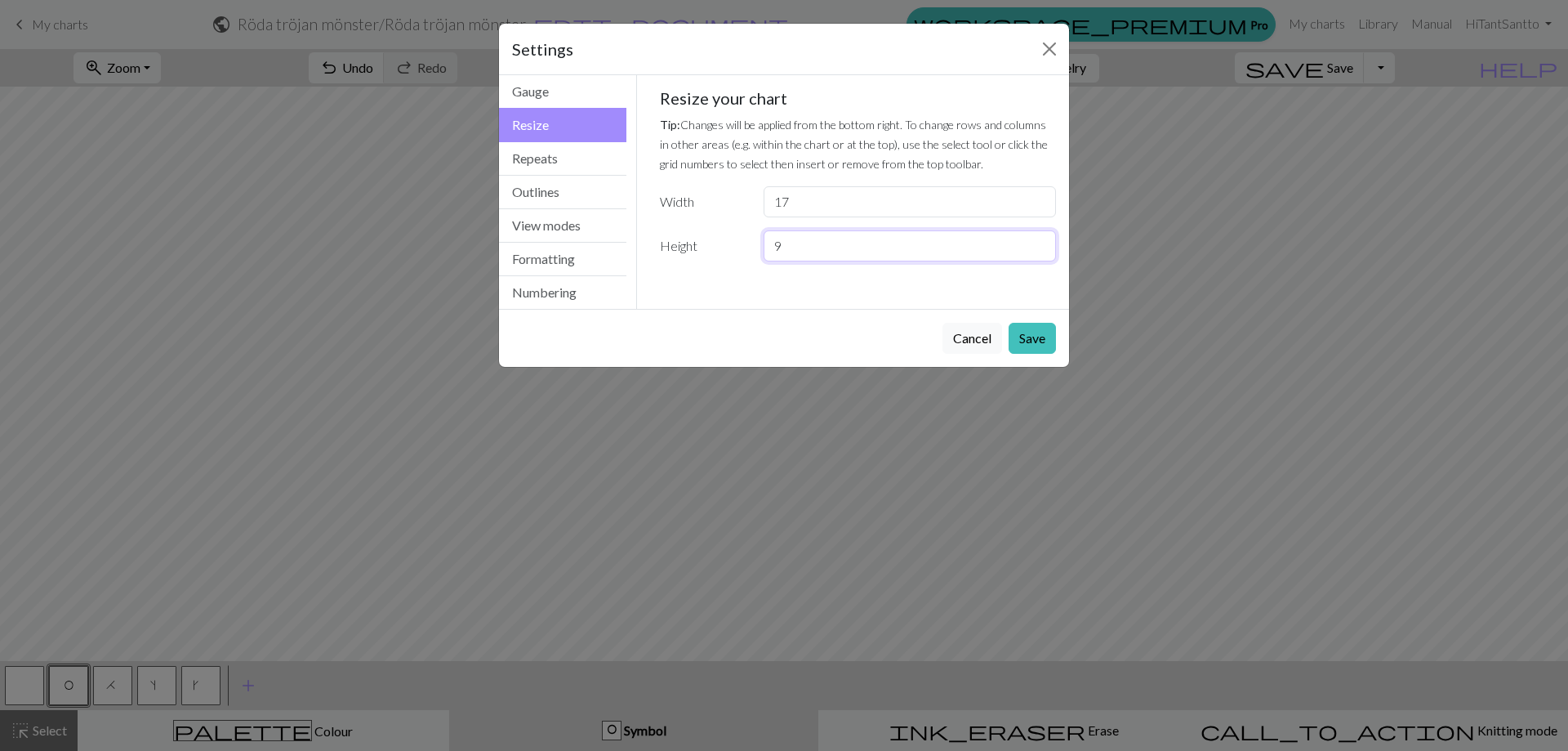 type on "9" 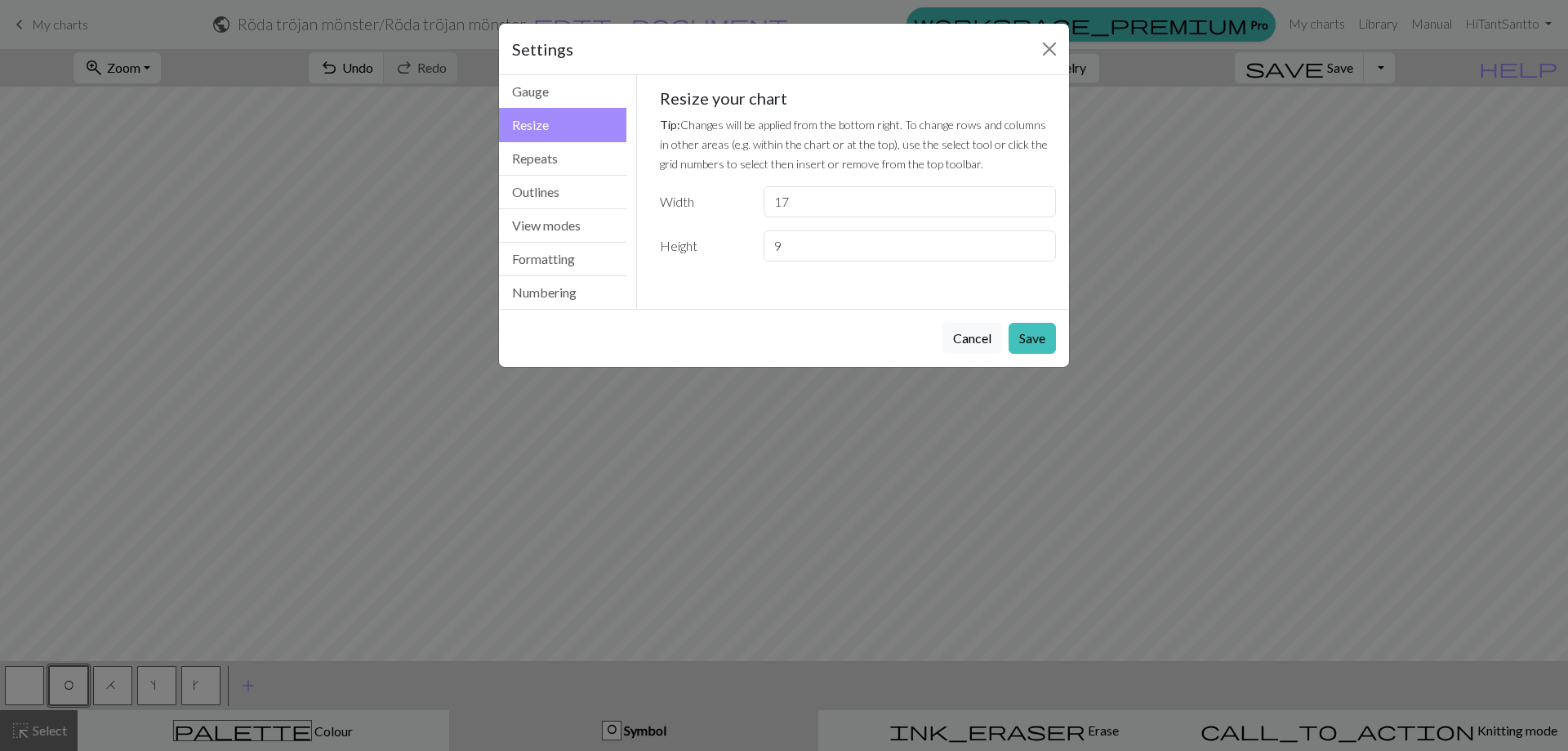 click on "Save" at bounding box center (1032, 338) 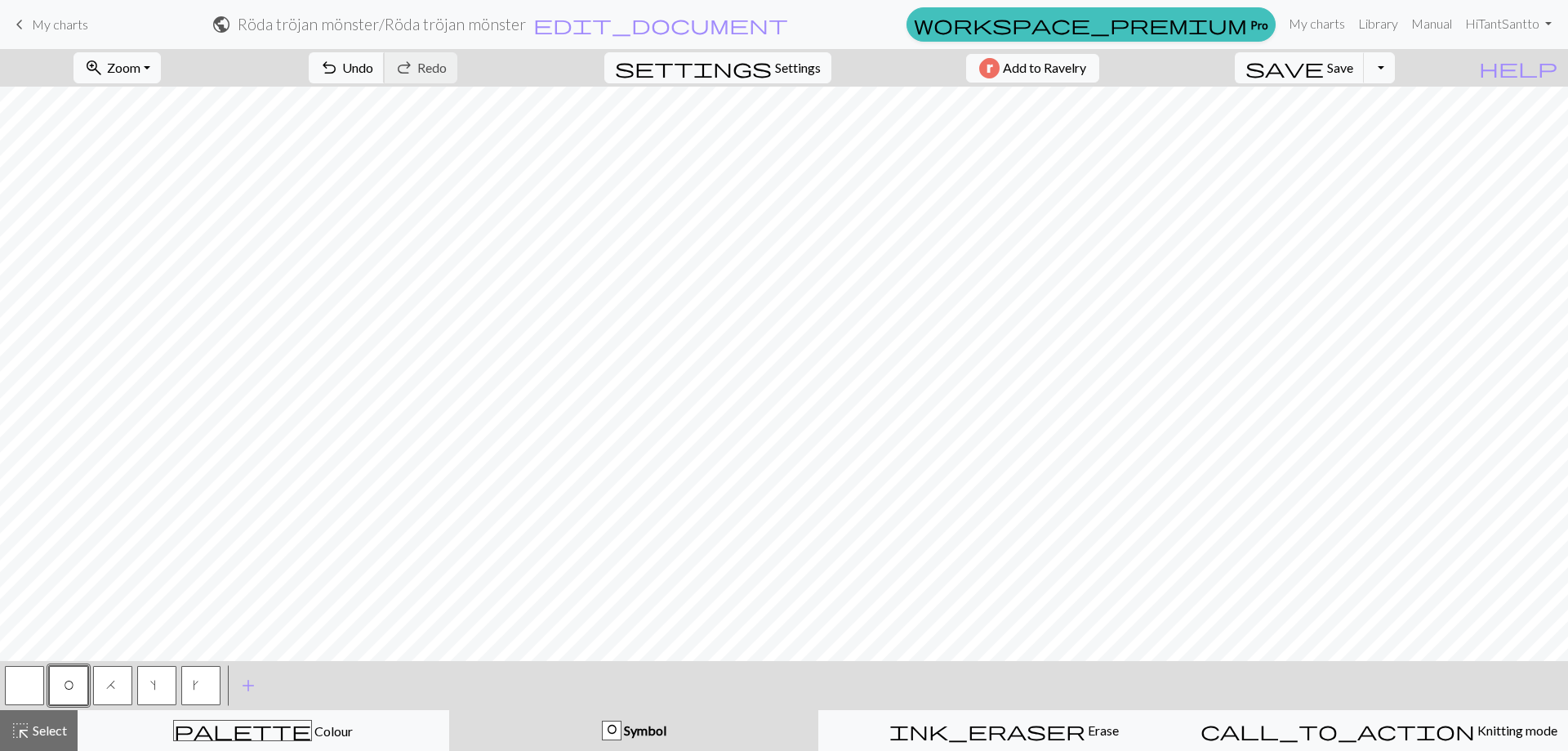 click on "undo" at bounding box center (329, 68) 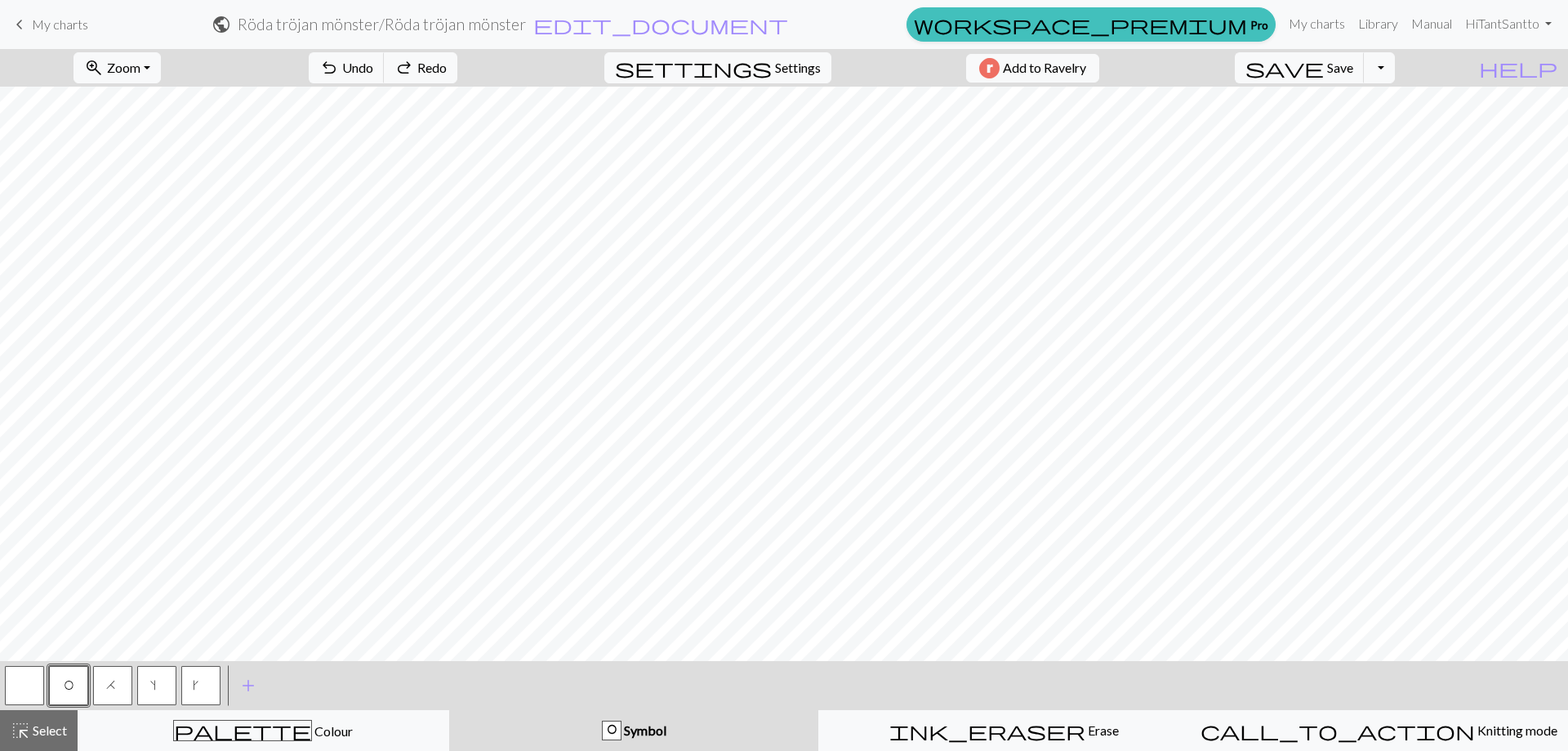 click on "Settings" at bounding box center (798, 68) 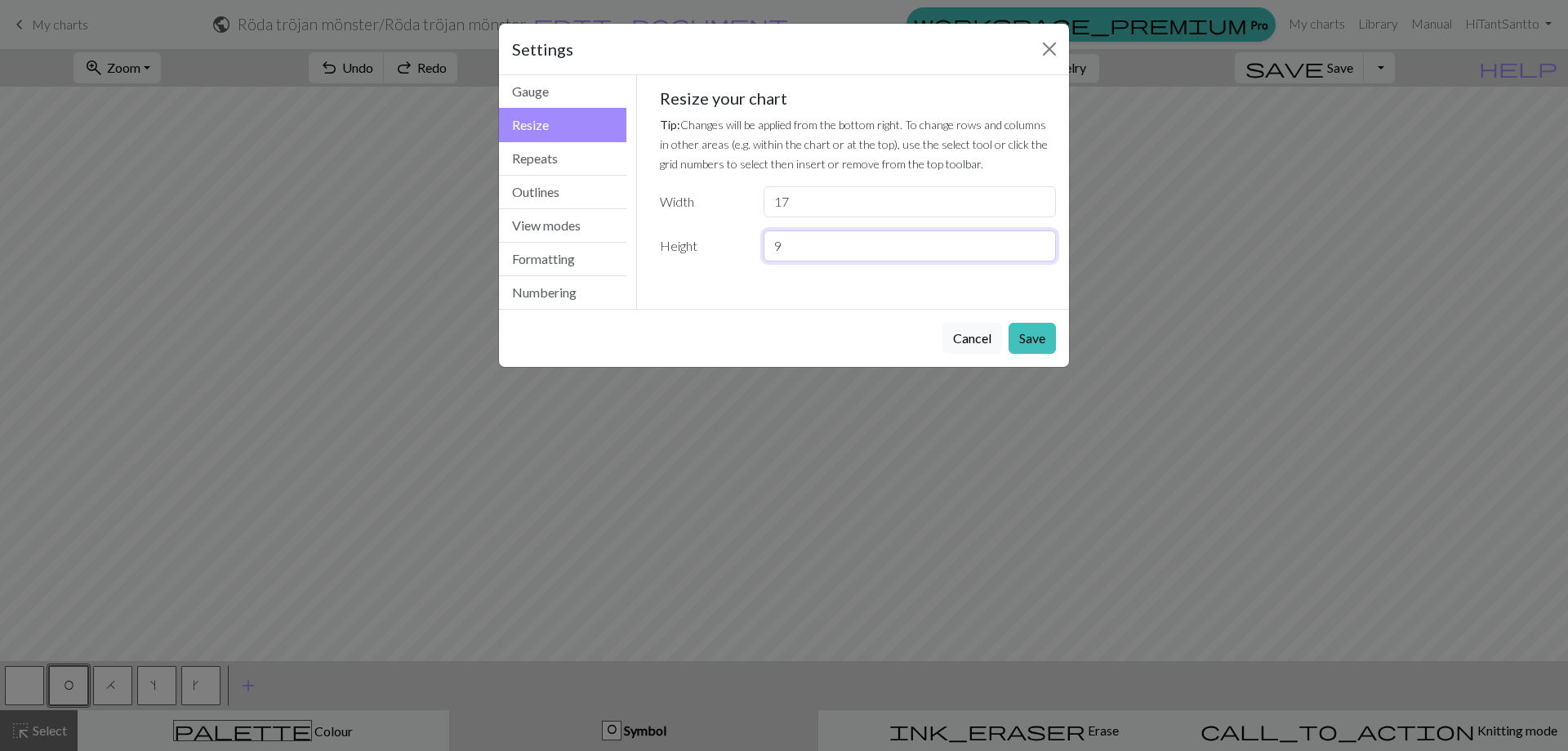 type on "9" 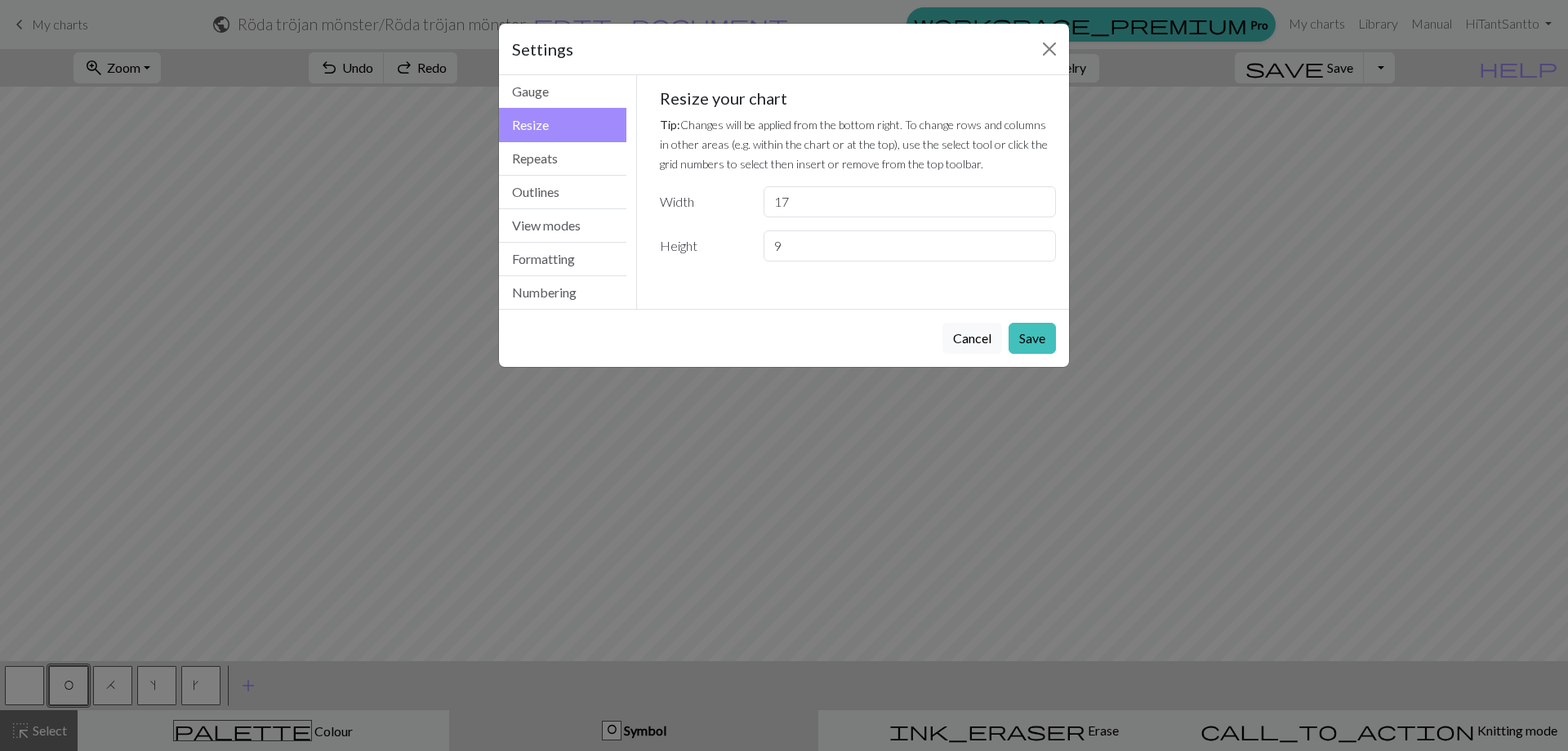 click on "Save" at bounding box center (1032, 338) 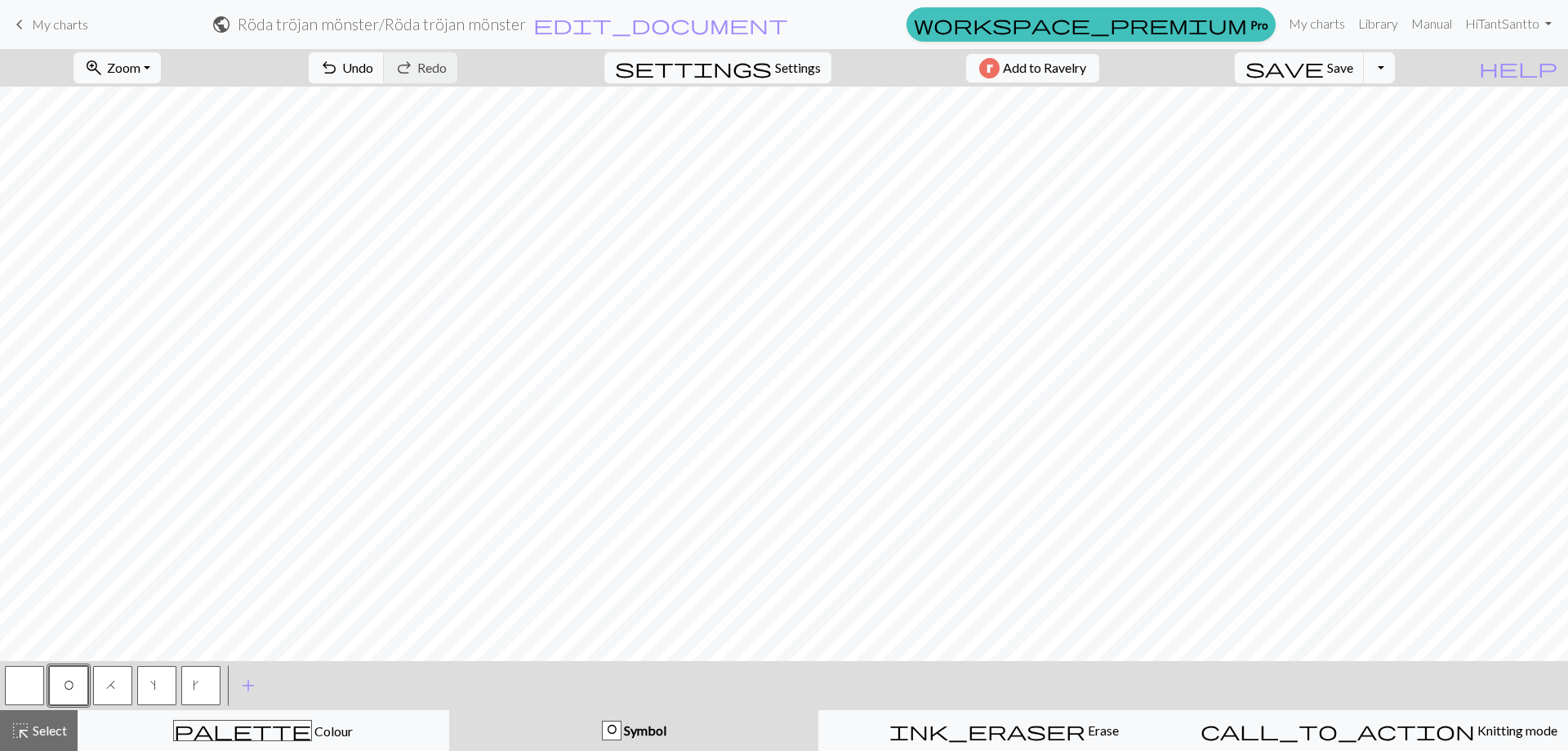 click at bounding box center (24, 686) 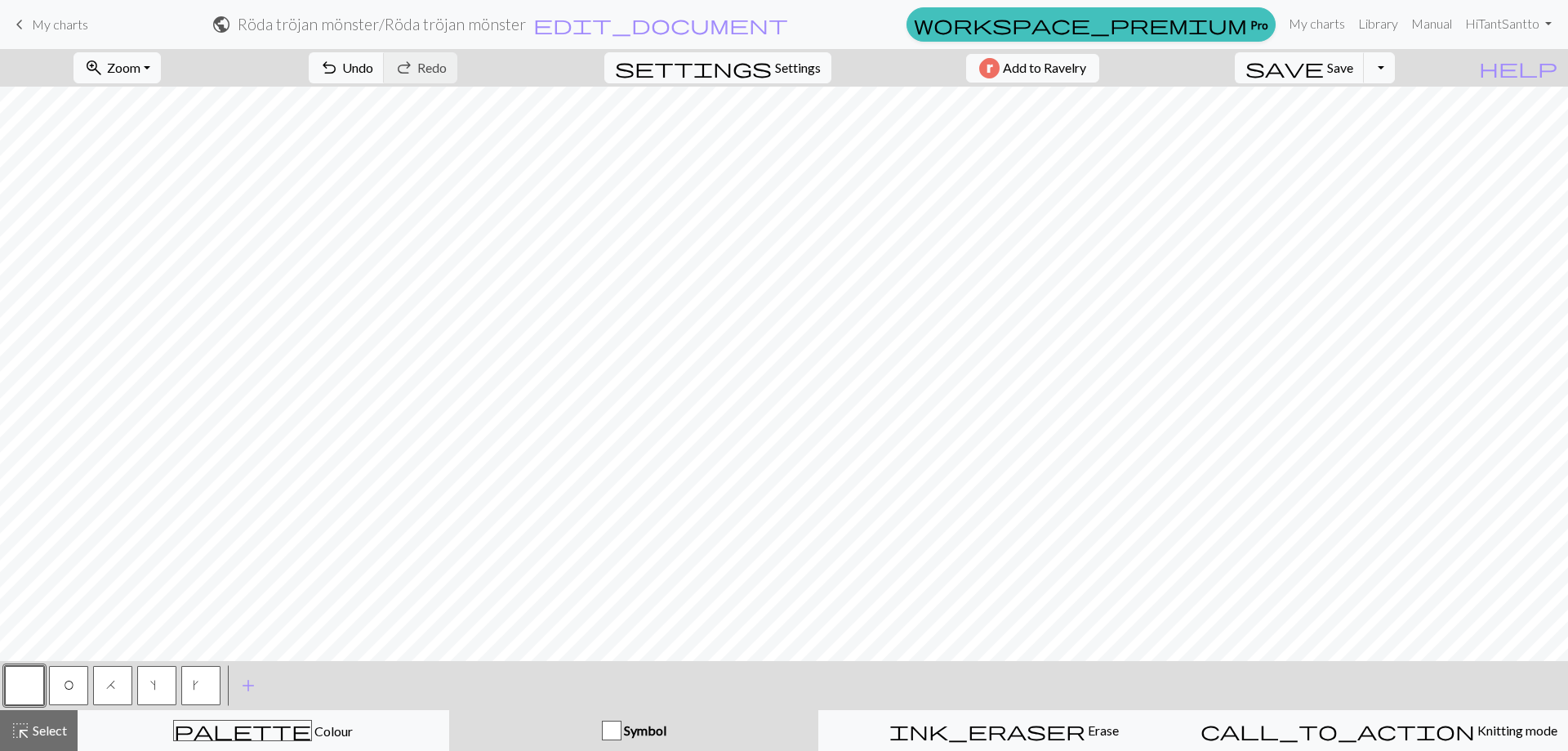 click on "add" at bounding box center [248, 686] 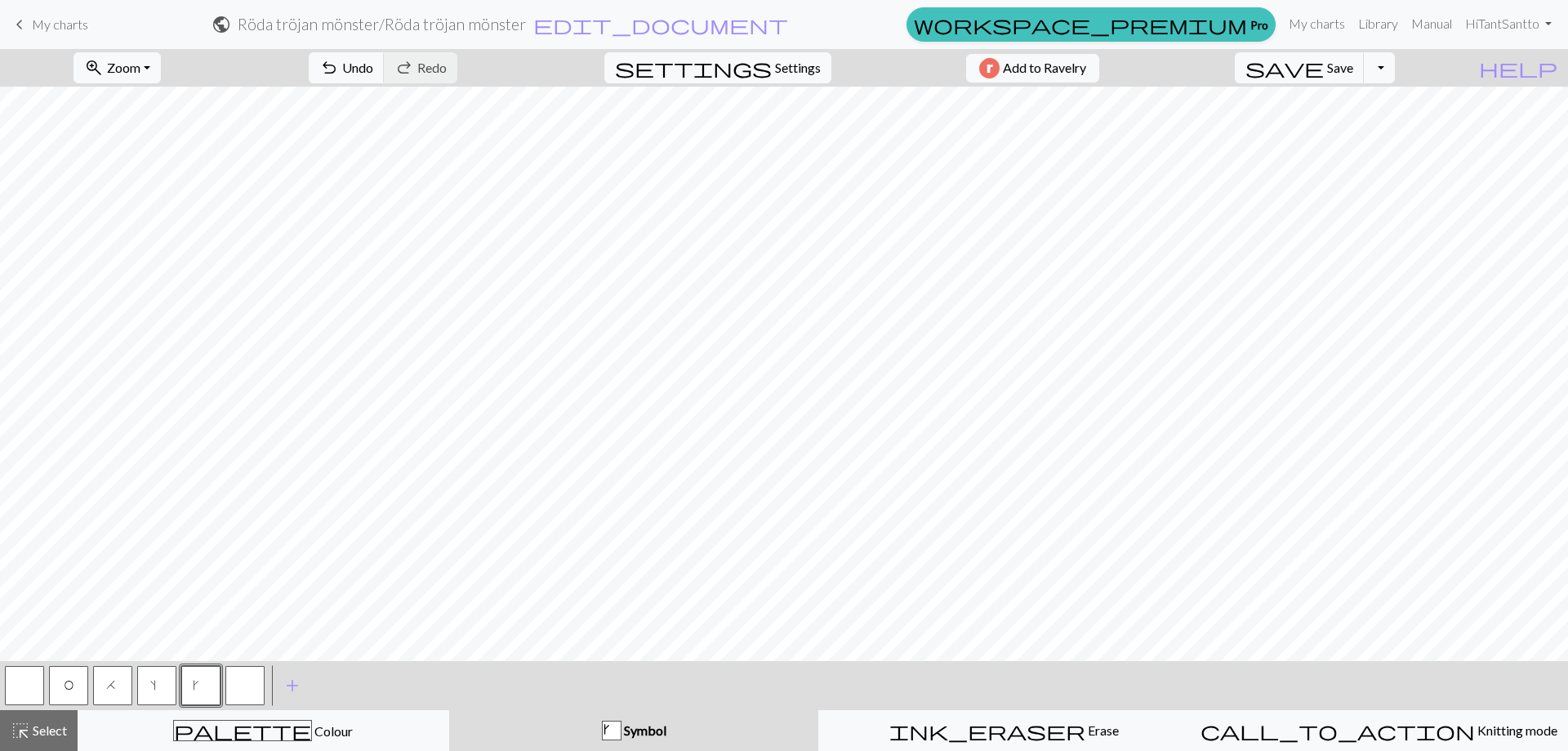 click at bounding box center [245, 686] 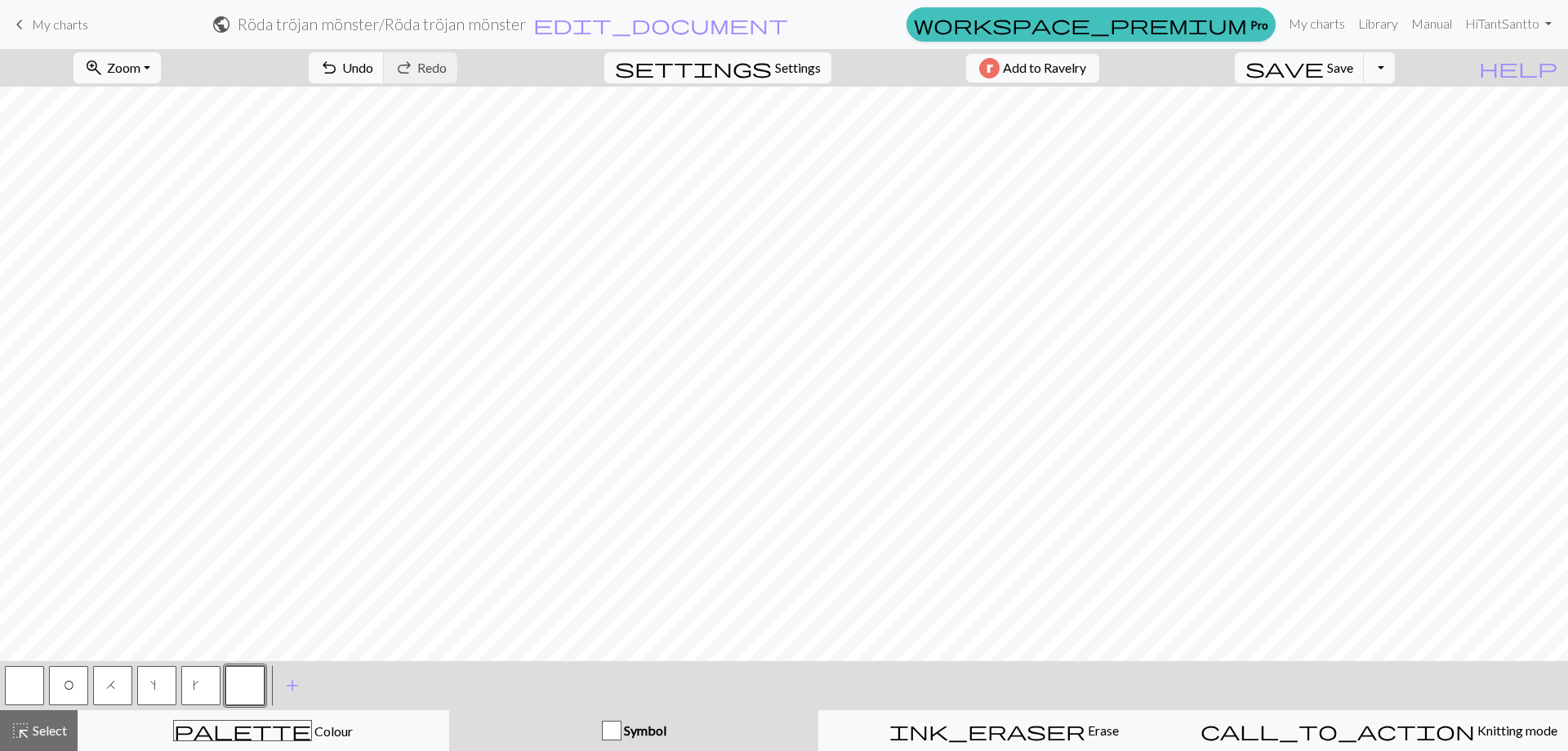 click at bounding box center [245, 686] 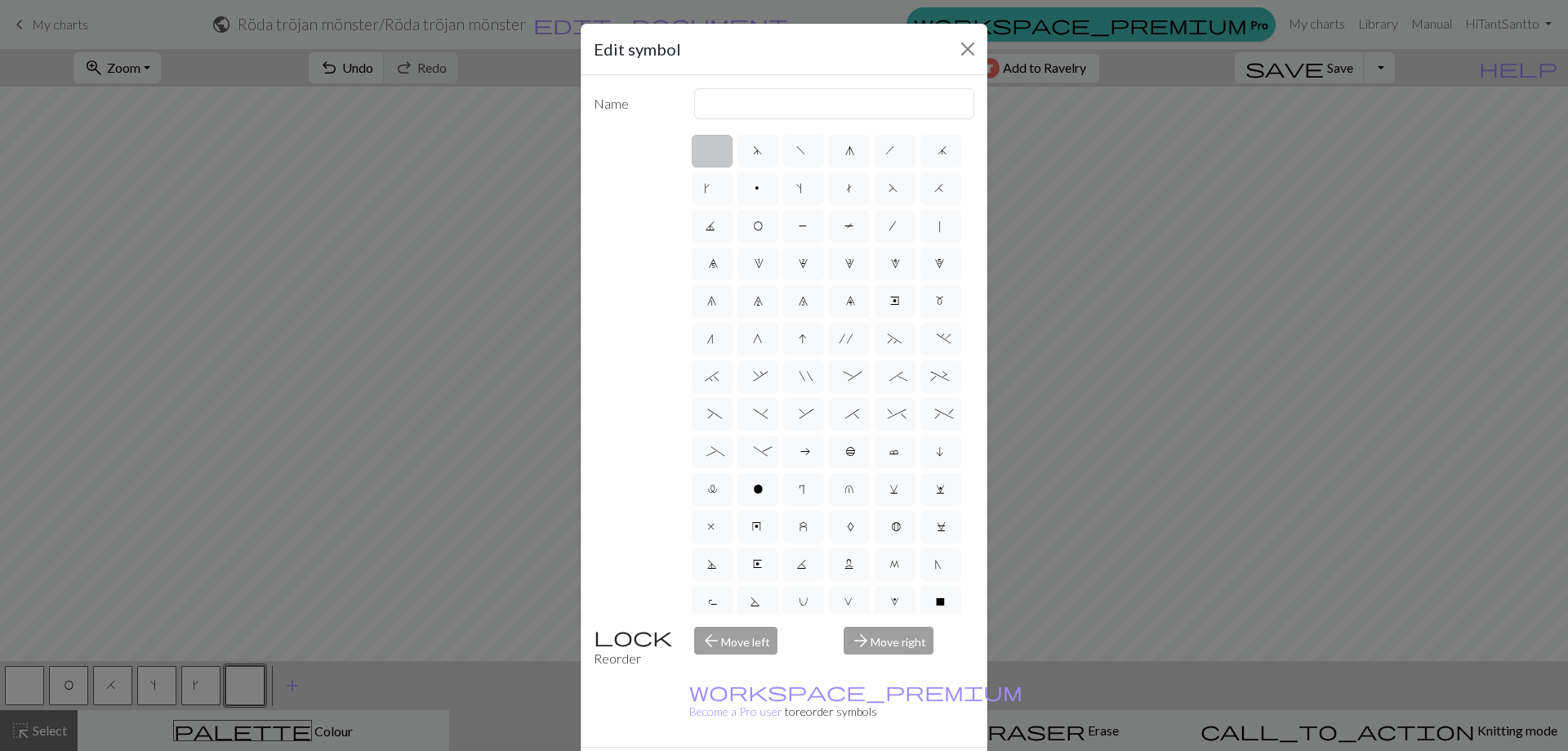 click on "d" at bounding box center (757, 153) 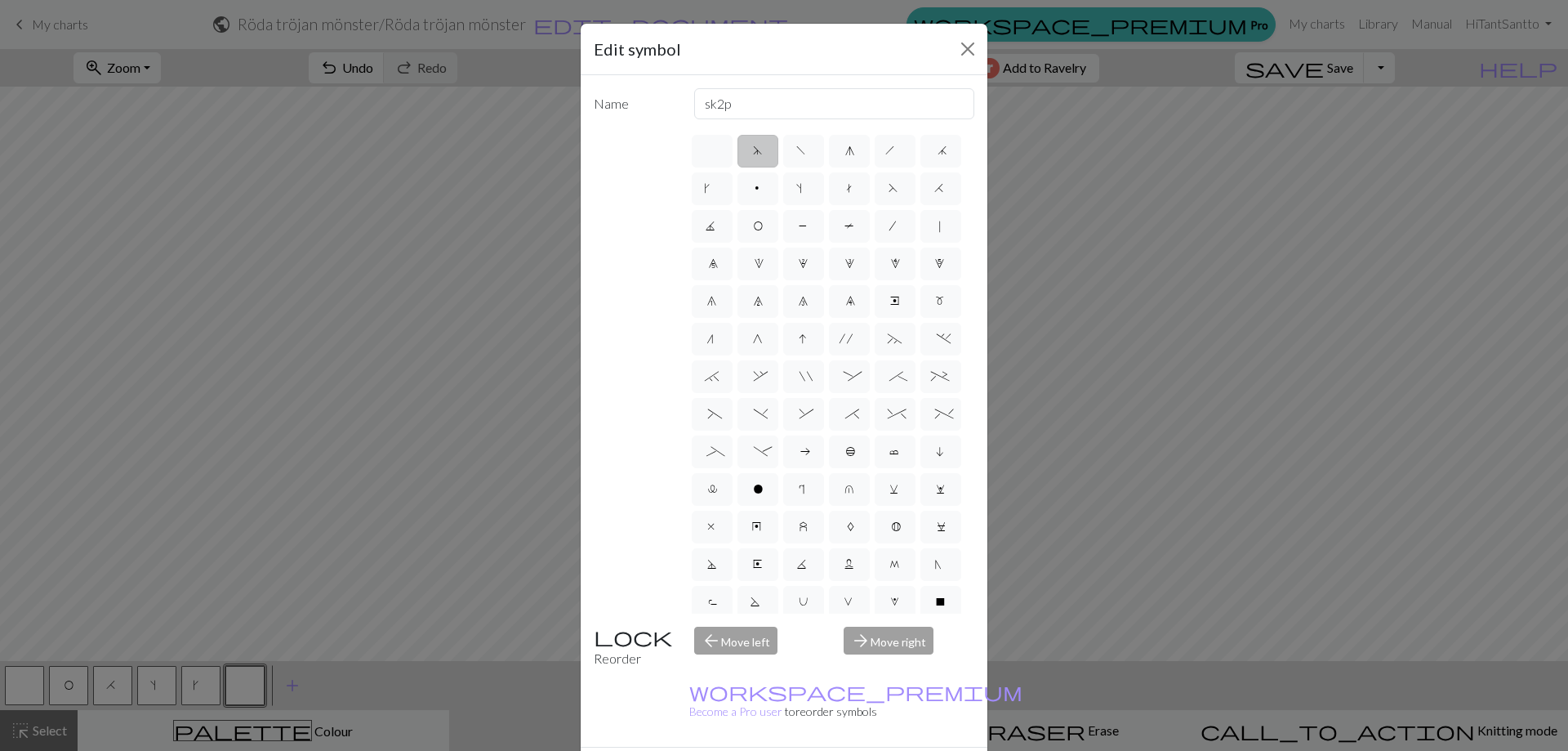 click on "f" at bounding box center (803, 153) 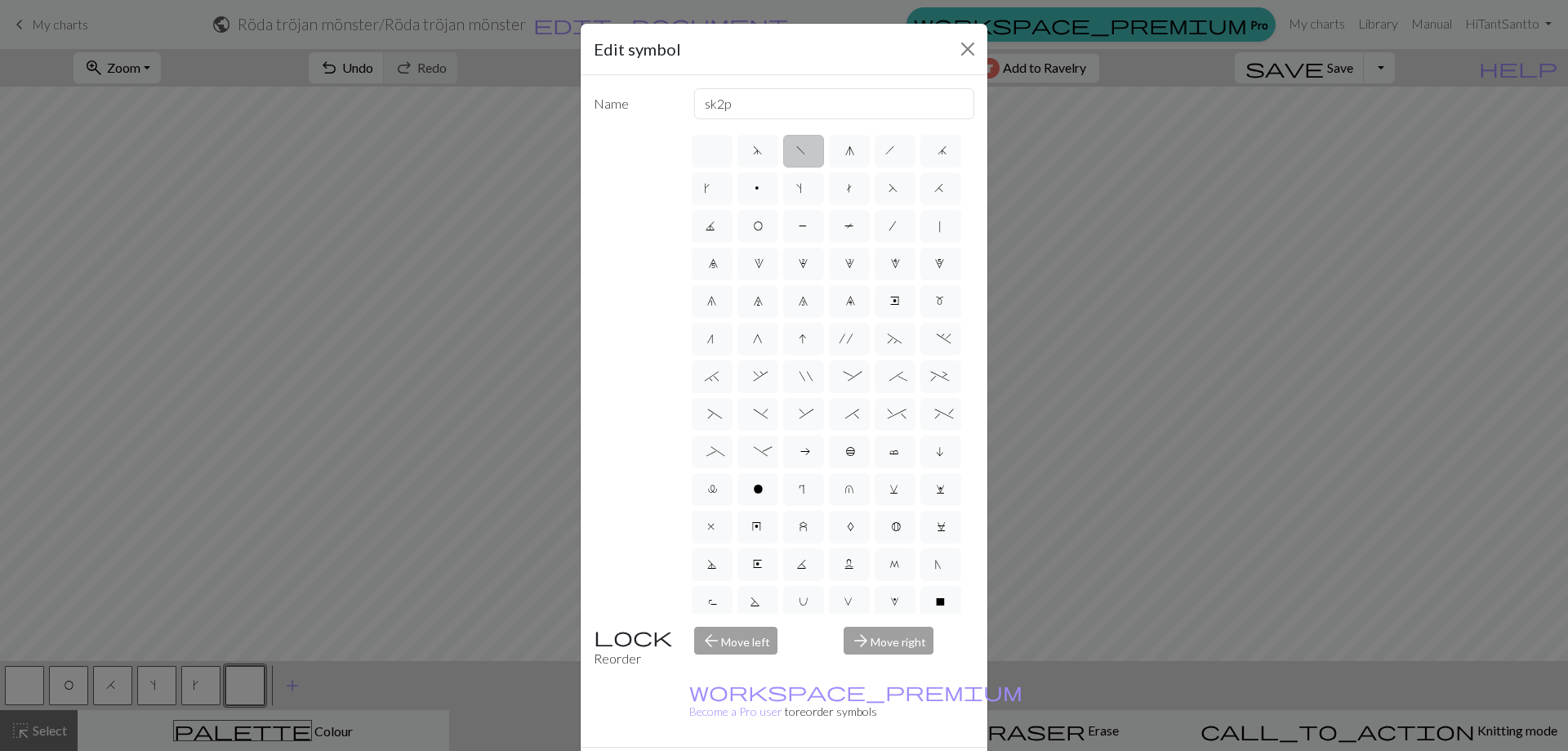 type on "left leaning decrease" 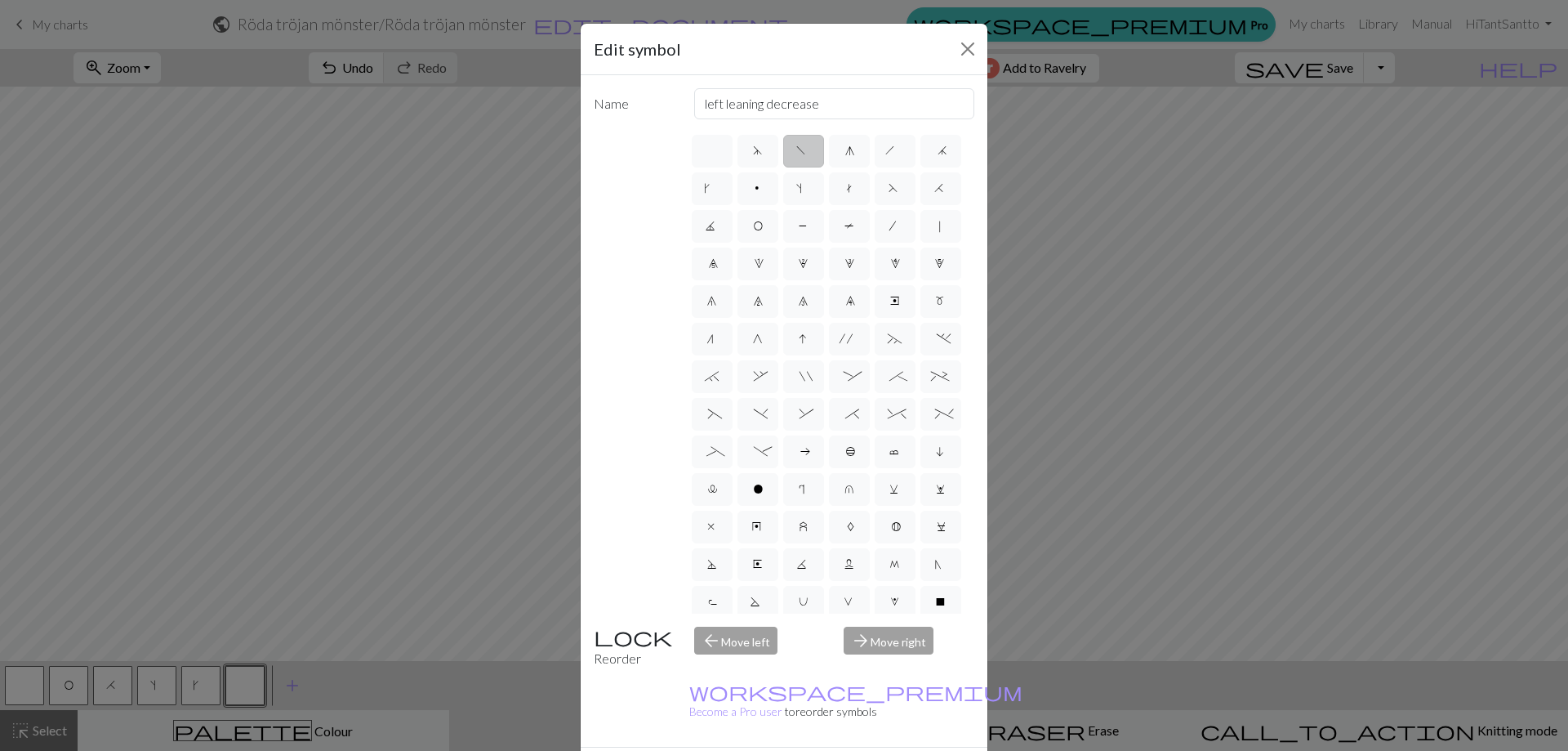 click on "g" at bounding box center (849, 151) 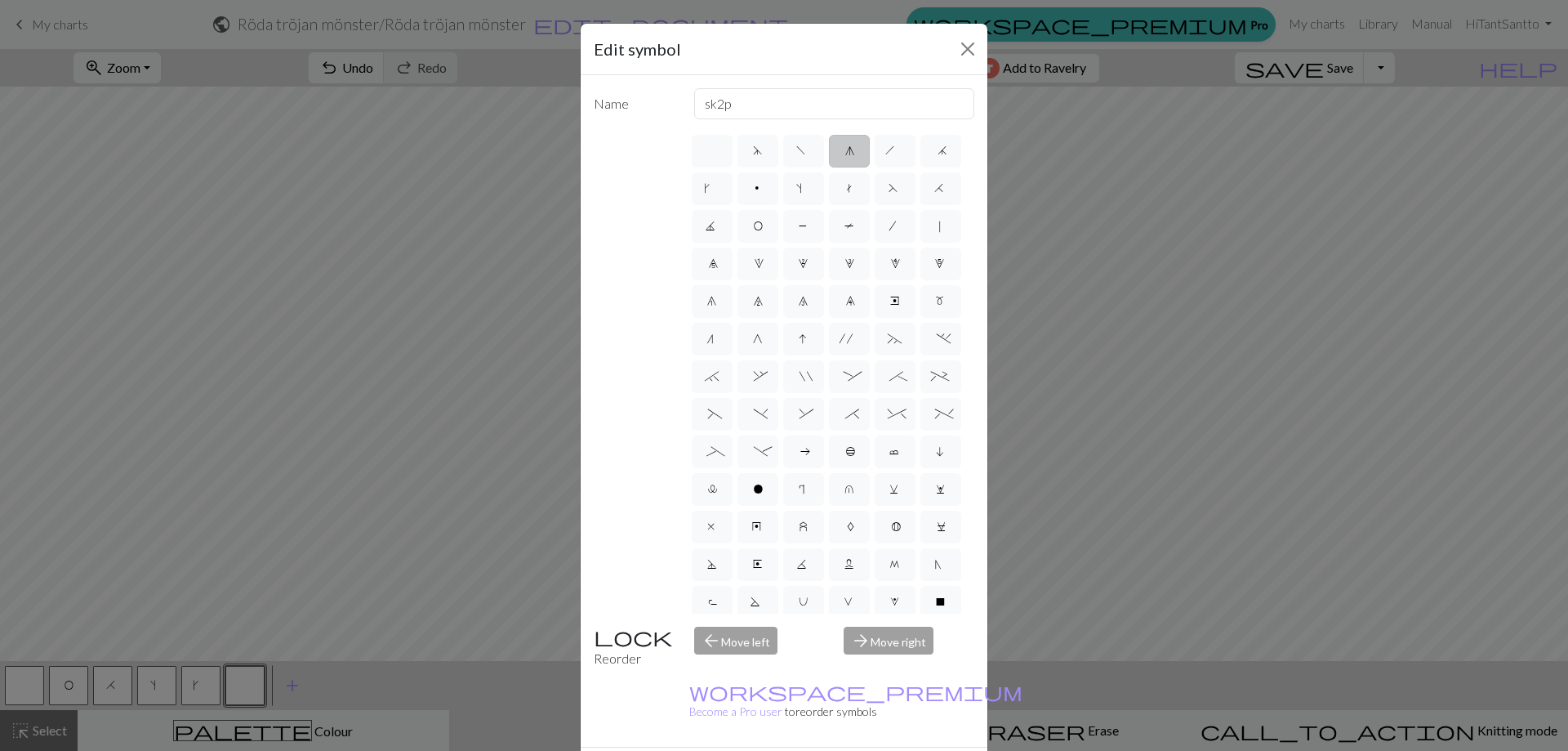 click on "h" at bounding box center [895, 151] 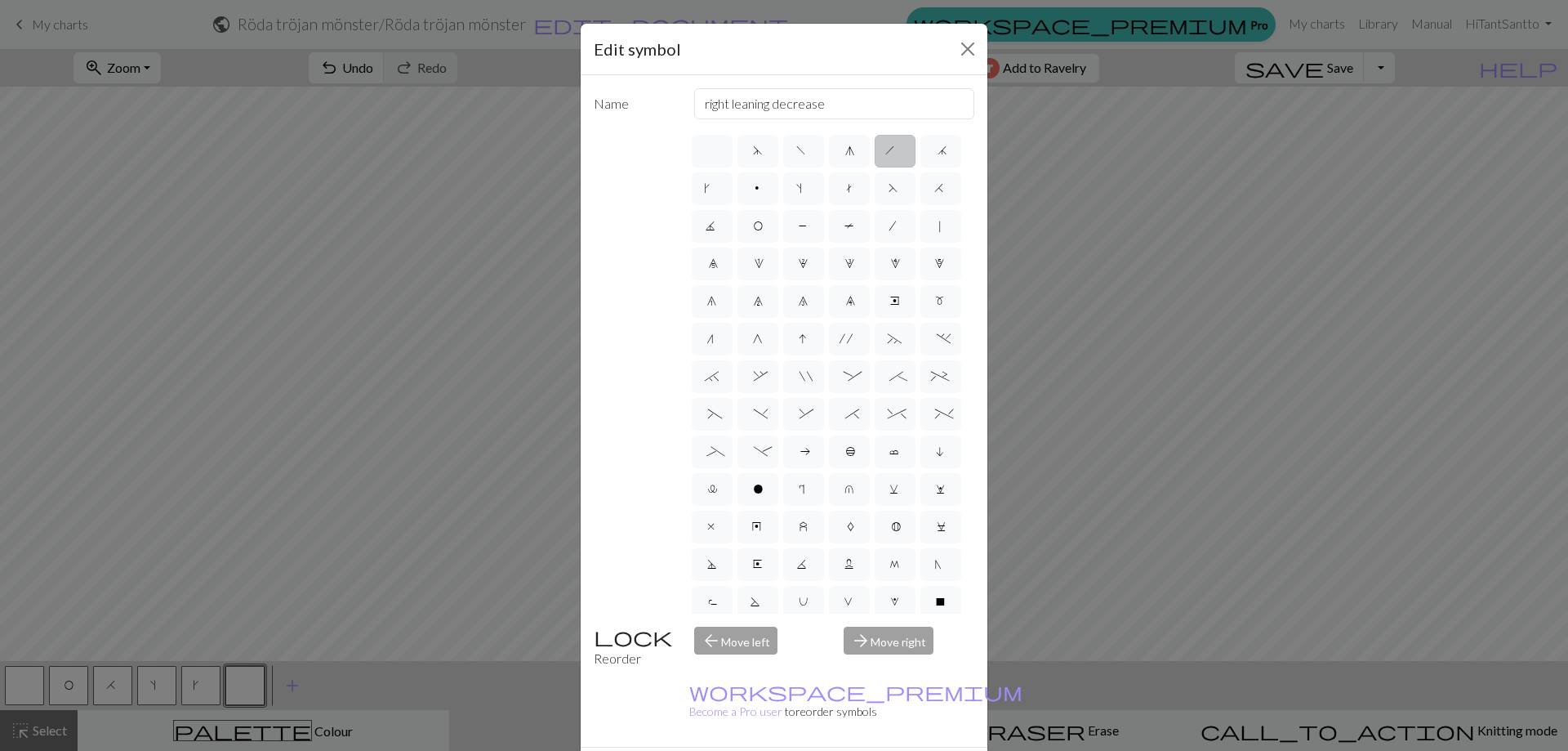 click on "j" at bounding box center [941, 153] 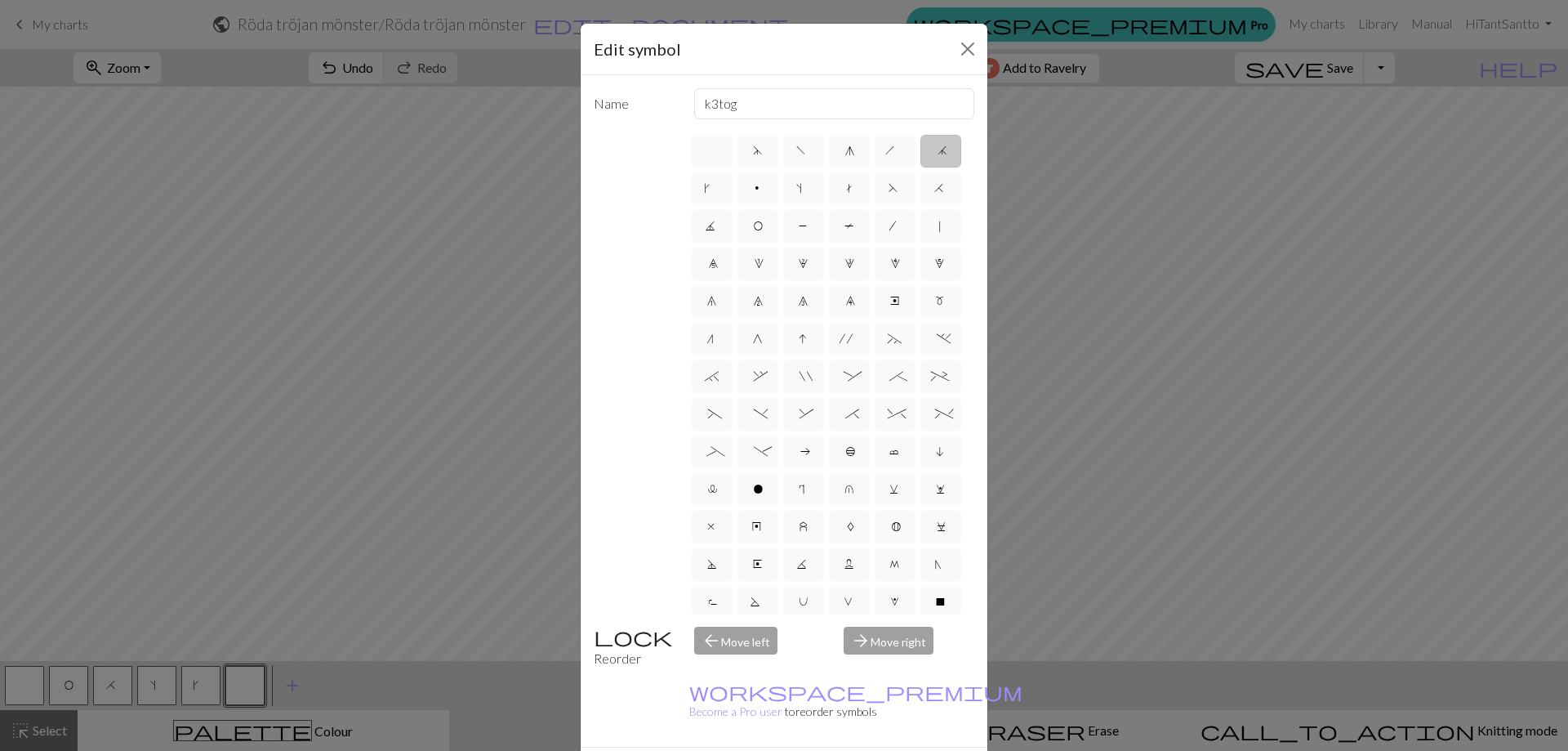 click on "k" at bounding box center [712, 189] 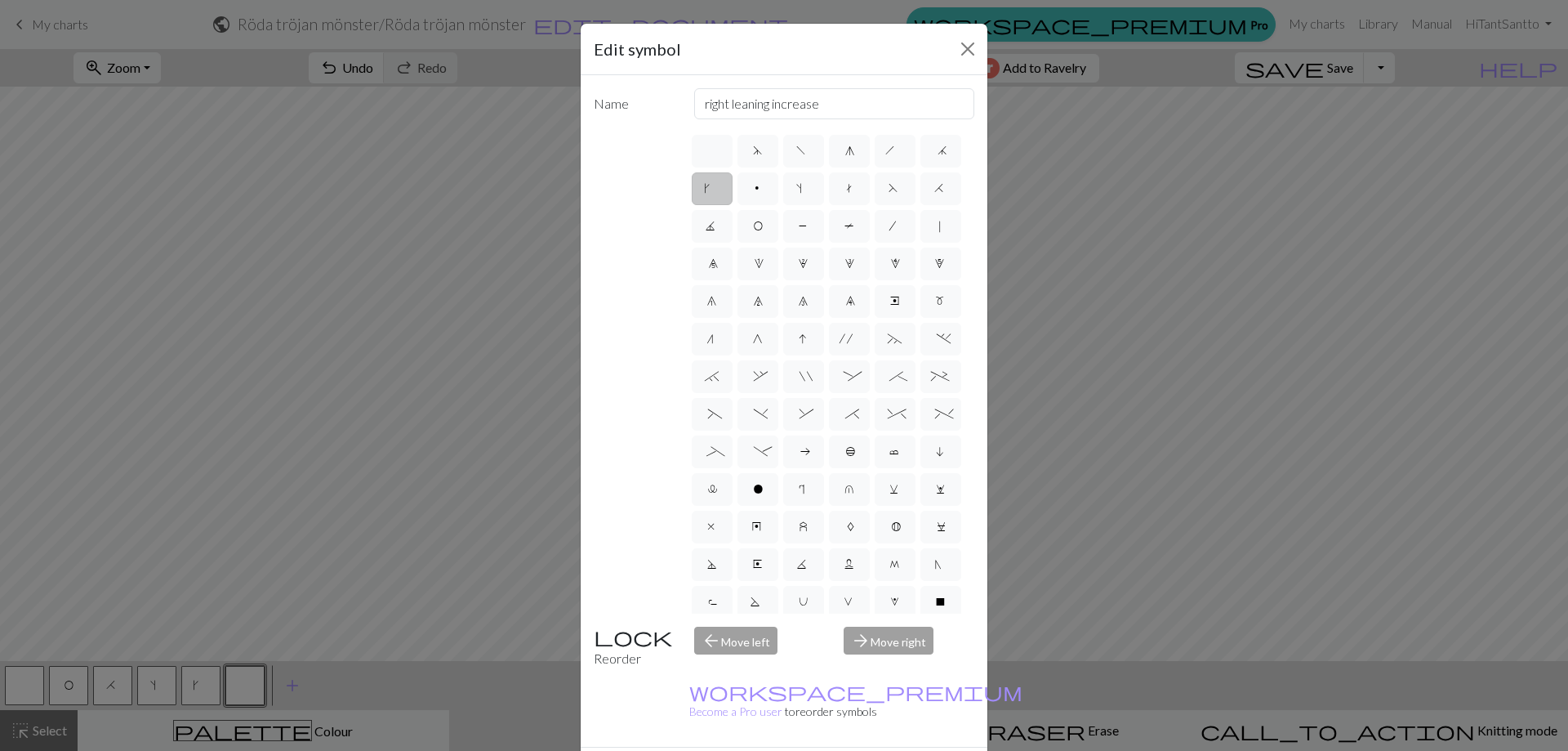 click on "p" at bounding box center [758, 190] 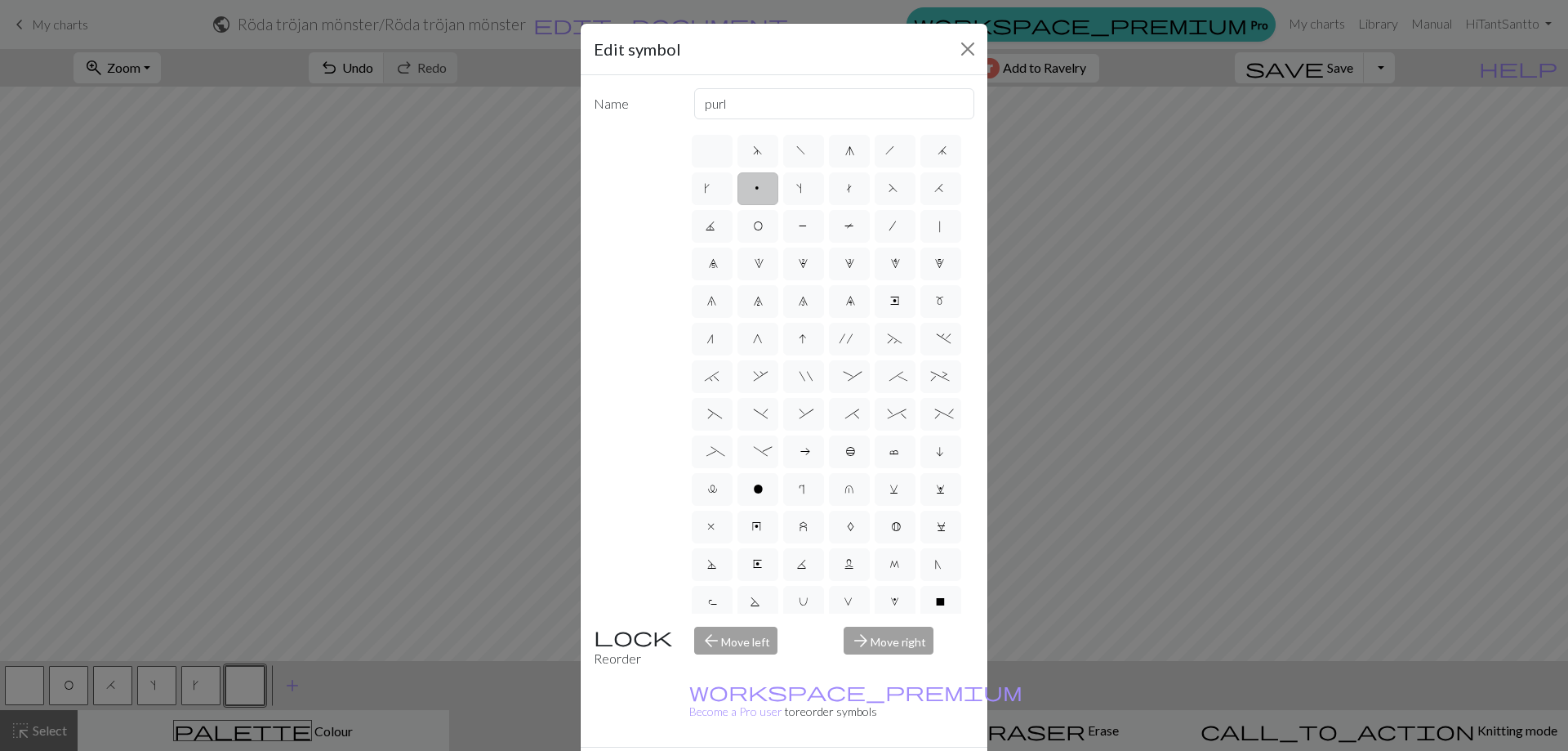 click on "s" at bounding box center (804, 189) 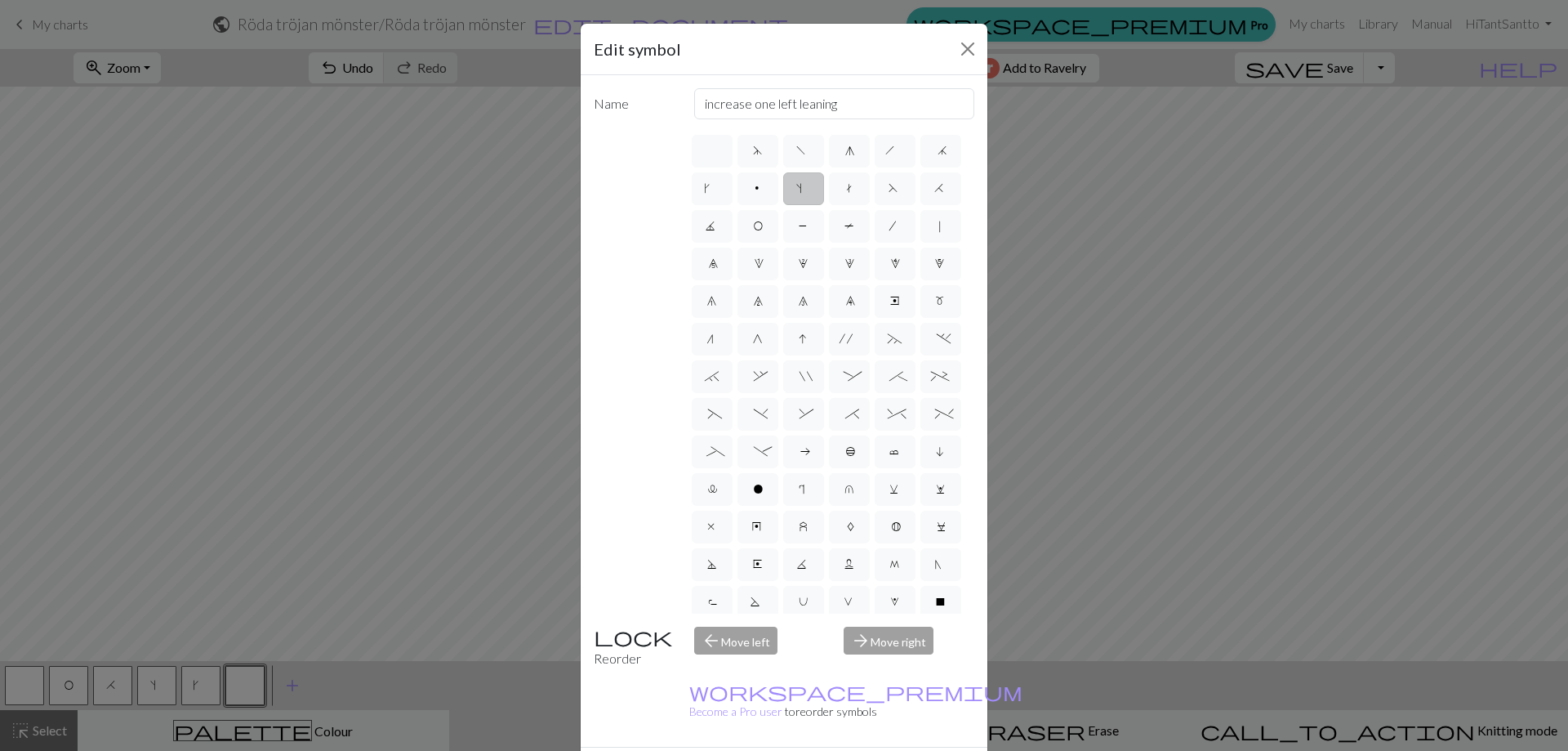 click on "t" at bounding box center [849, 190] 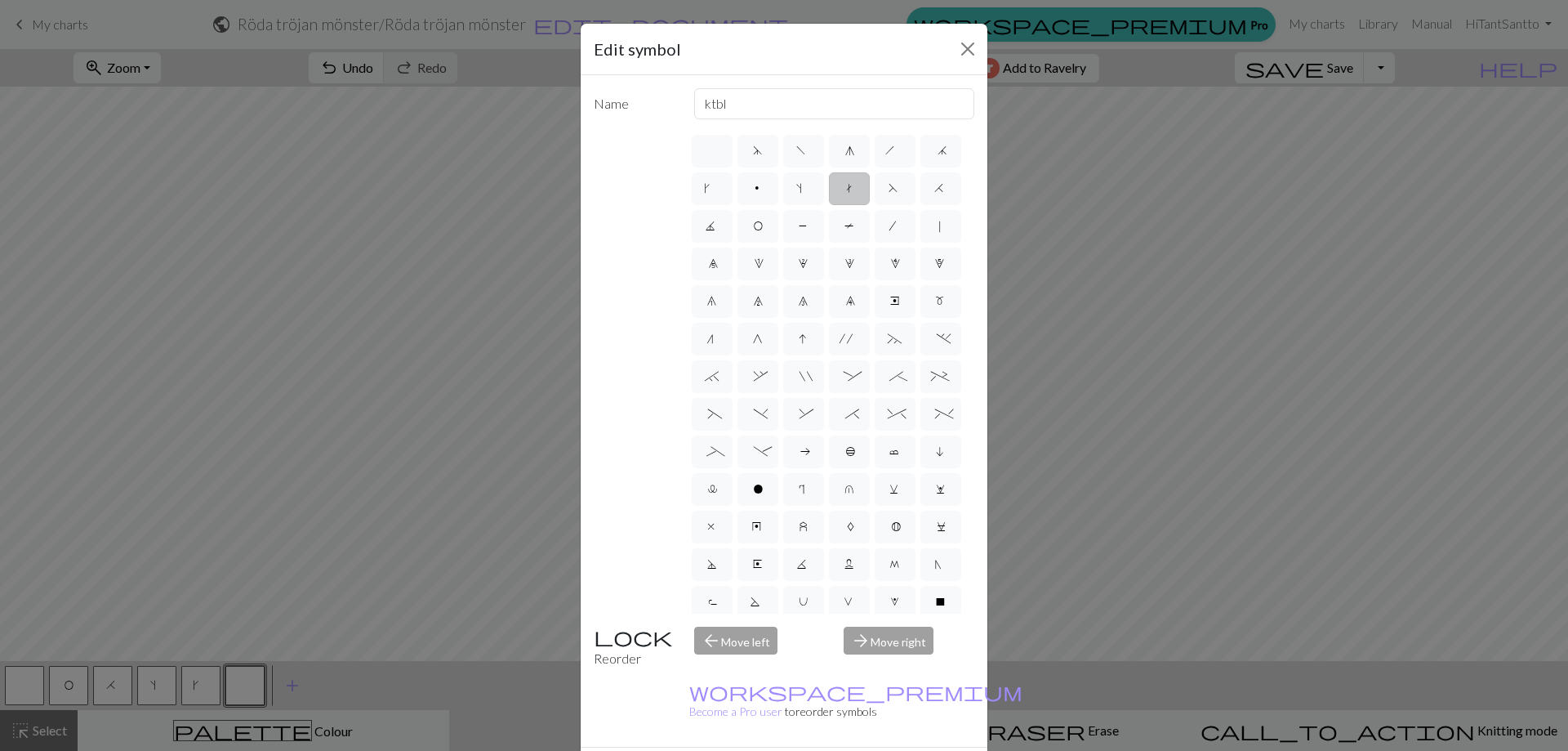click on "F" at bounding box center [895, 189] 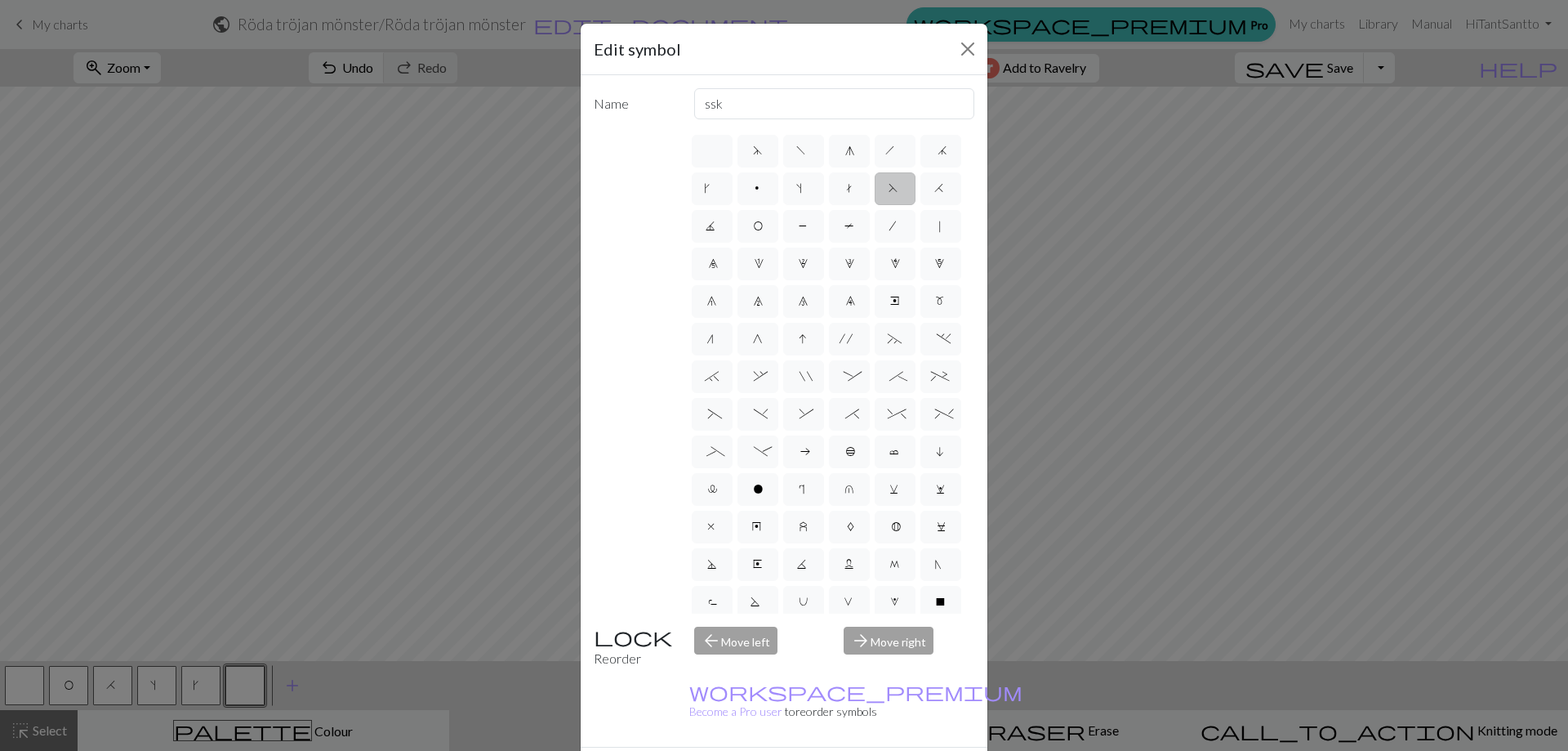 click on "H" at bounding box center [941, 190] 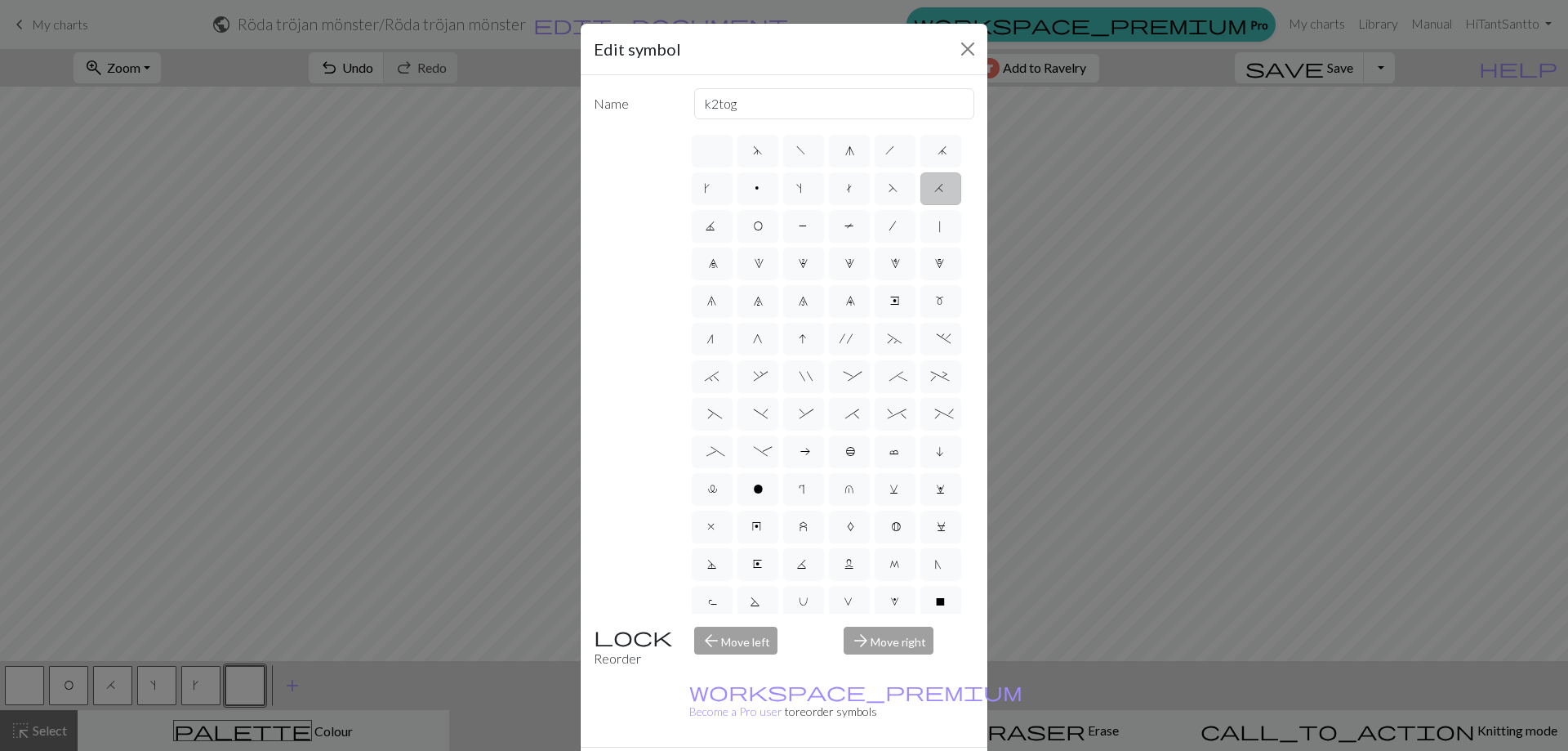 click on "J" at bounding box center [712, 228] 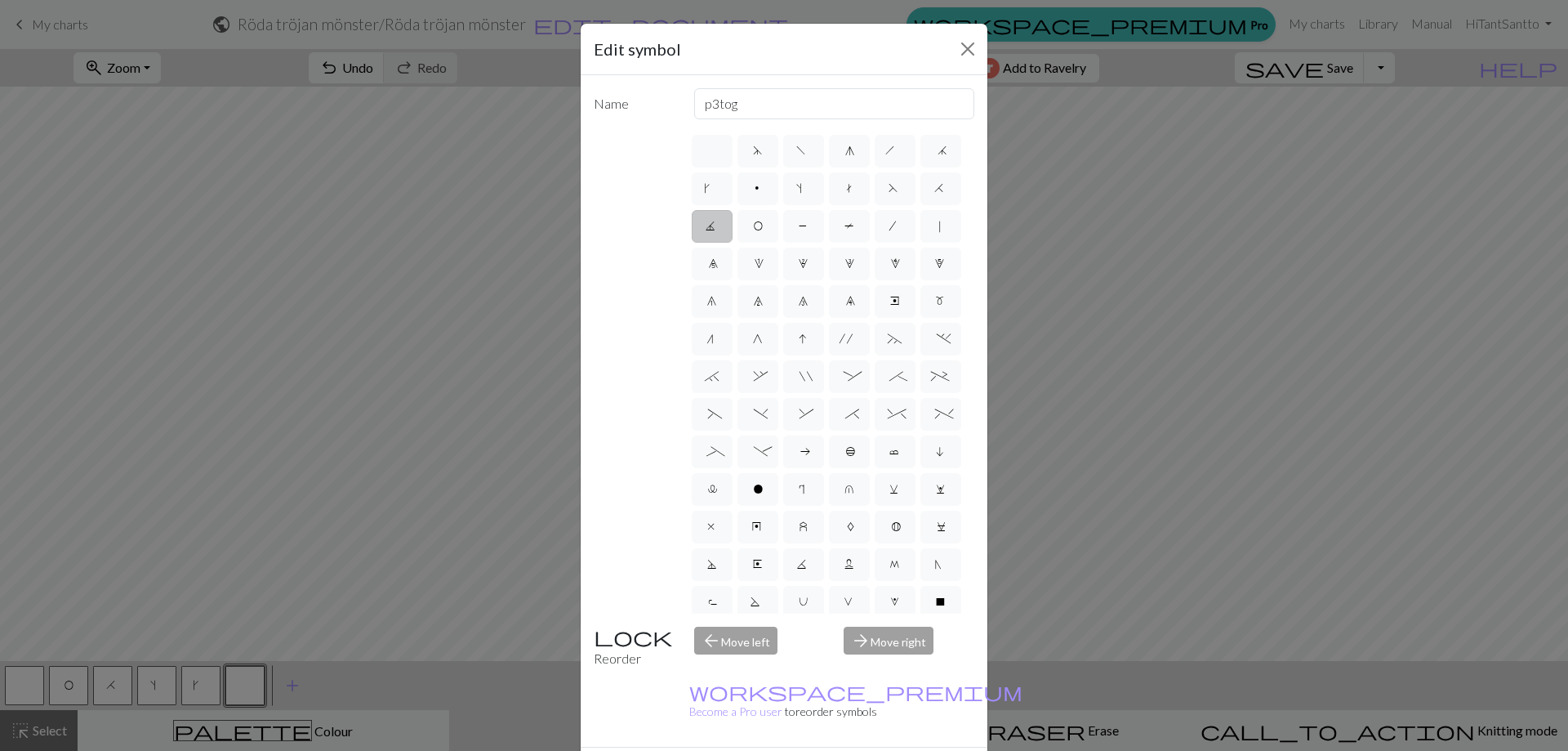 click on "O" at bounding box center (758, 226) 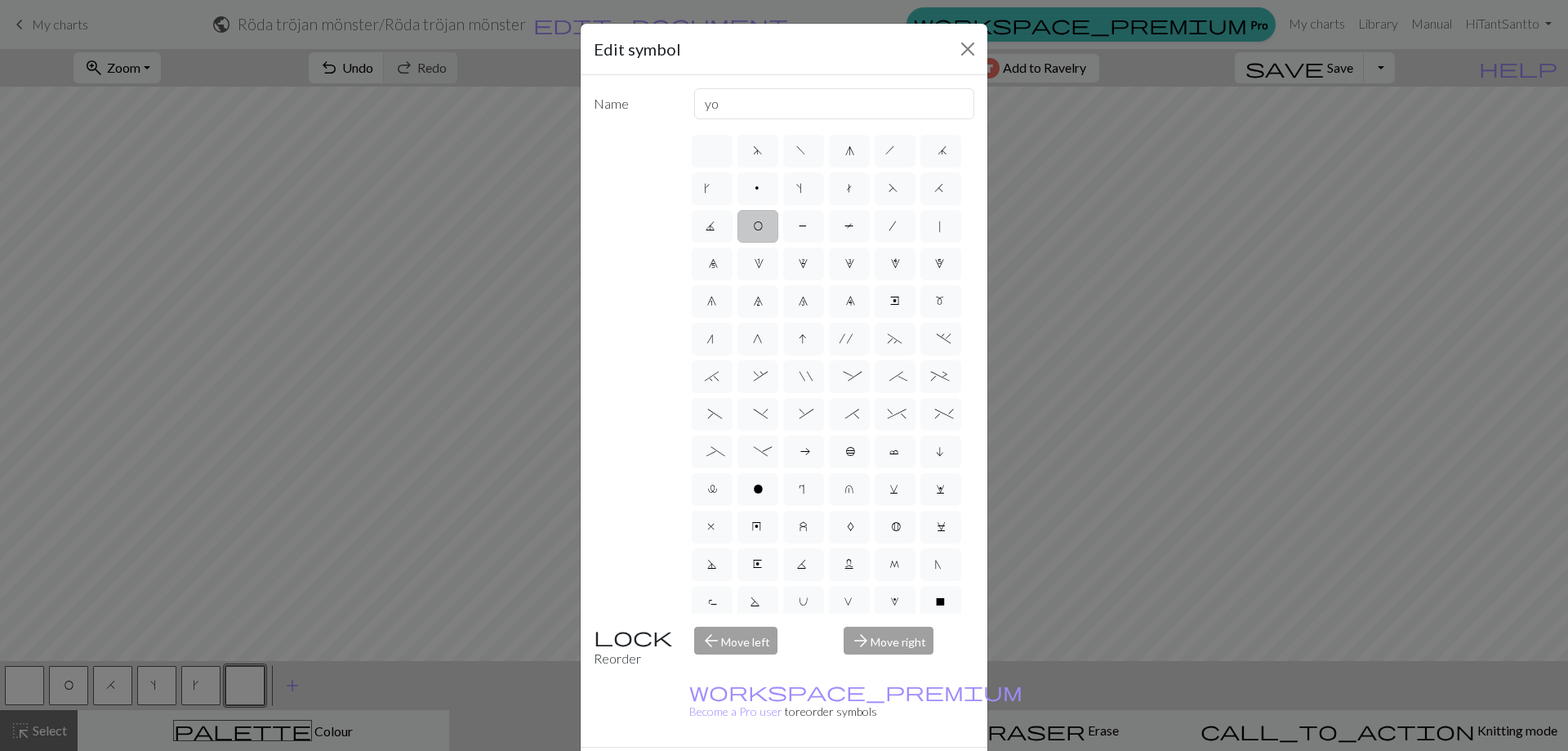 click on "P" at bounding box center (804, 226) 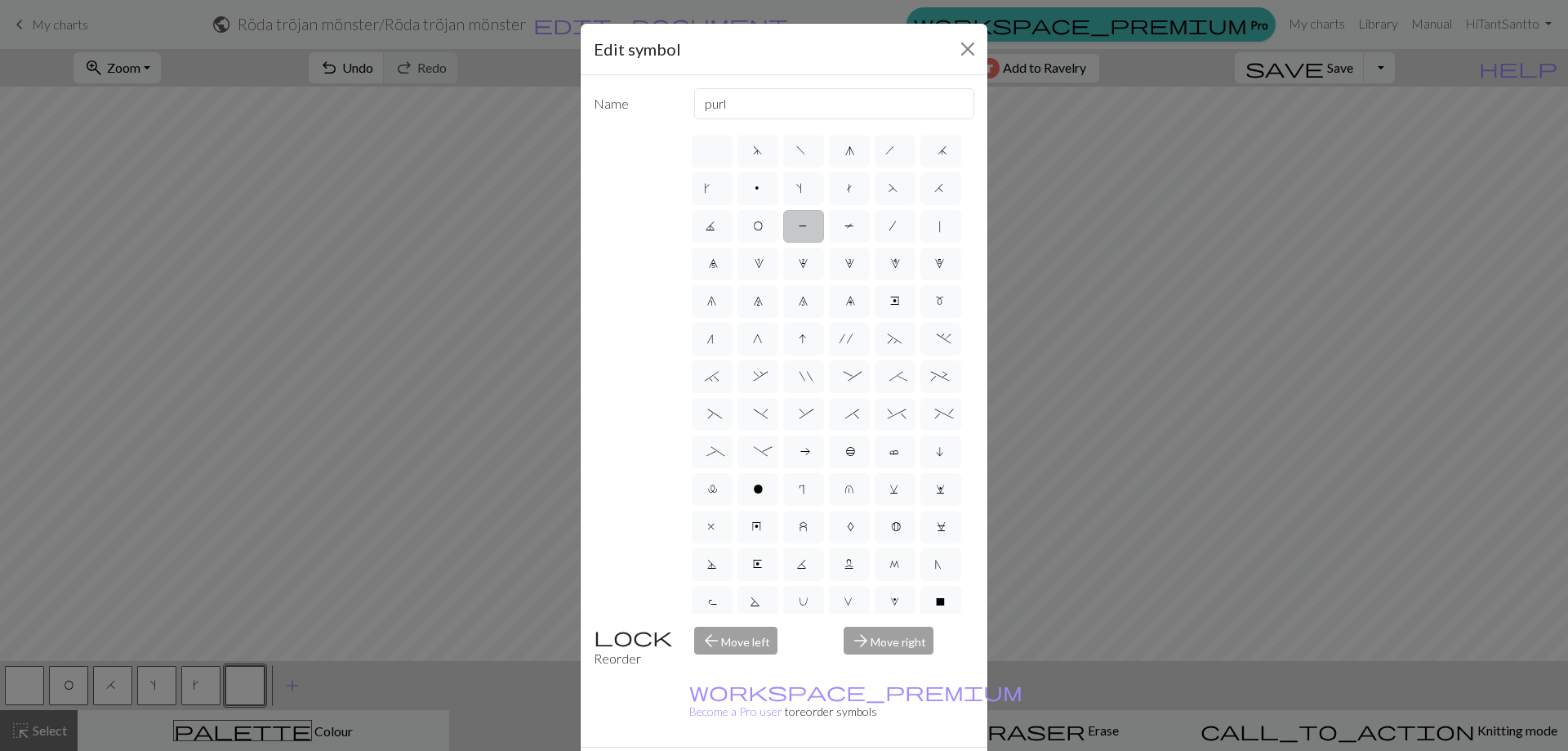 click on "T" at bounding box center [849, 226] 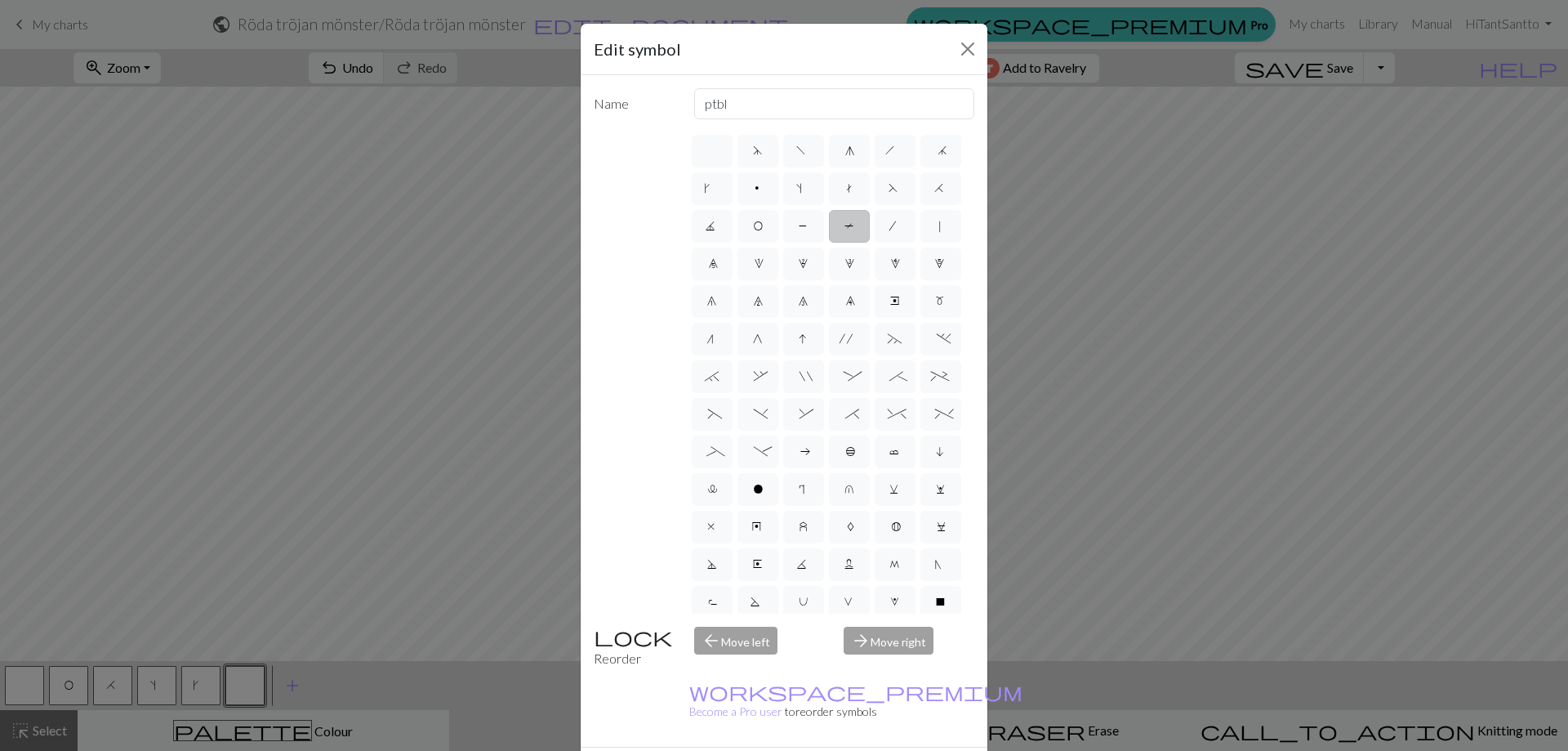 click on "/" at bounding box center (895, 228) 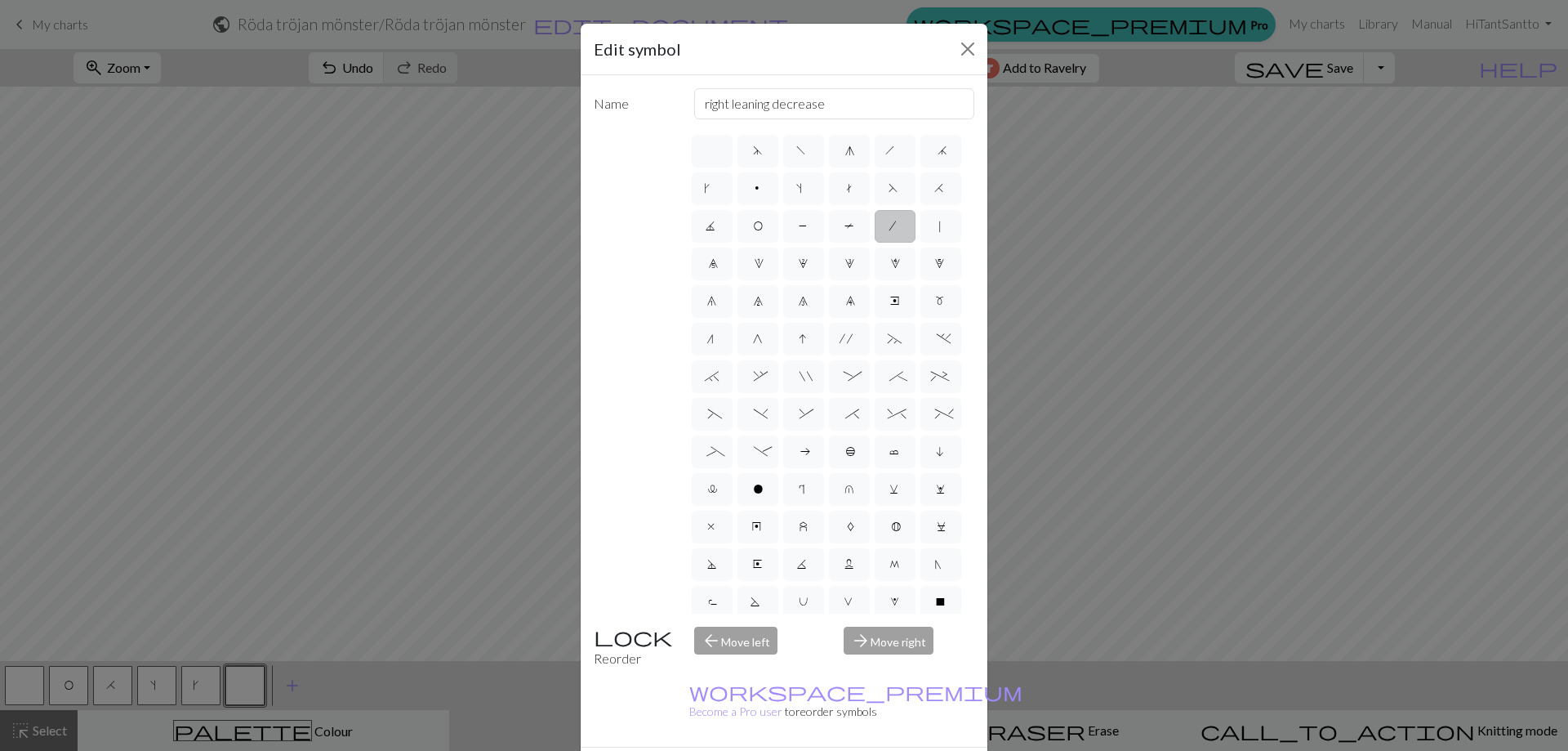 click on "|" at bounding box center [941, 226] 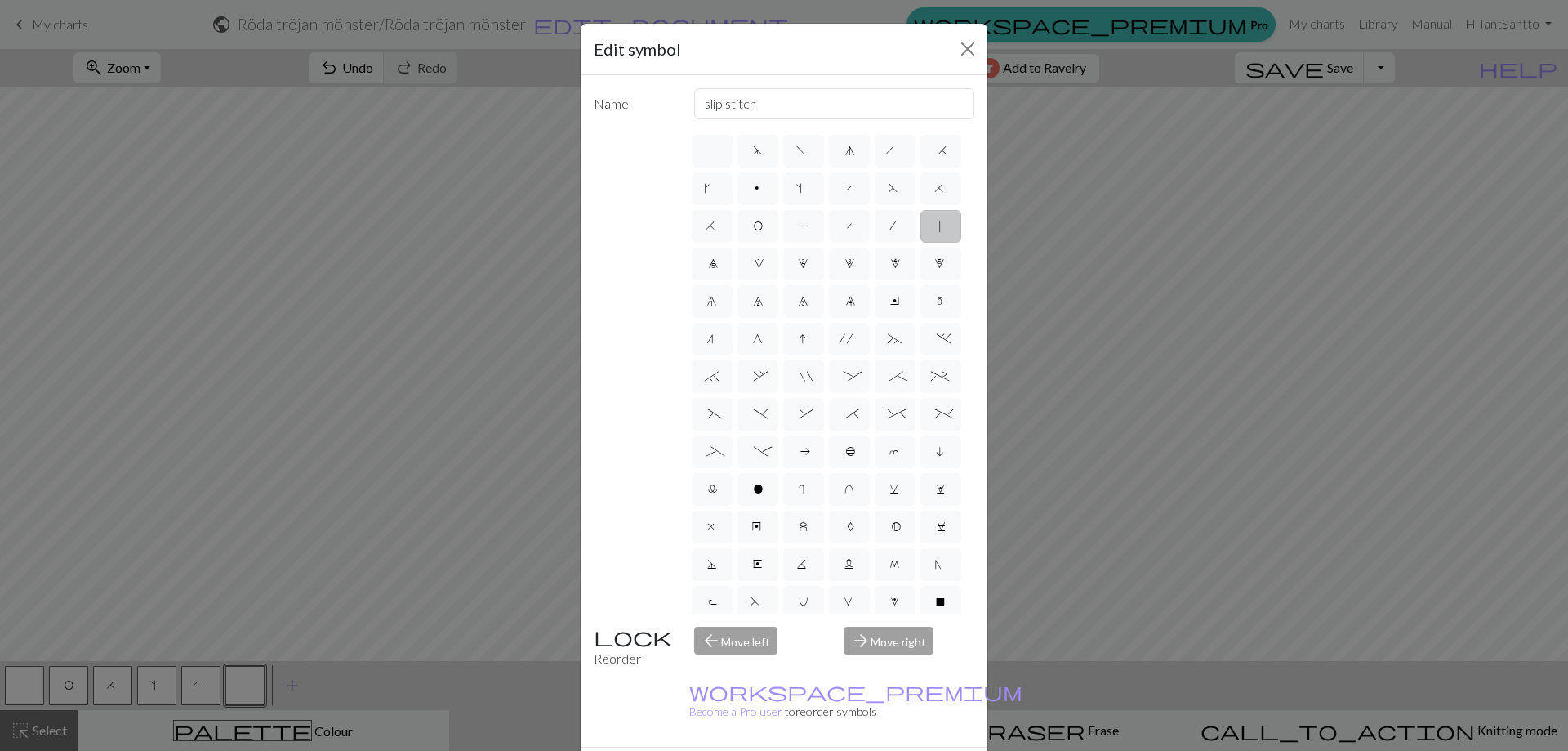 click on "0" at bounding box center [712, 264] 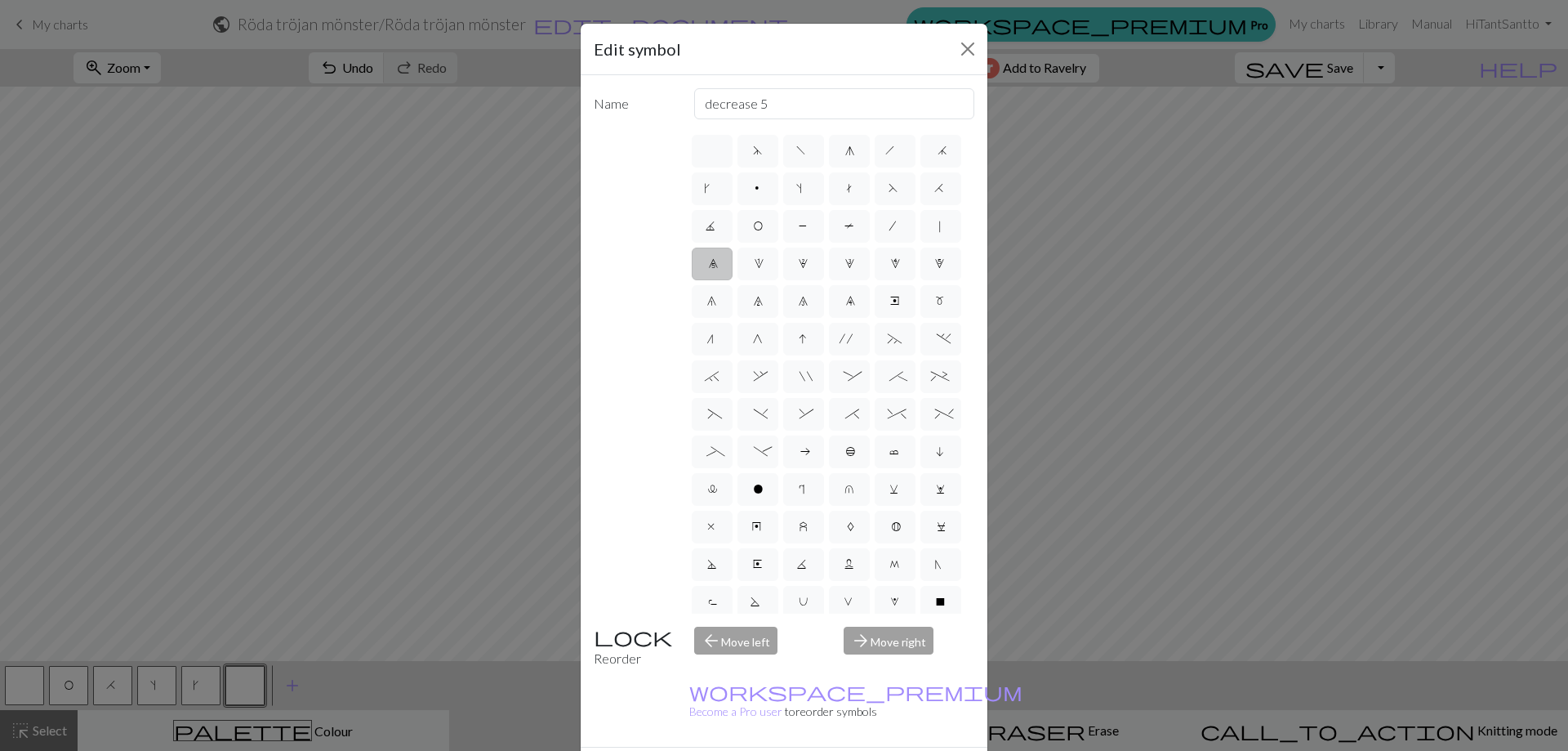 click on "1" at bounding box center (757, 266) 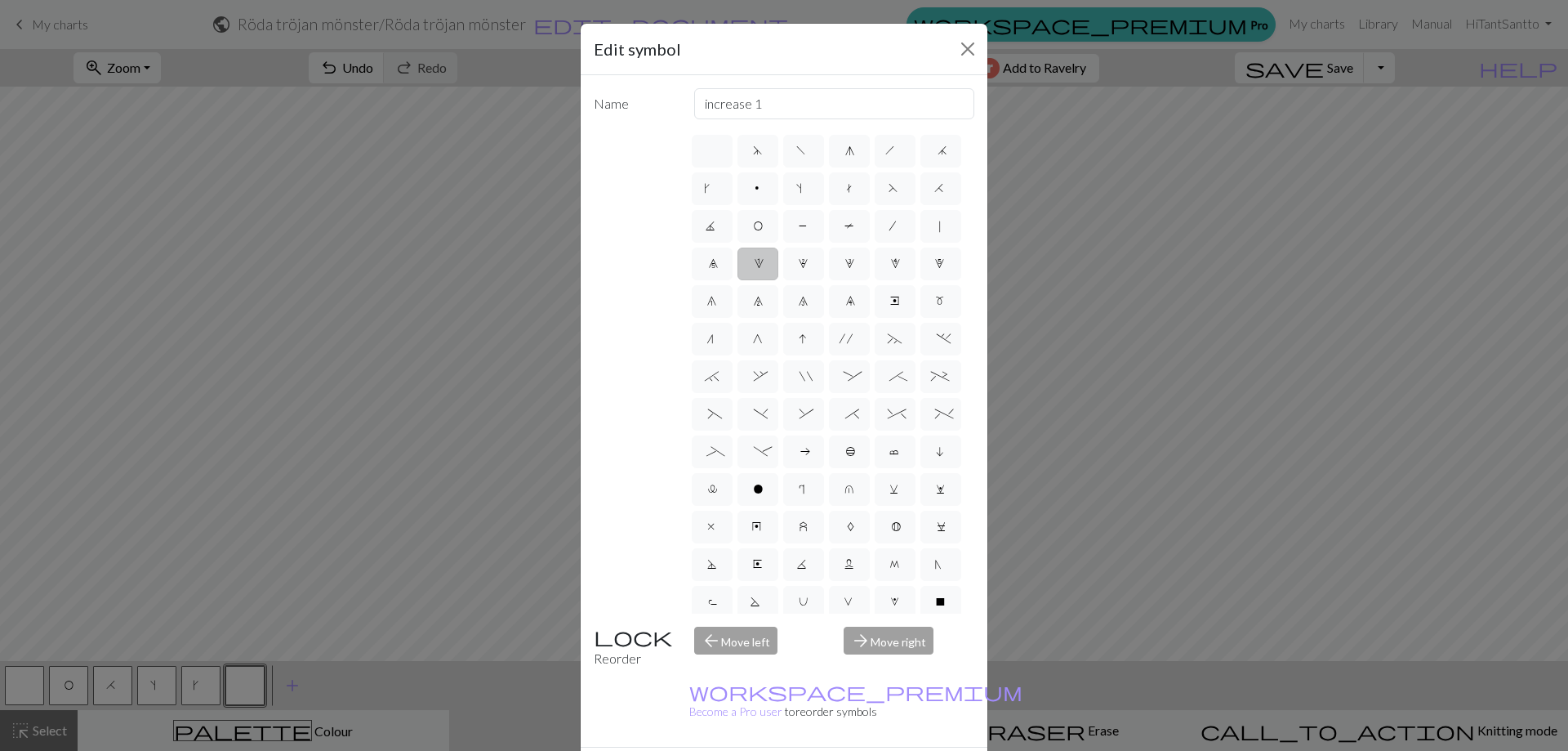 click on "Done" at bounding box center [882, 776] 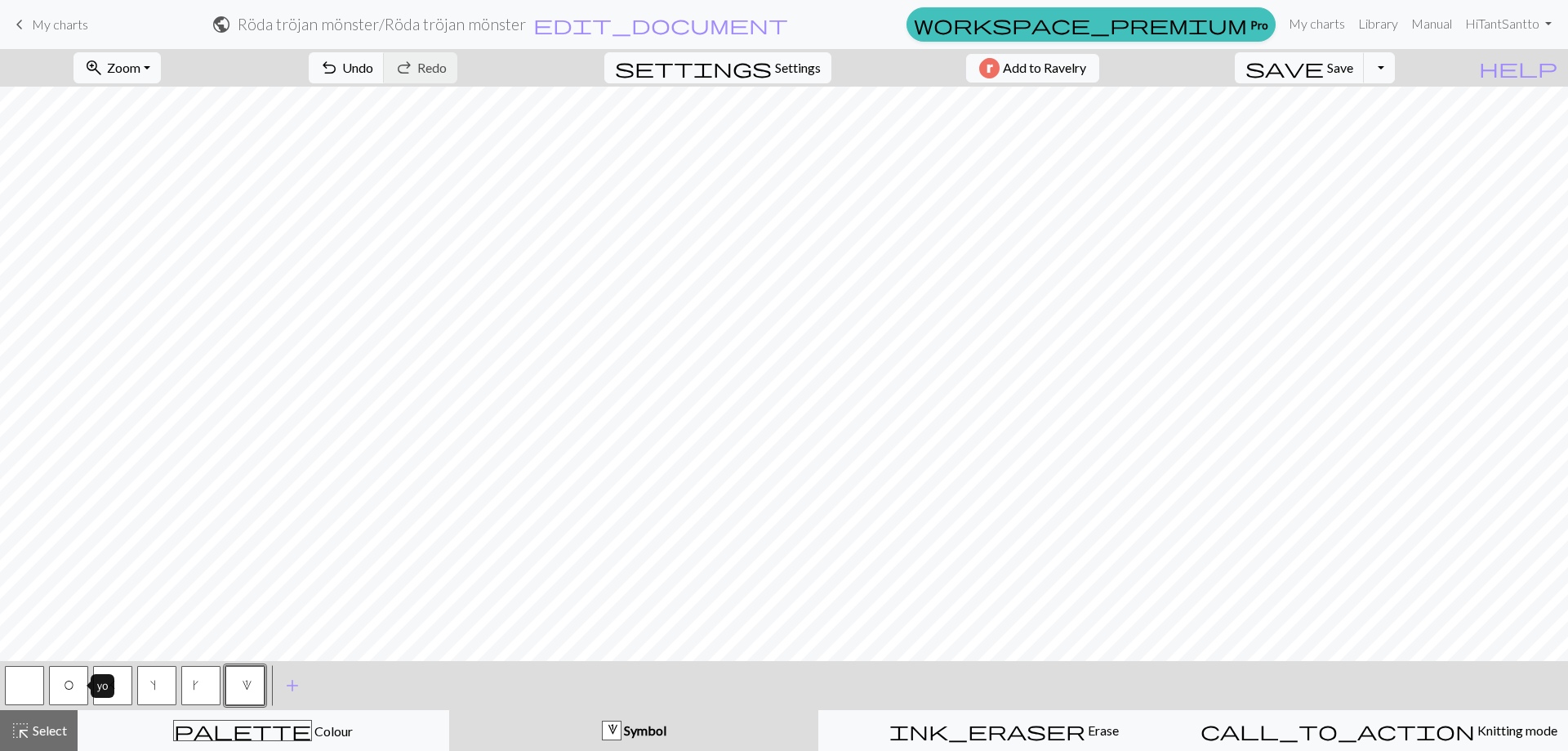 click on "O" at bounding box center [69, 687] 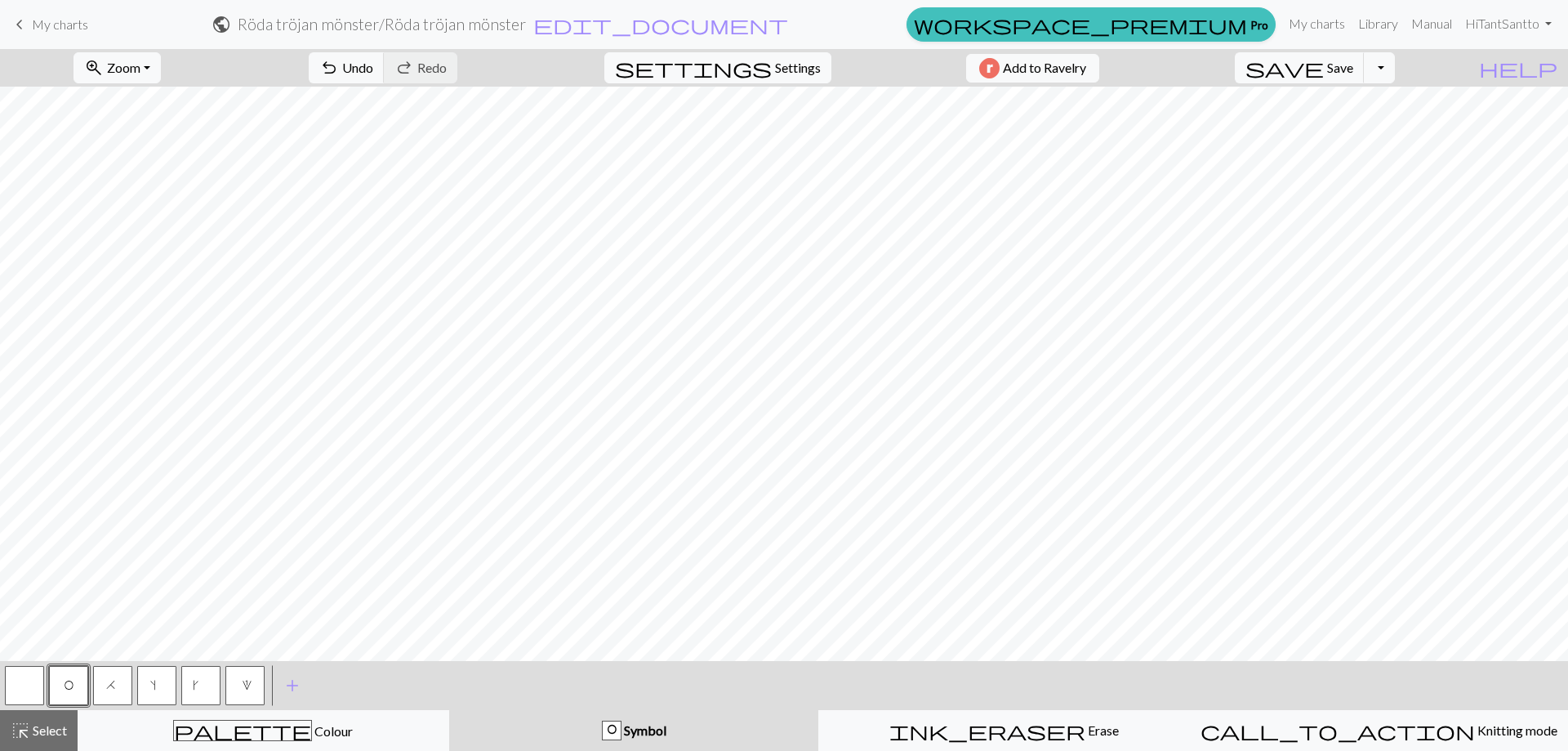 click on "H" at bounding box center [113, 687] 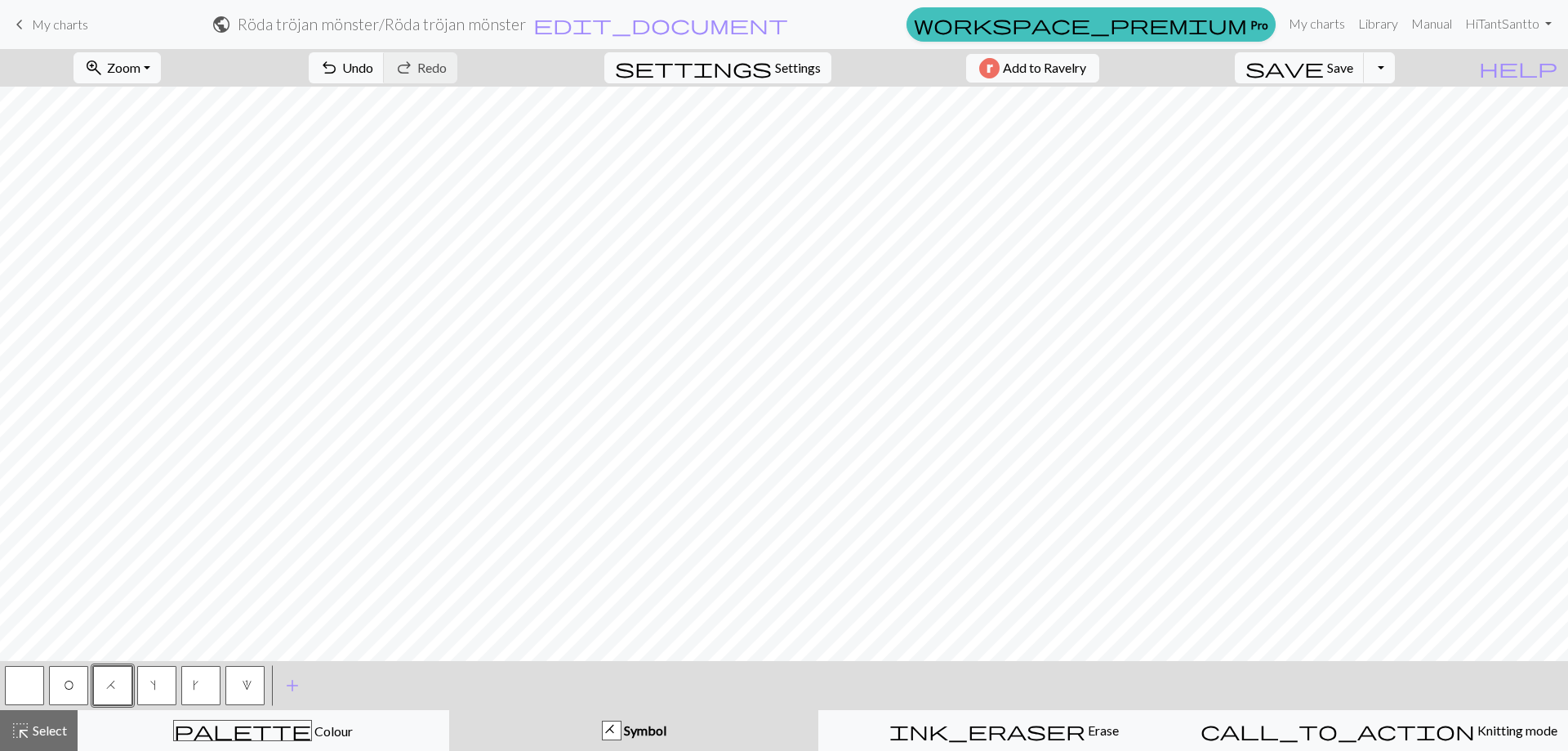 click on "O" at bounding box center [69, 687] 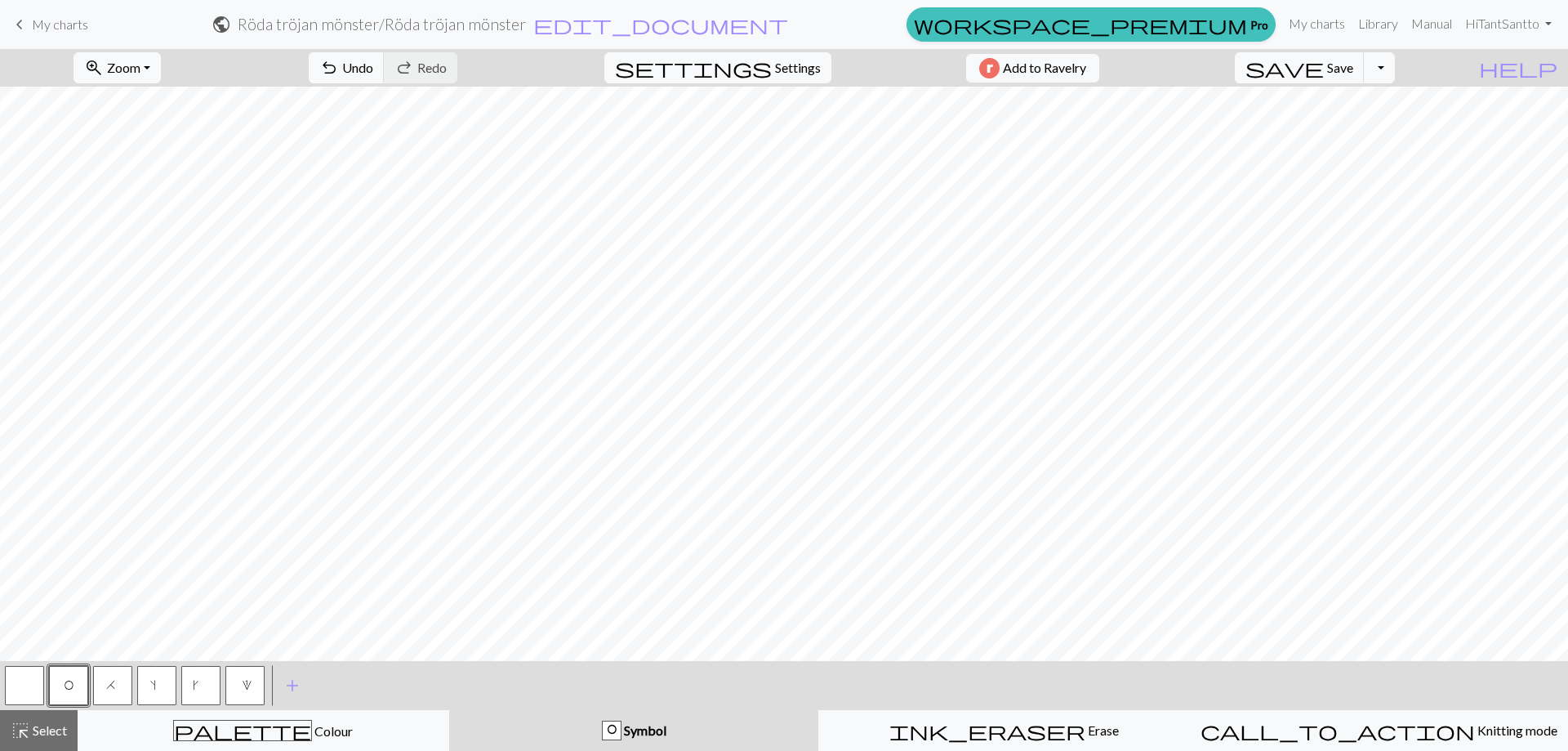 click on "H" at bounding box center (113, 687) 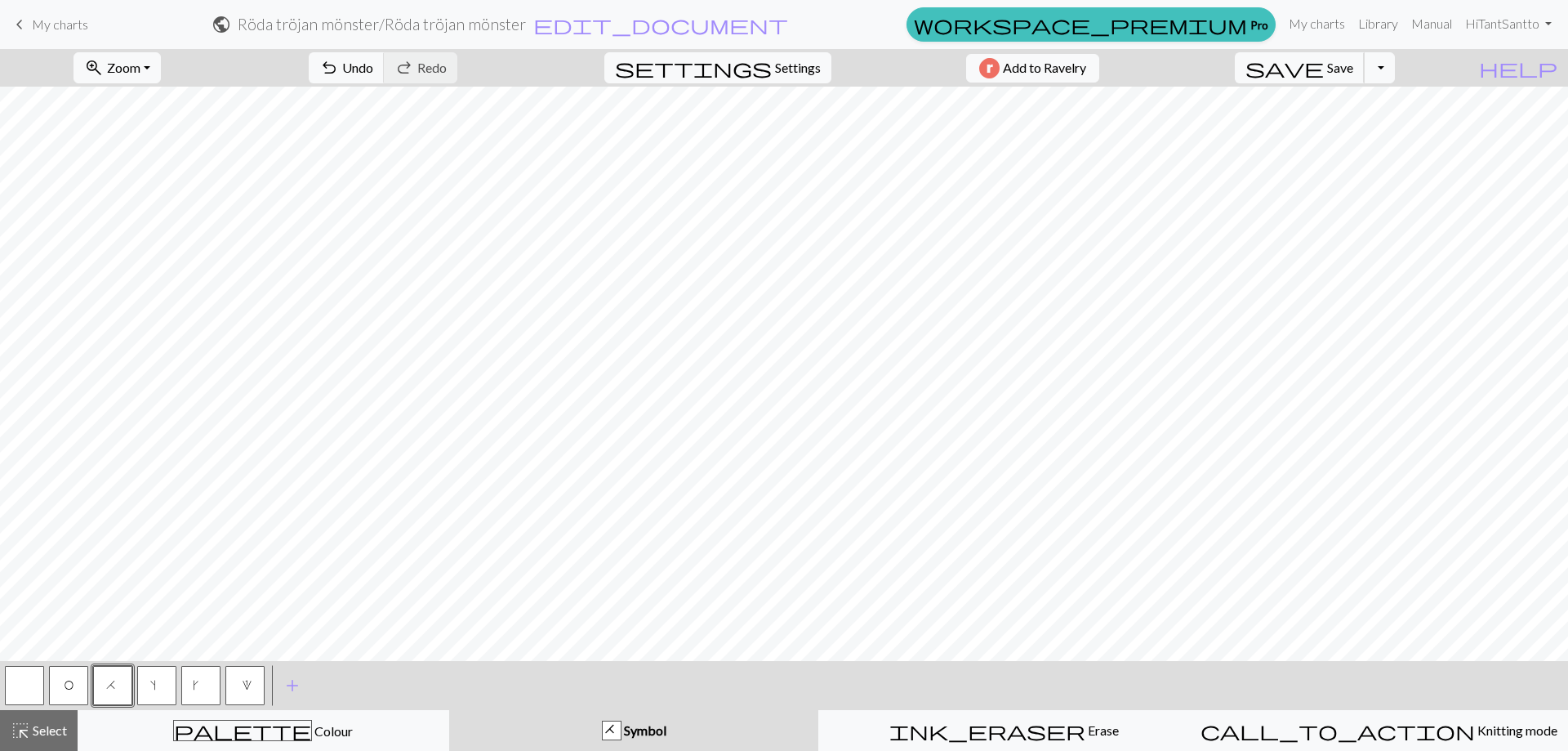 drag, startPoint x: 1364, startPoint y: 69, endPoint x: 1362, endPoint y: 81, distance: 12.165525 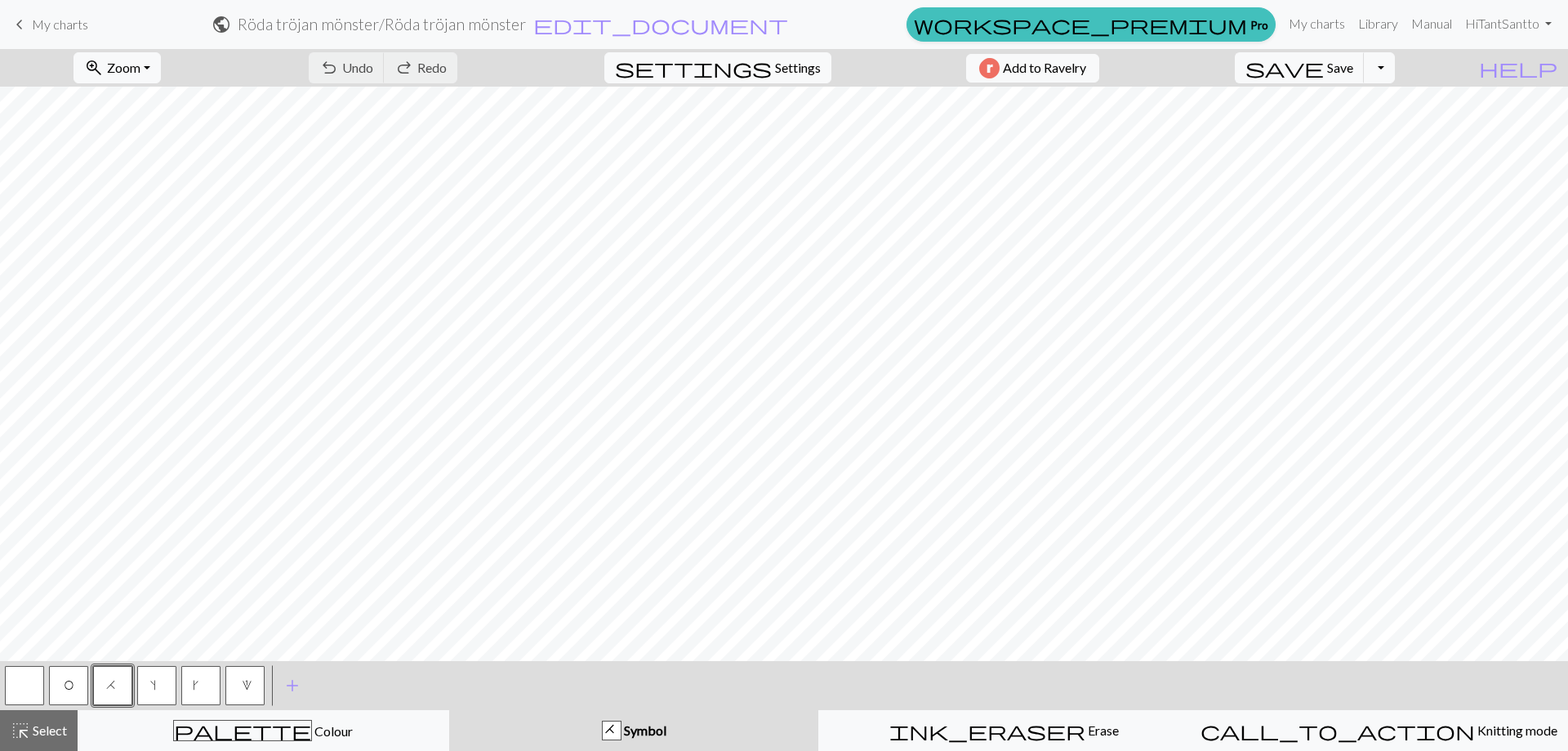 click on "Settings" at bounding box center (798, 68) 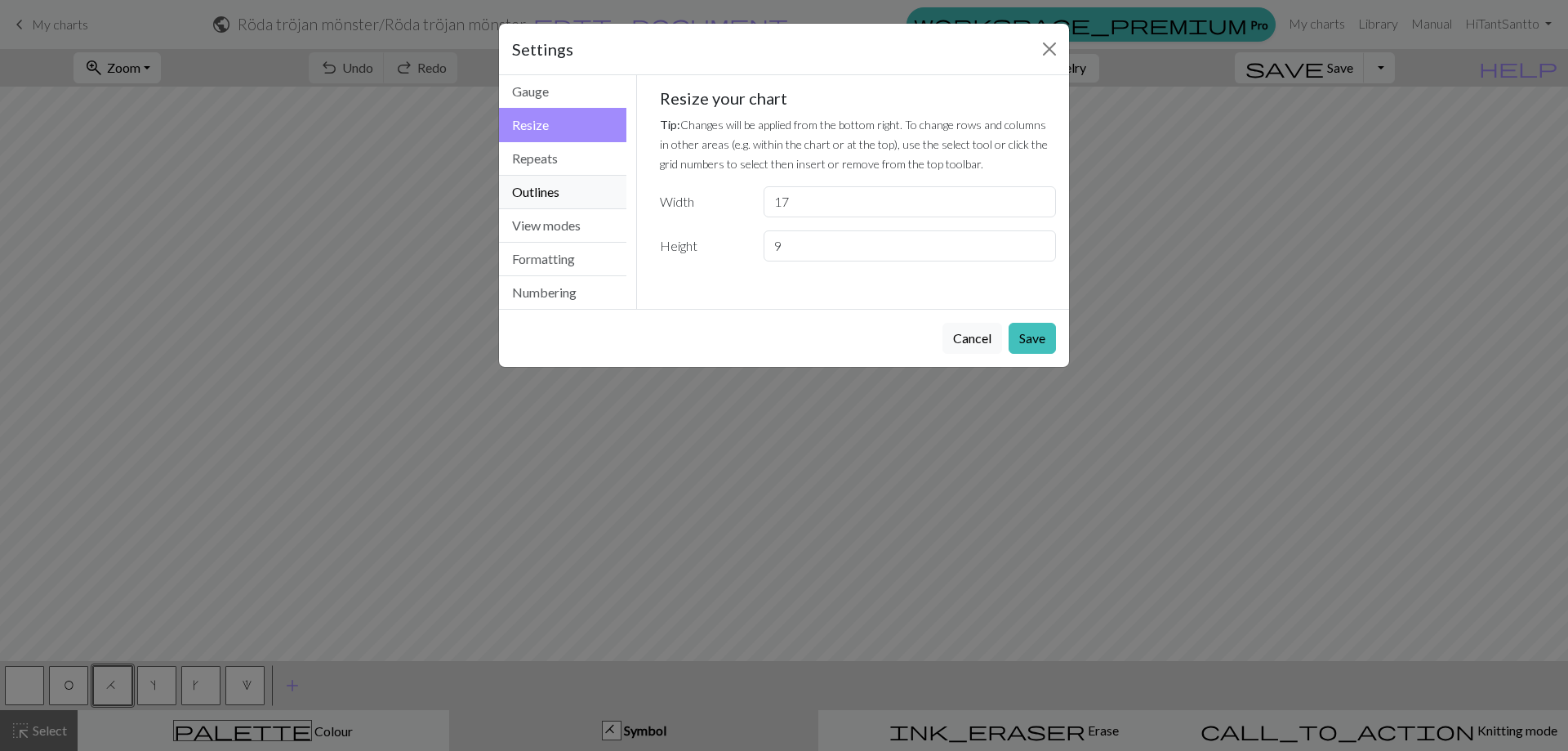 click on "Outlines" at bounding box center (563, 192) 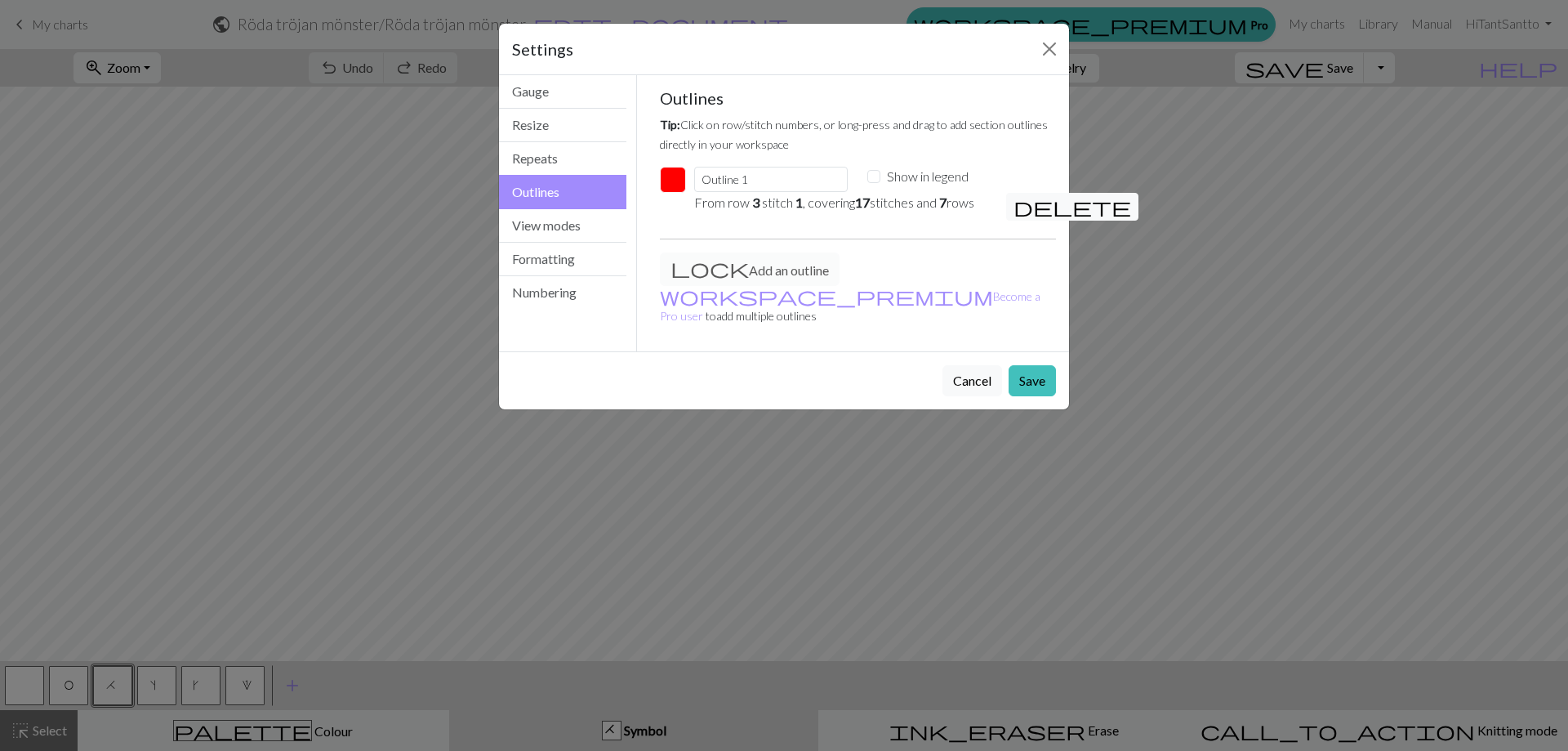 click on "delete" at bounding box center [1072, 207] 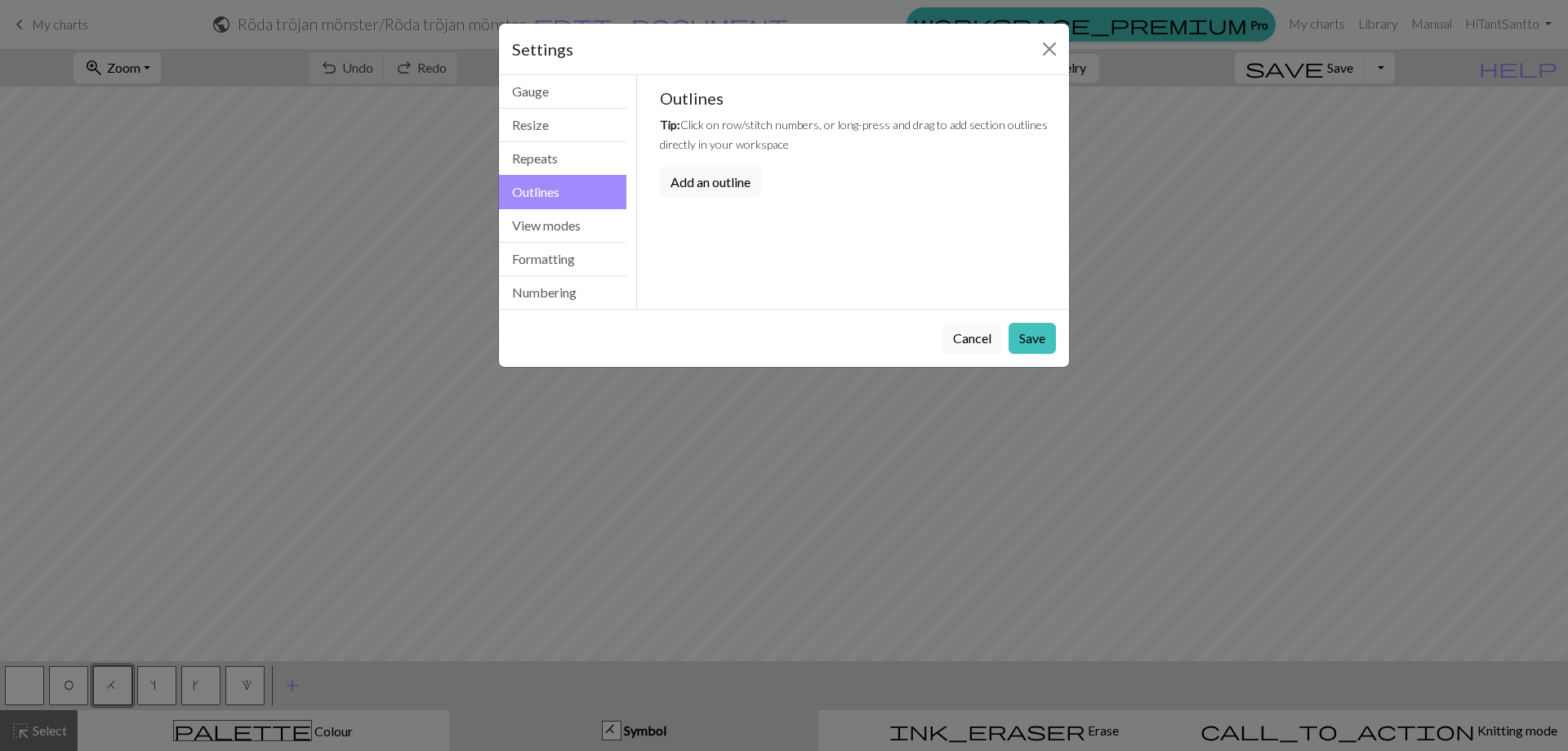 click on "Save" at bounding box center [1032, 338] 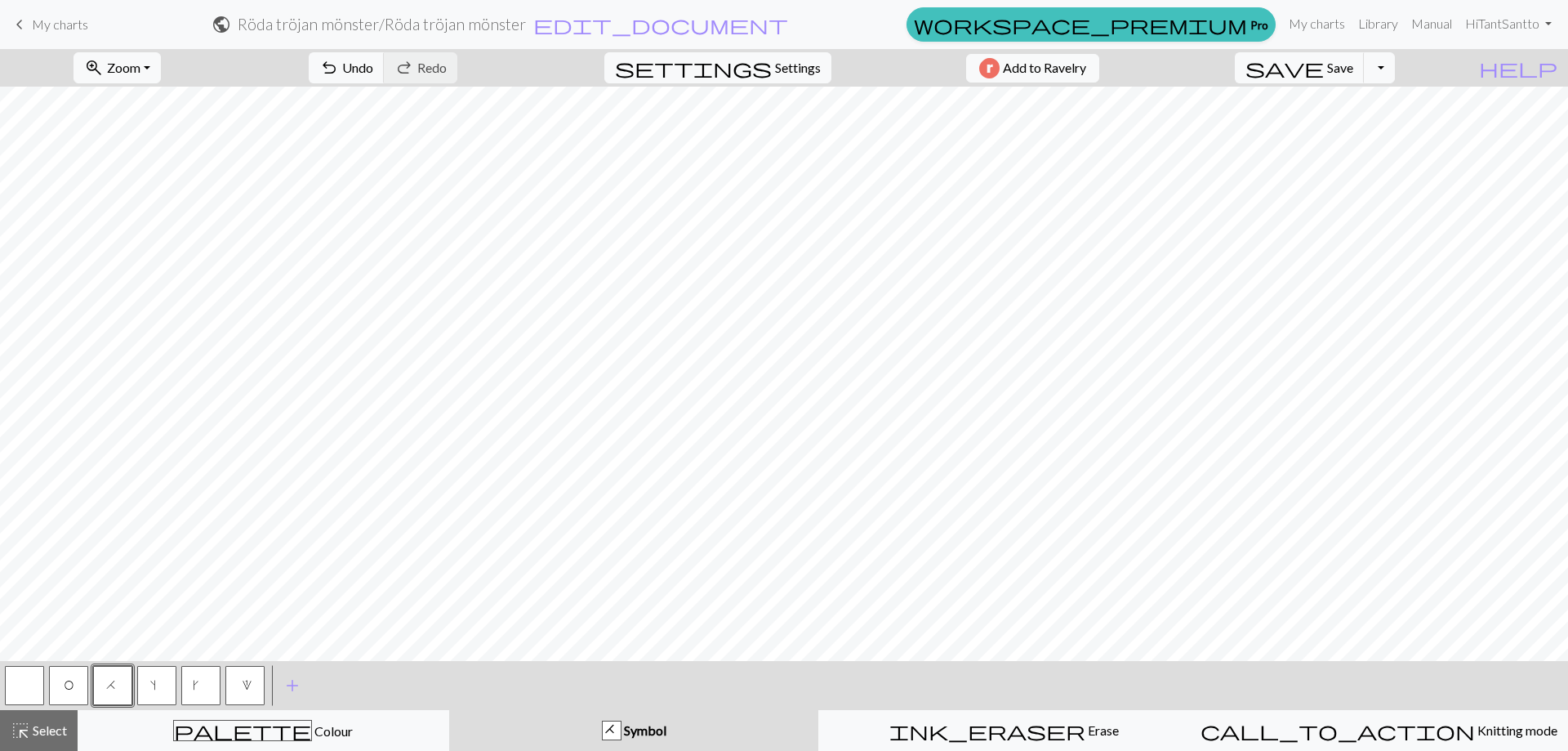 click on "Select" at bounding box center (48, 730) 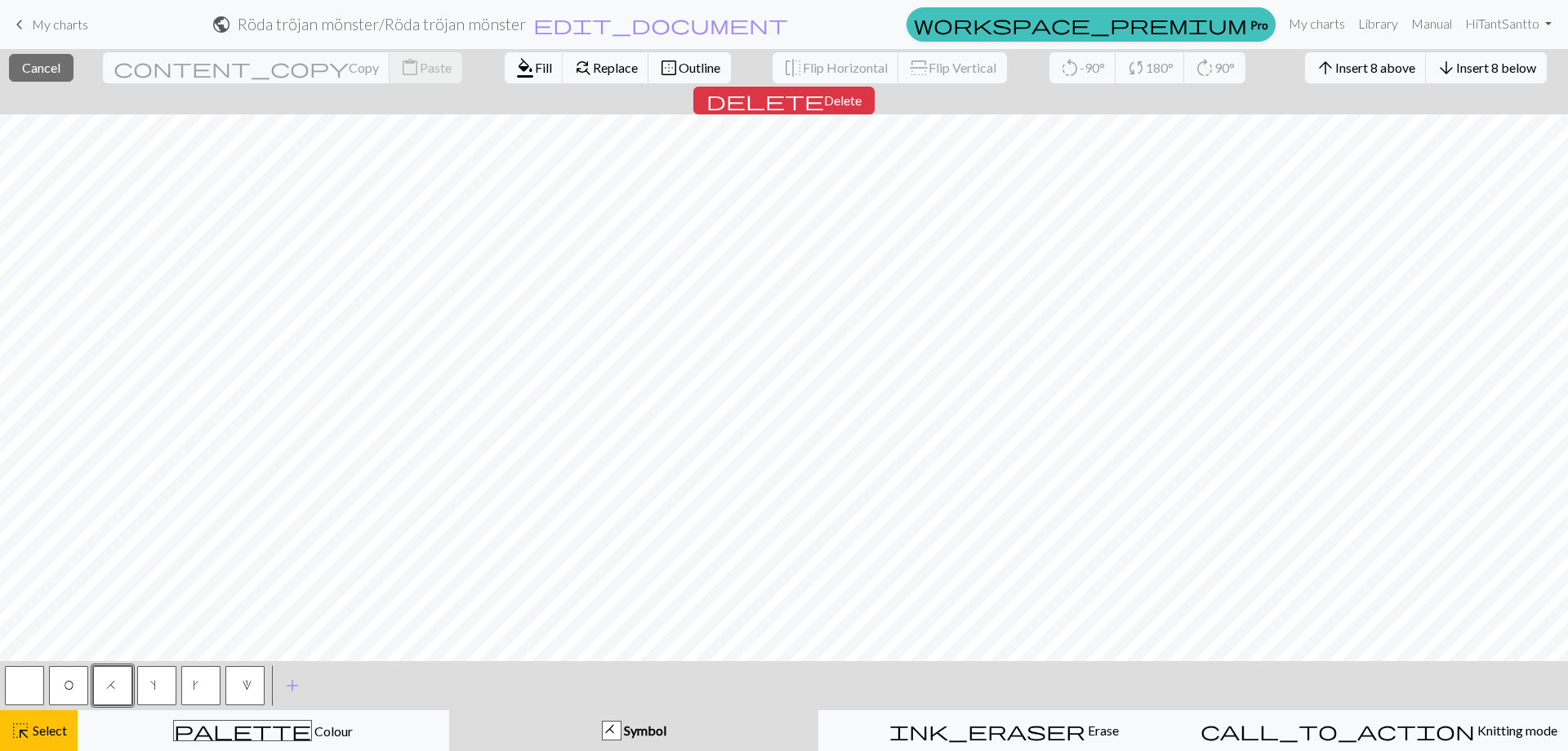 click on "Outline" at bounding box center [699, 67] 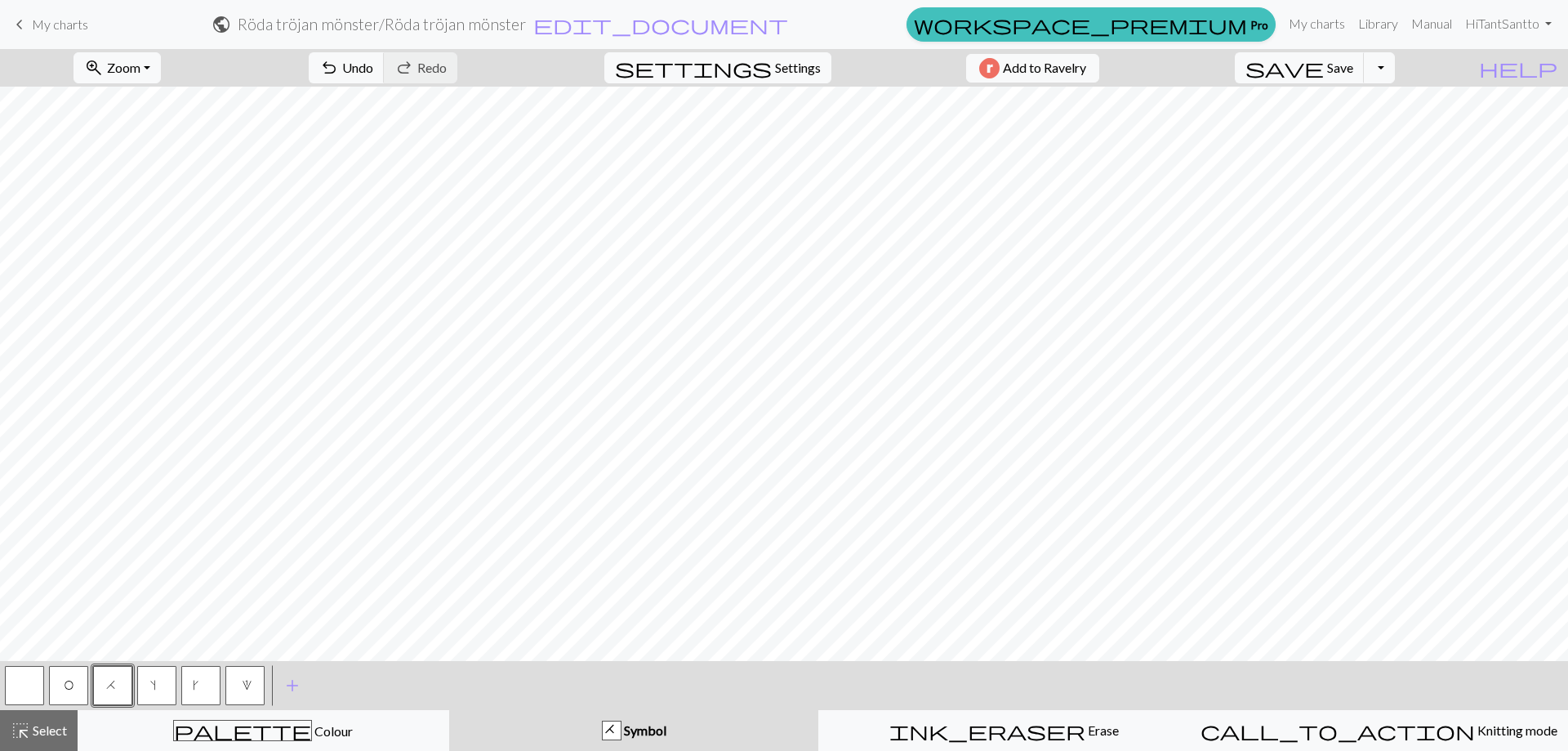 click on "Settings" at bounding box center (798, 68) 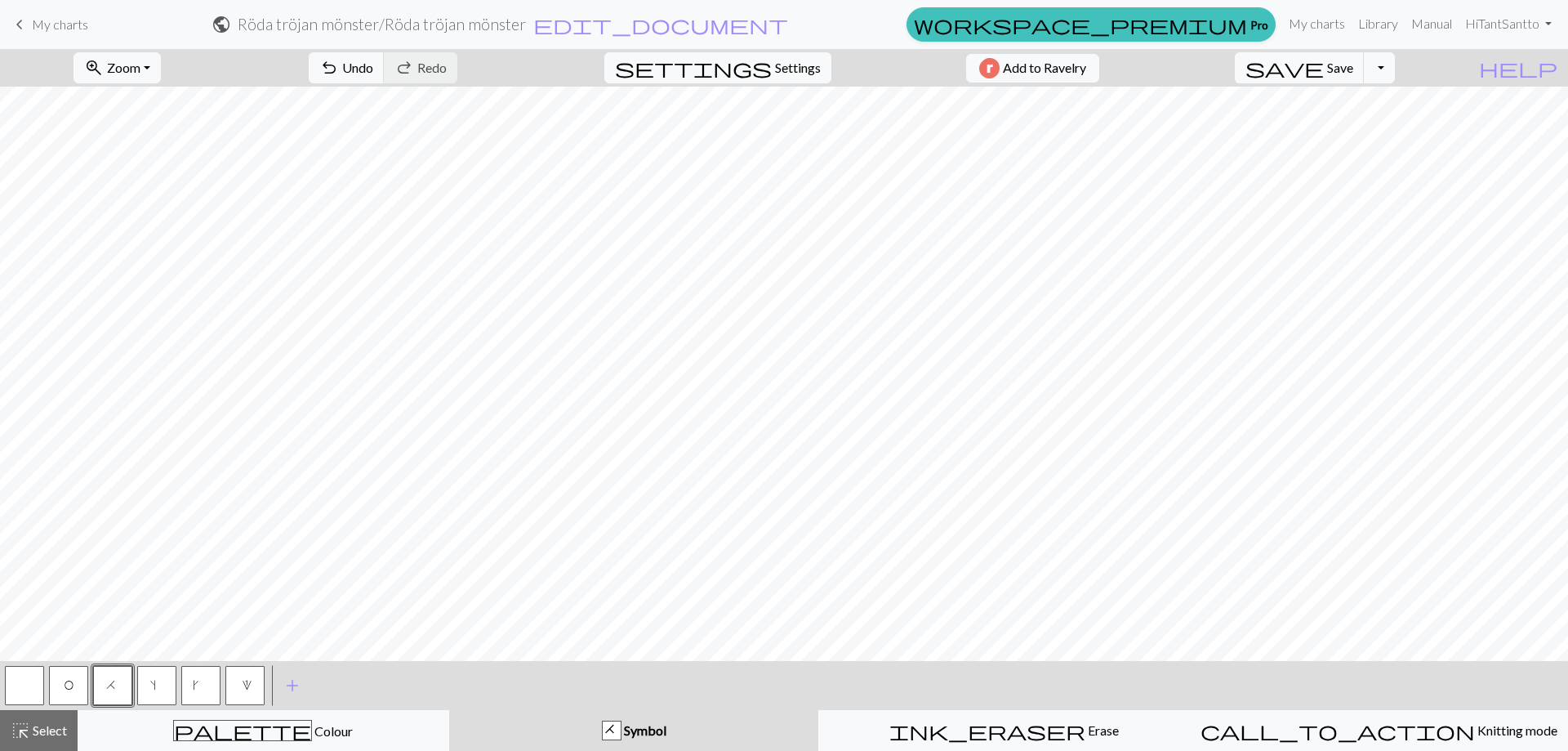 select on "aran" 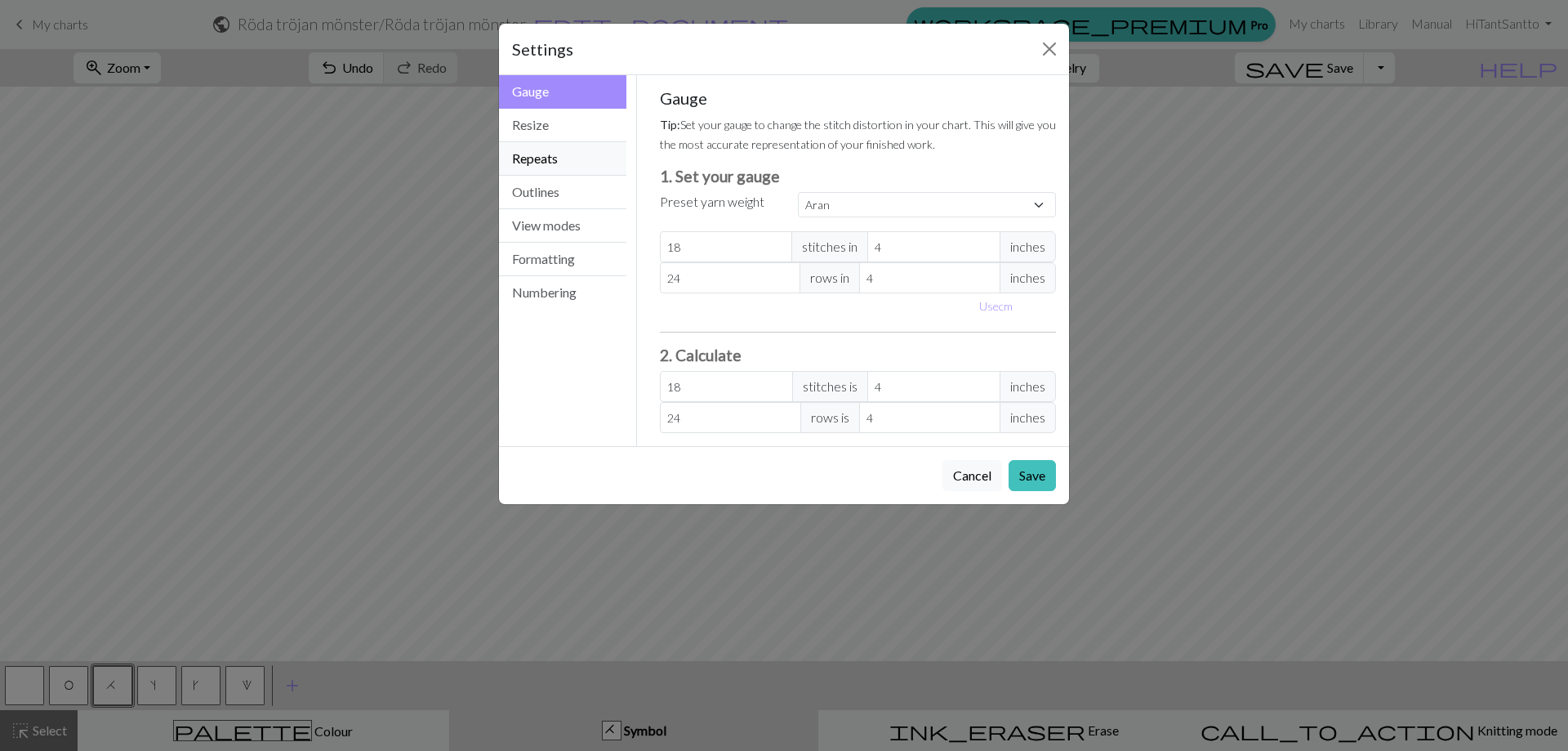 click on "Repeats" at bounding box center (563, 159) 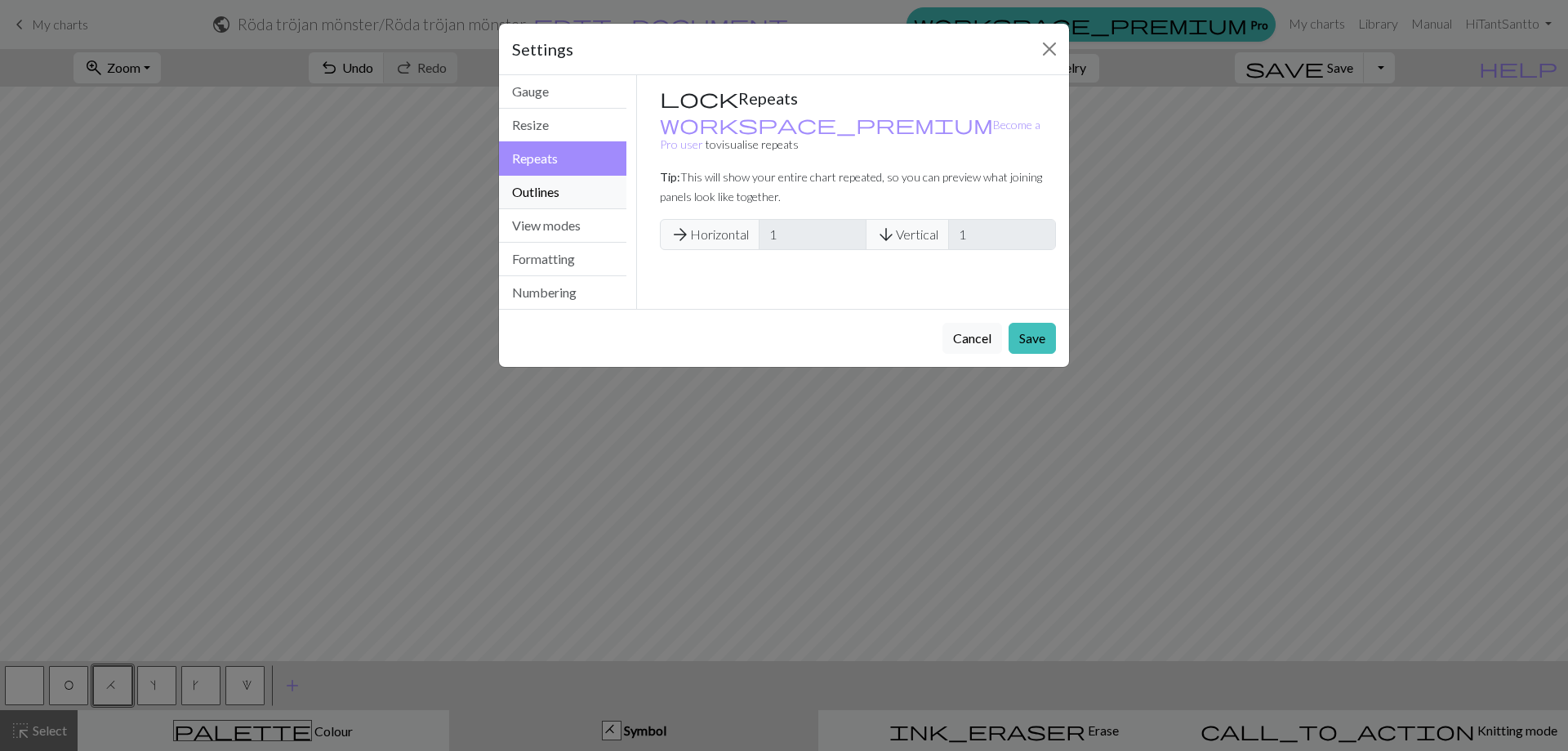 click on "Outlines" at bounding box center [563, 192] 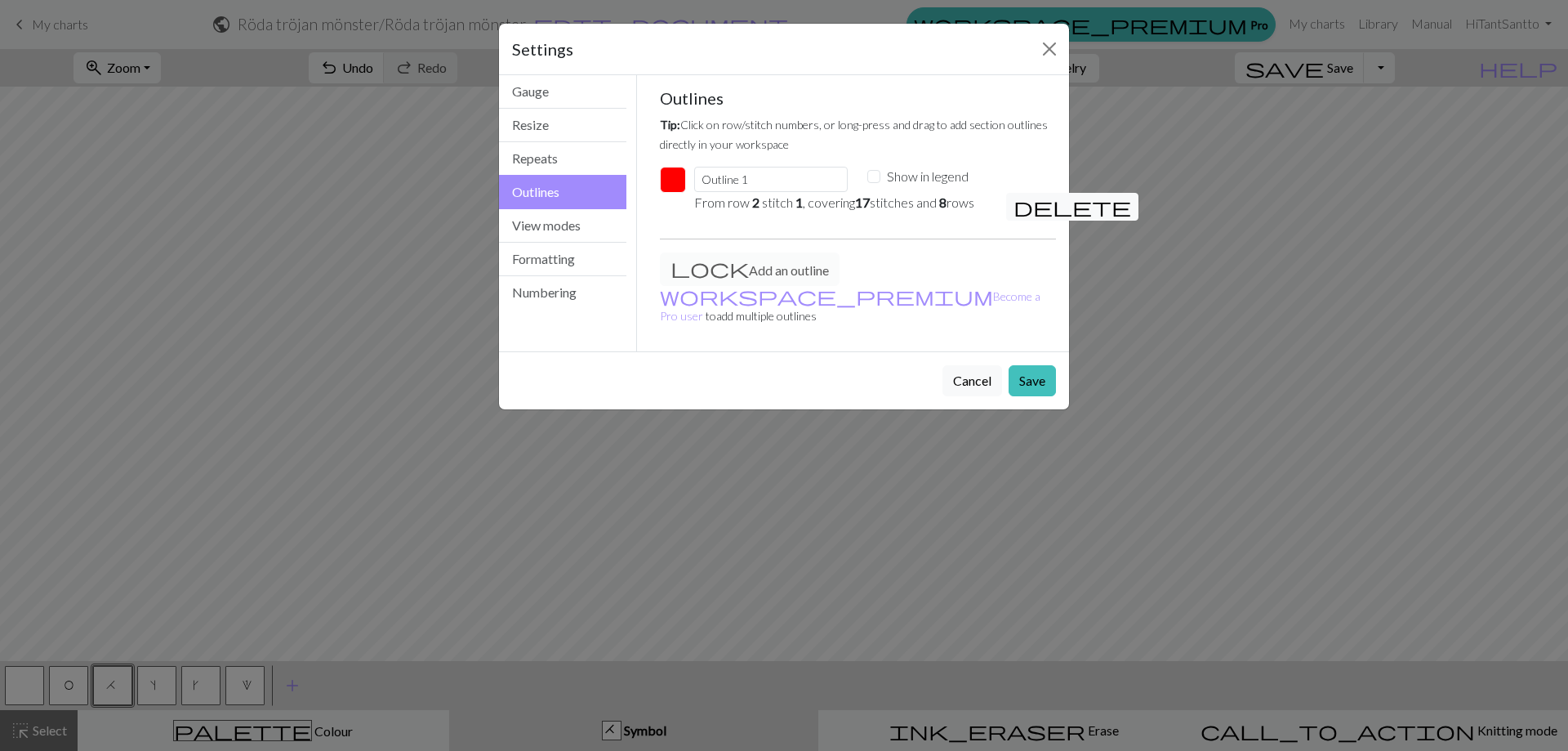 click at bounding box center [673, 180] 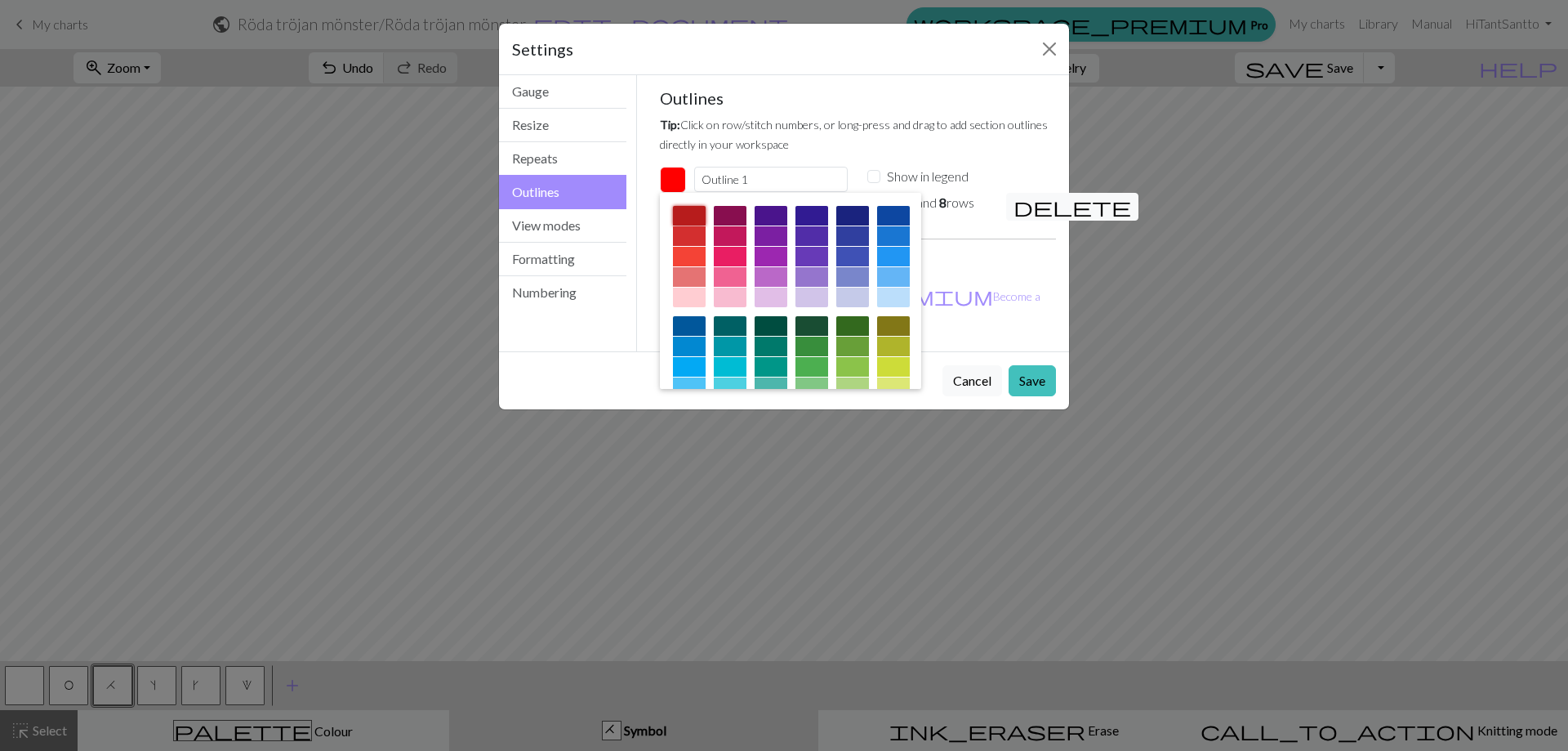 click at bounding box center [689, 216] 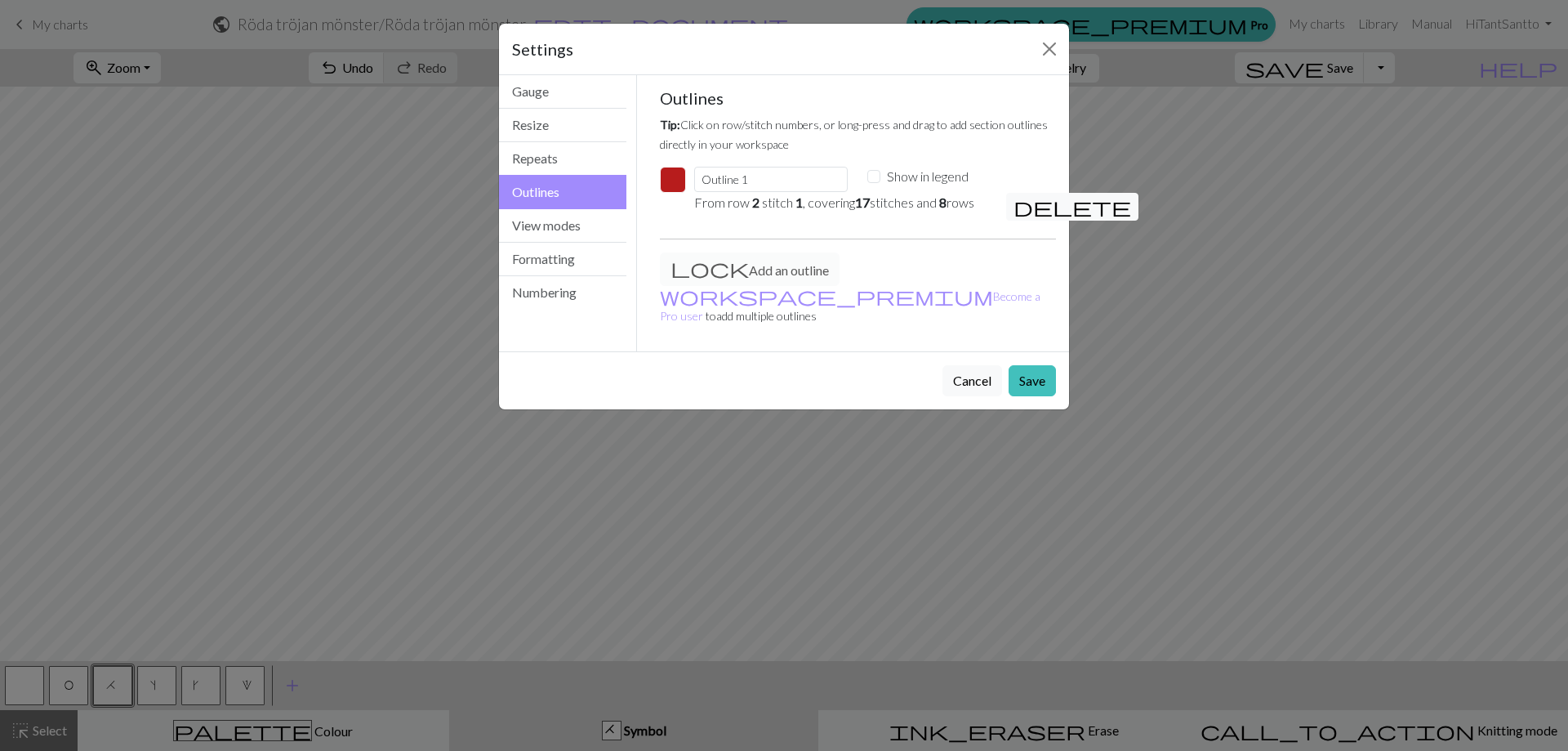 click on "Save" at bounding box center [1032, 381] 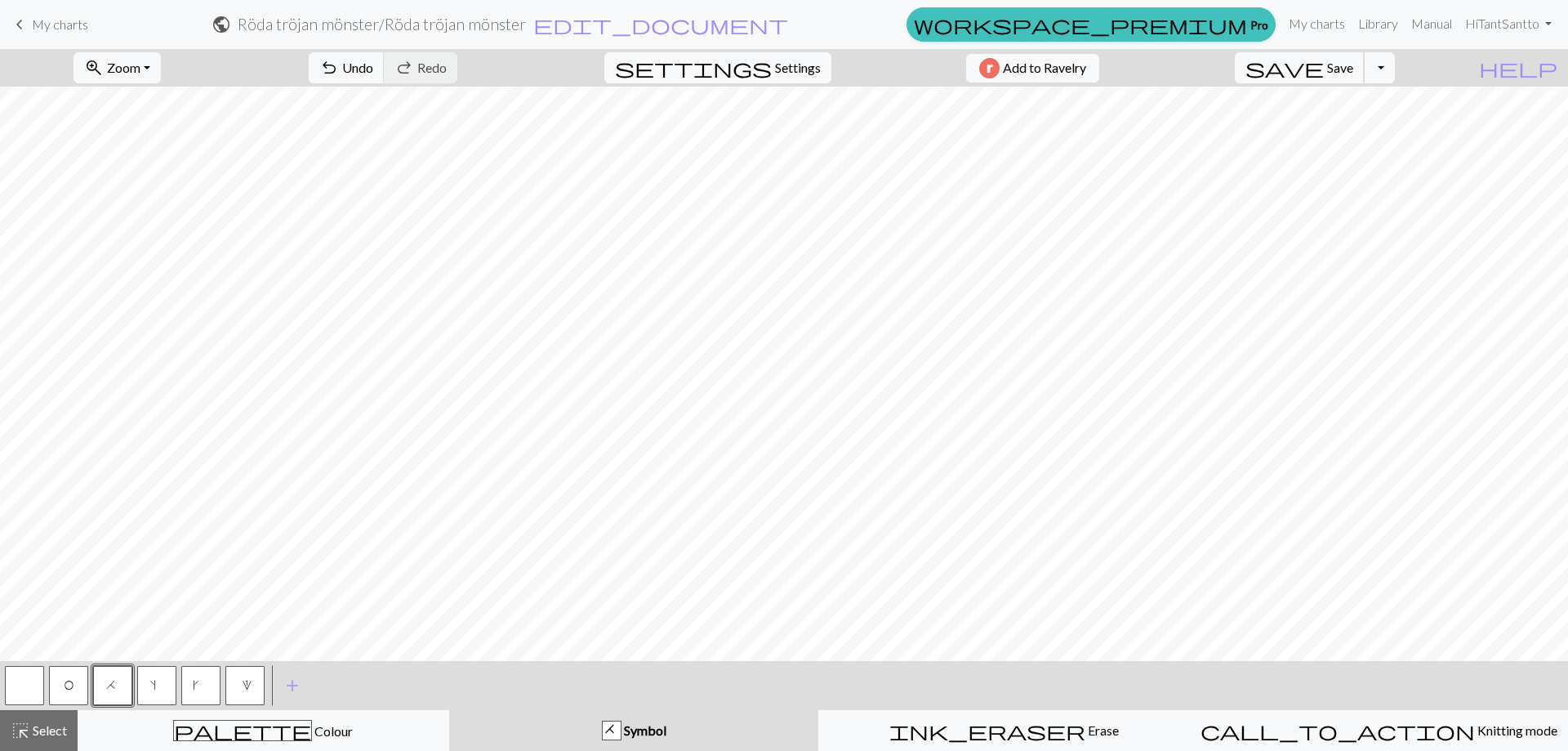 click on "Save" at bounding box center (1340, 67) 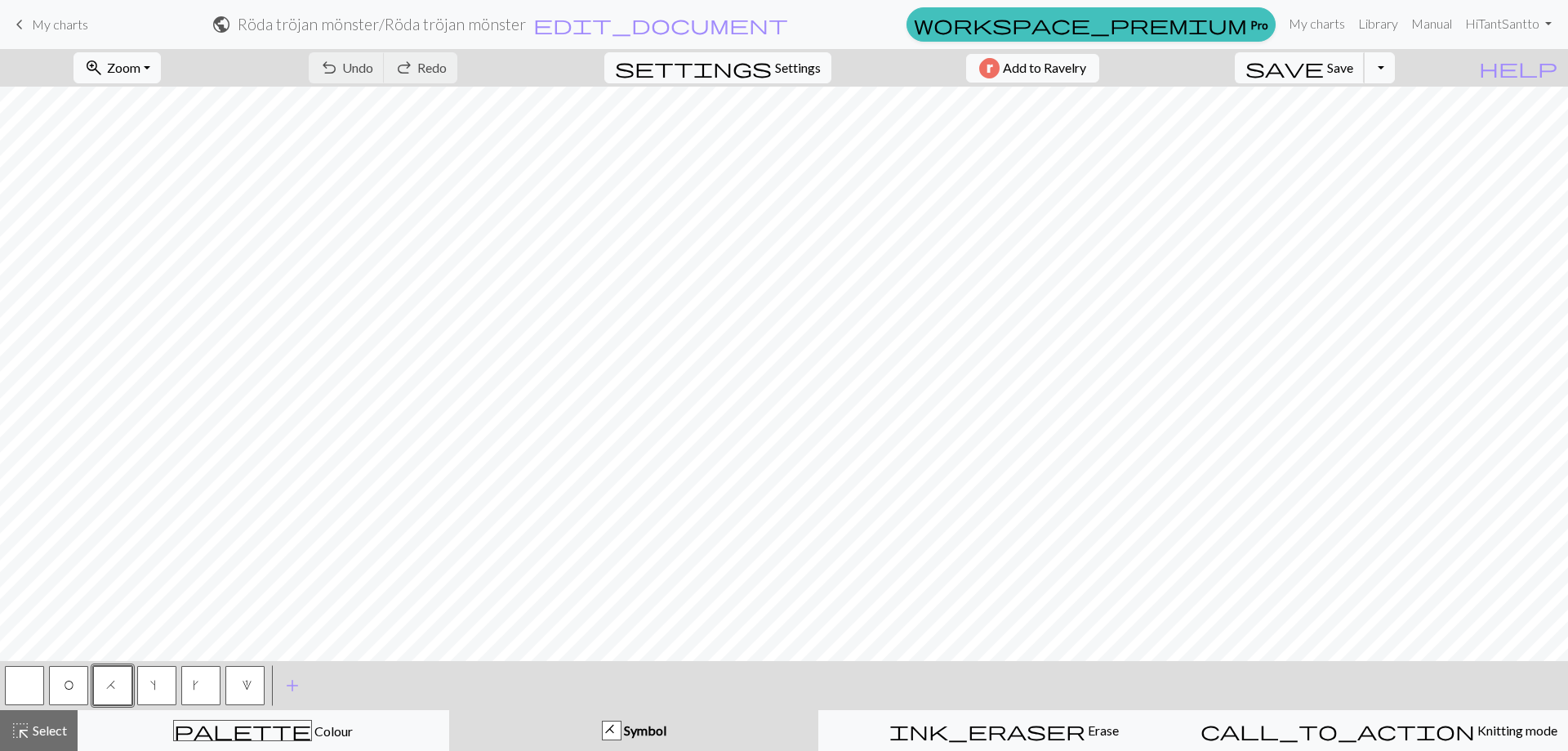 type 